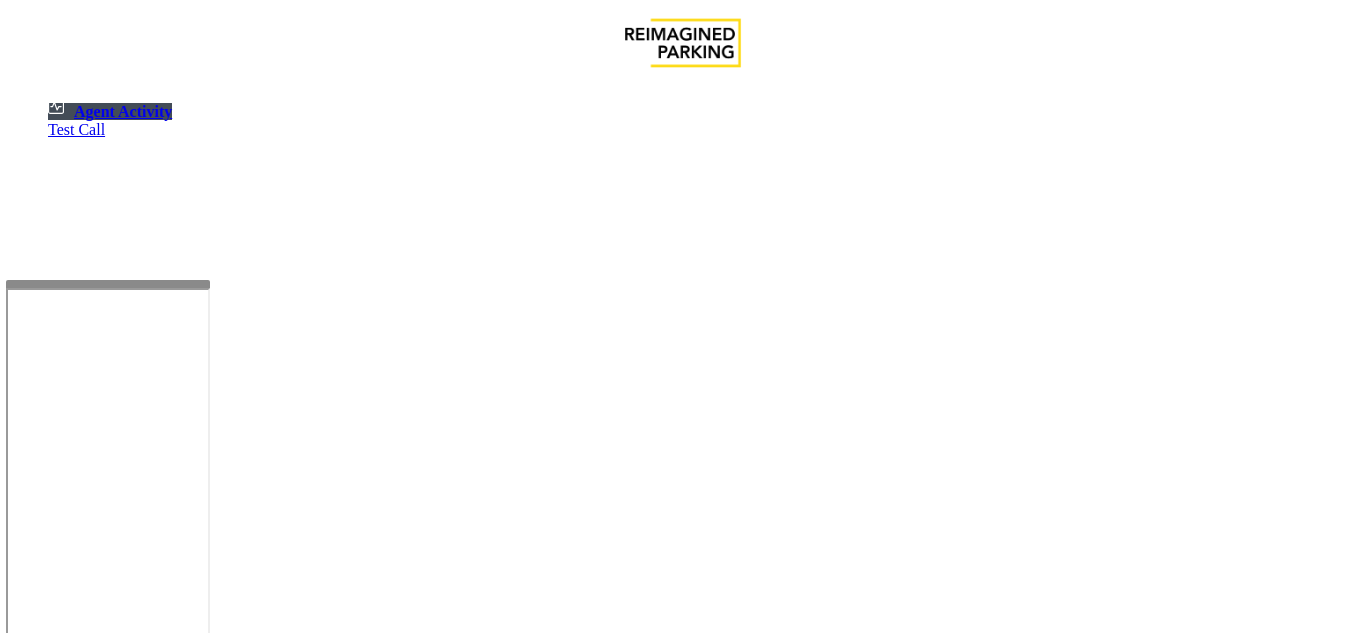 scroll, scrollTop: 0, scrollLeft: 0, axis: both 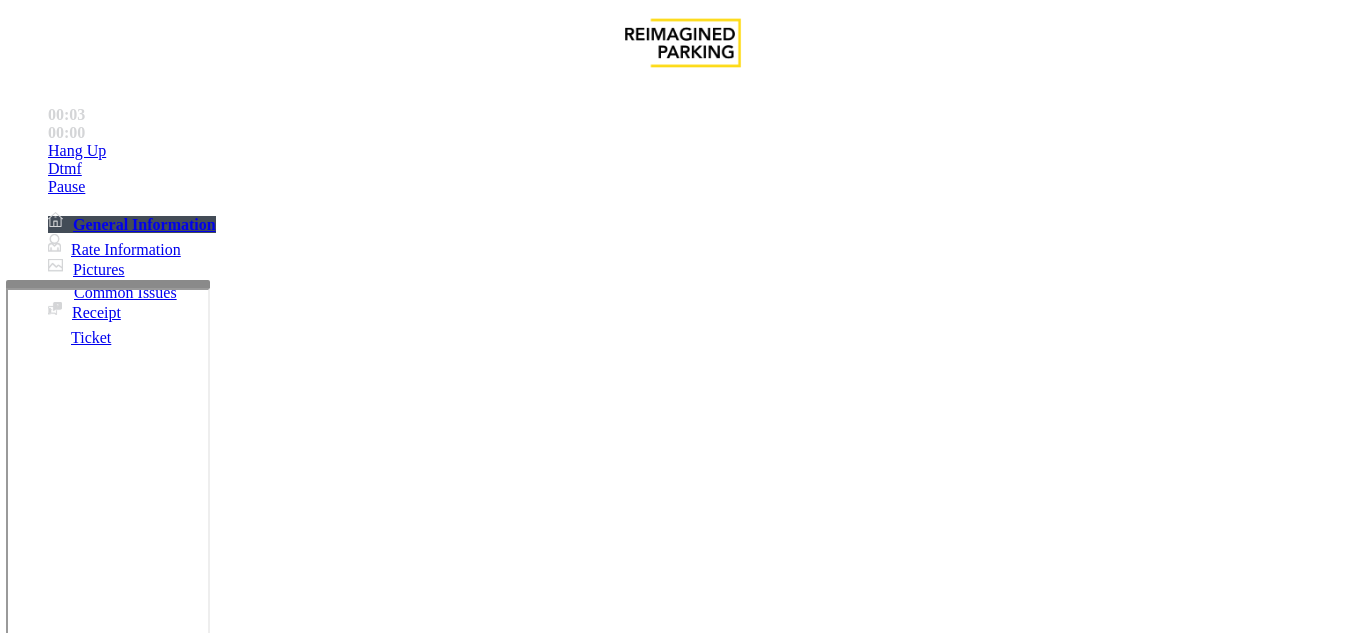 click on "Intercom Issue/No Response" at bounding box center [752, 1286] 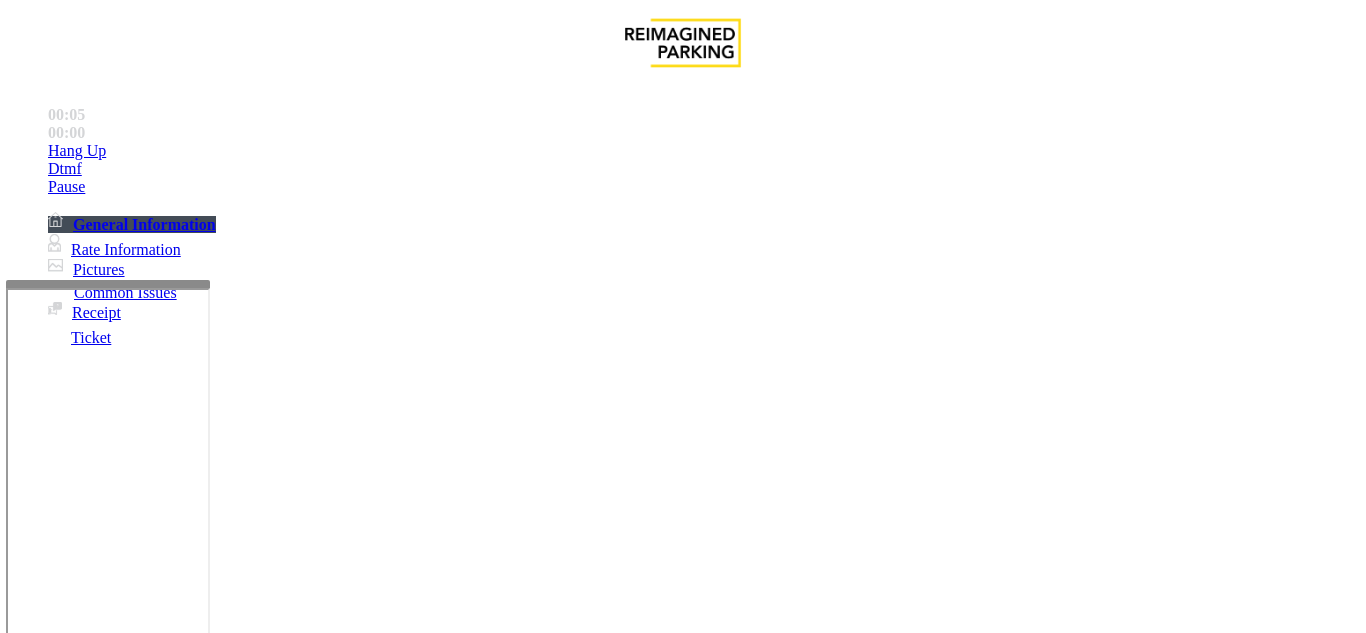 click on "No Response/Unable to hear parker" at bounding box center [682, 1271] 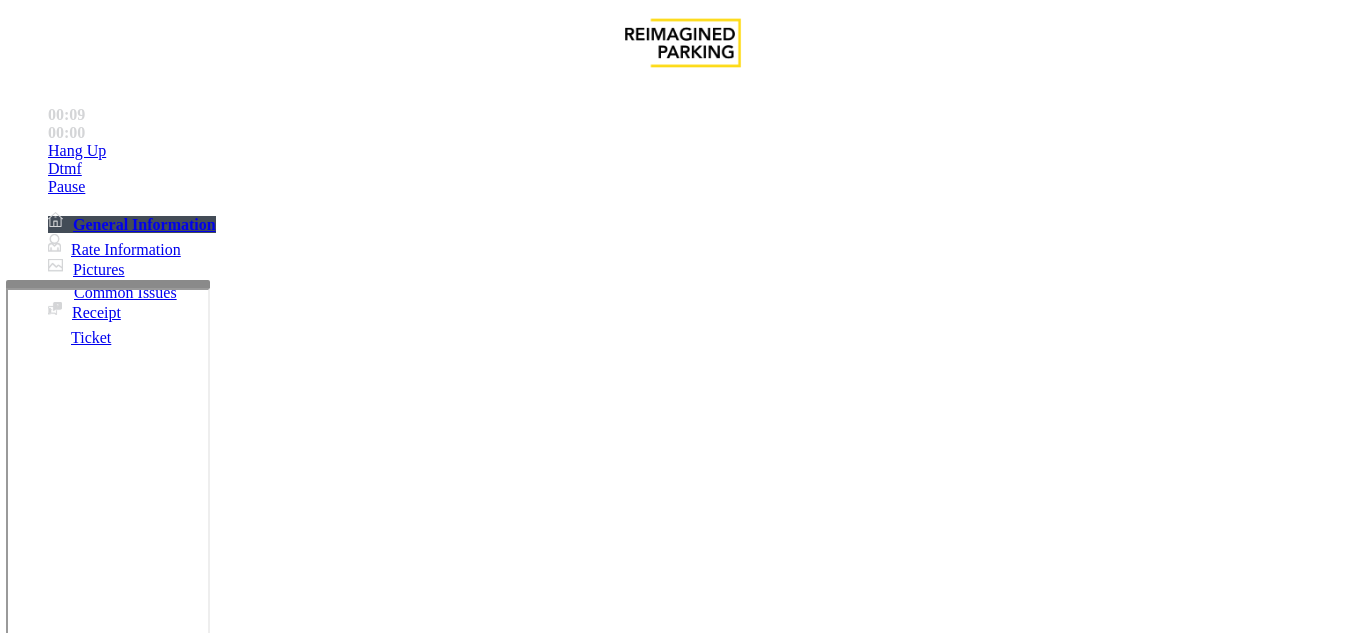 scroll, scrollTop: 400, scrollLeft: 0, axis: vertical 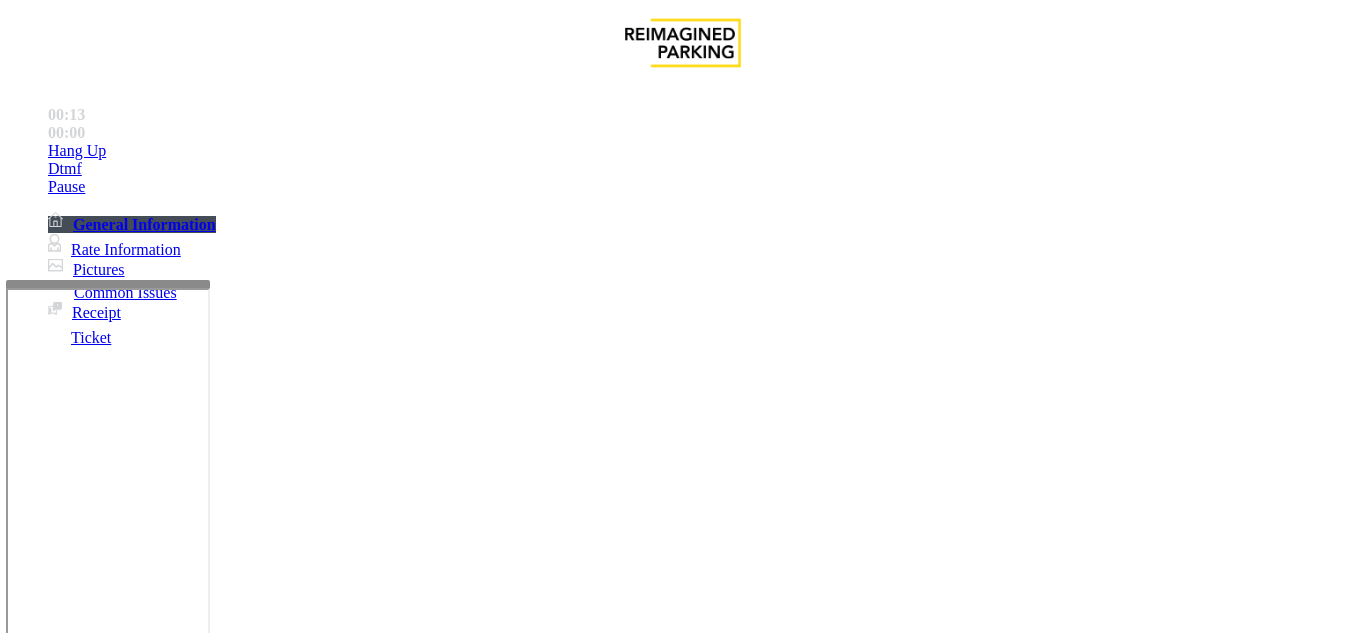 click on "Intercom Issue/No Response" at bounding box center [141, 1253] 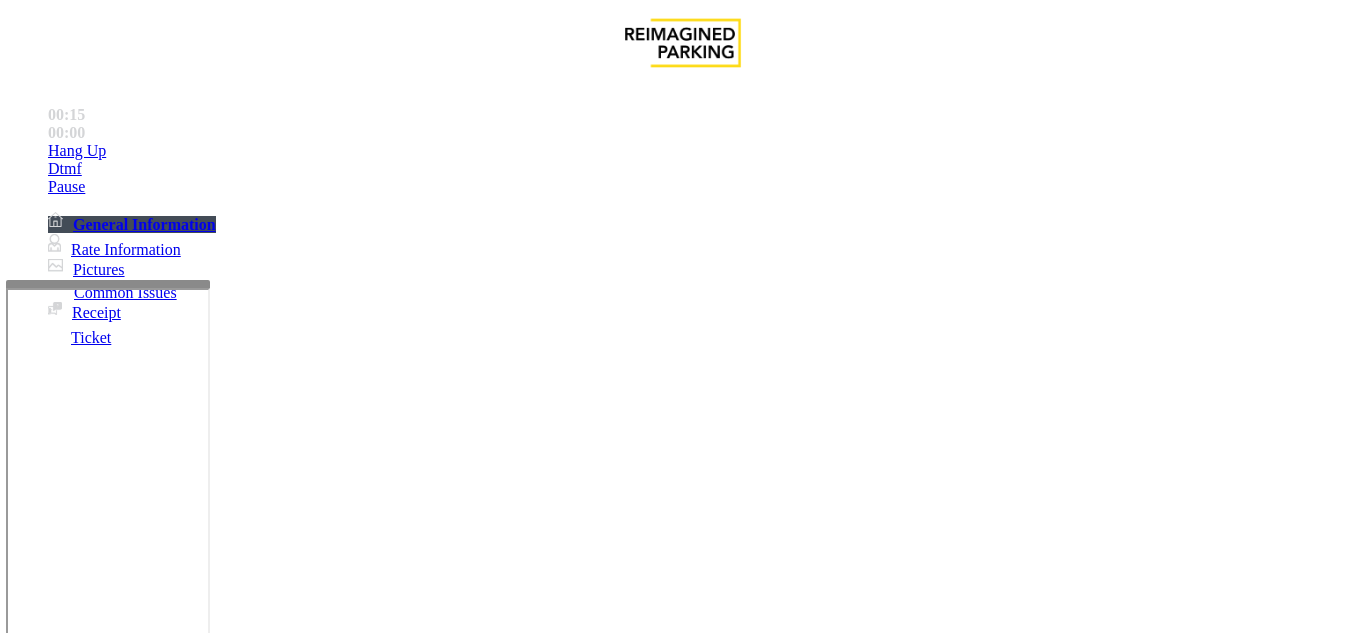 click on "Issue" at bounding box center [42, 1253] 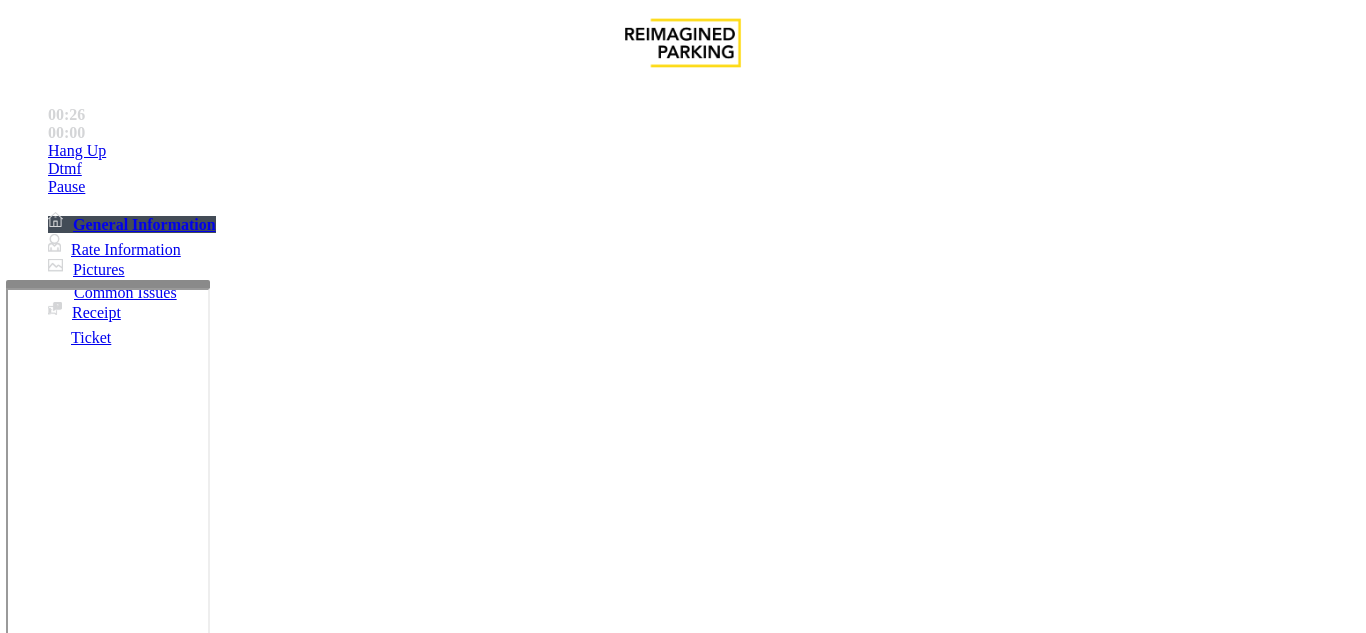 scroll, scrollTop: 1700, scrollLeft: 0, axis: vertical 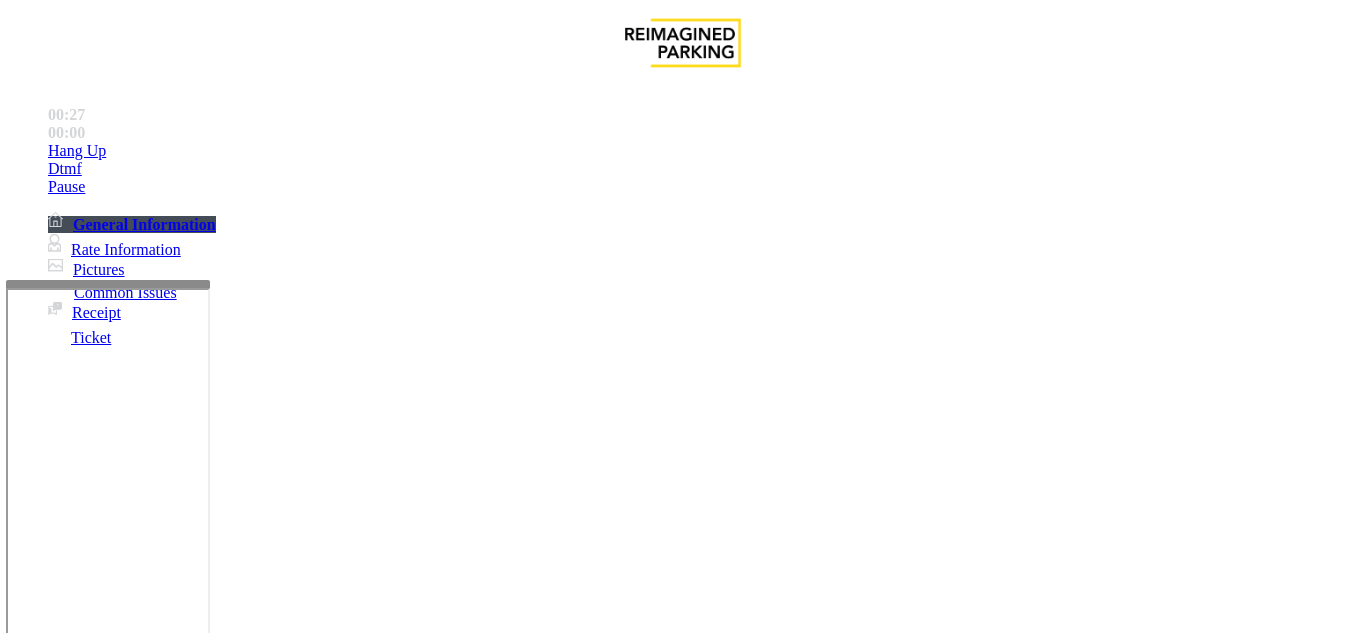 click on "Ticket Issue" at bounding box center (71, 1286) 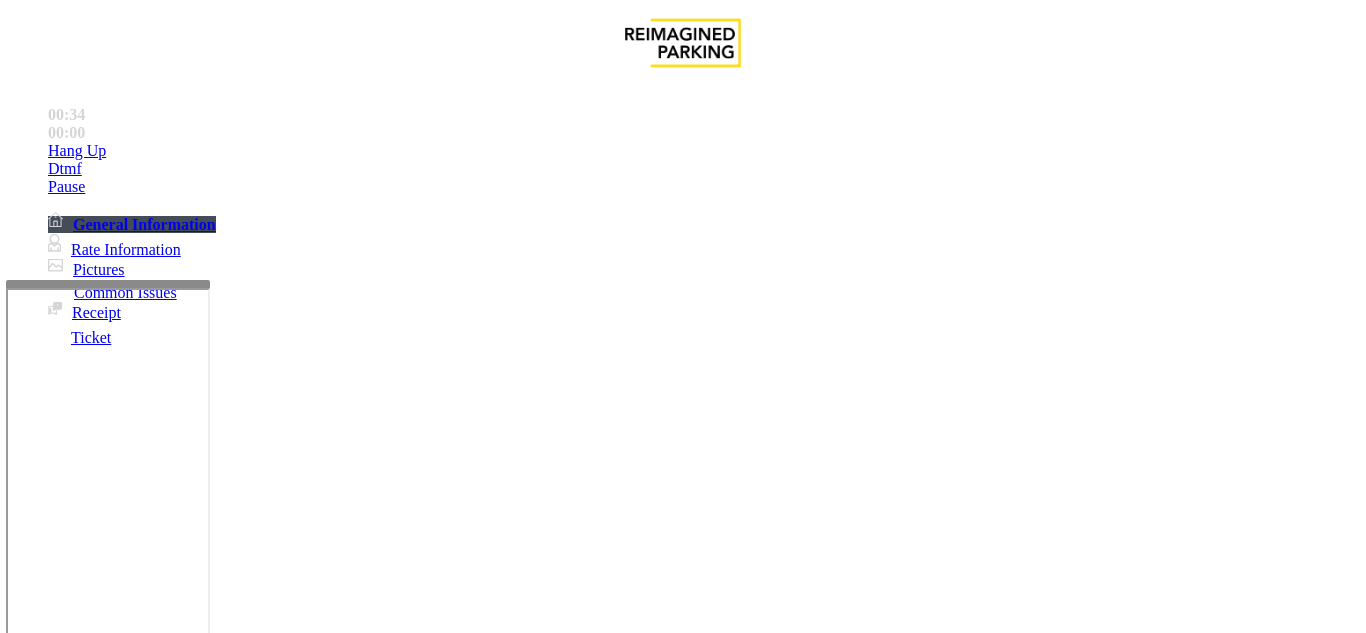 scroll, scrollTop: 200, scrollLeft: 0, axis: vertical 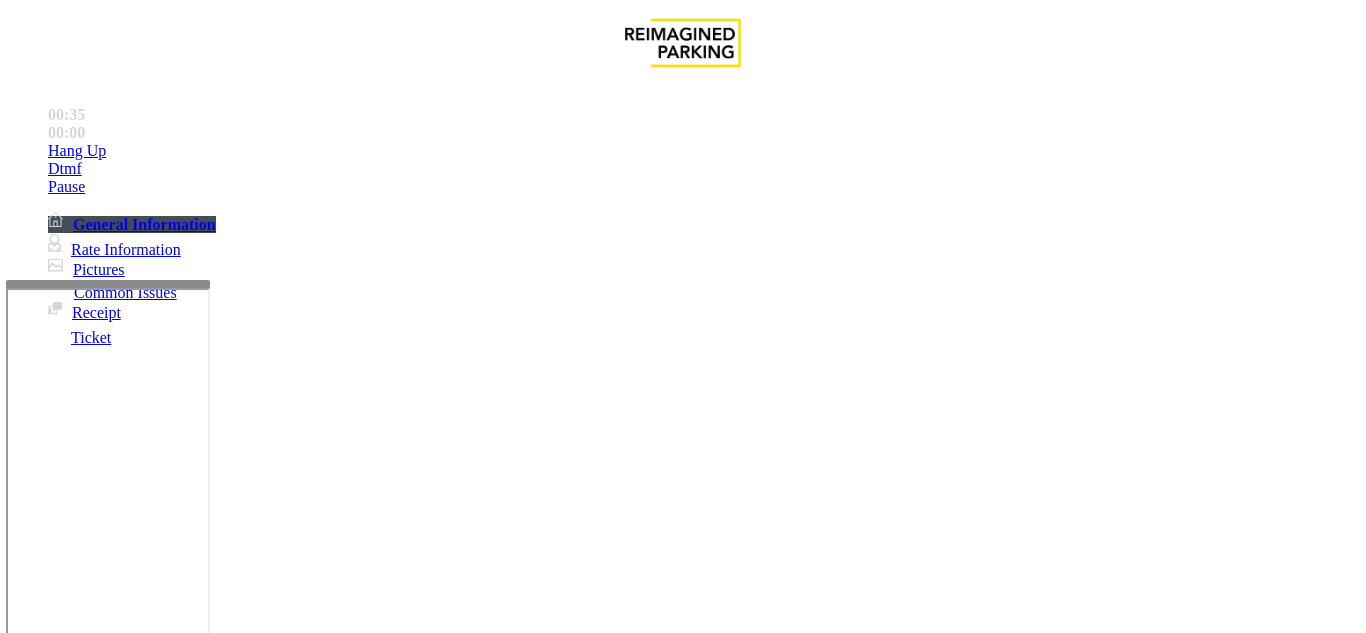 paste on "**********" 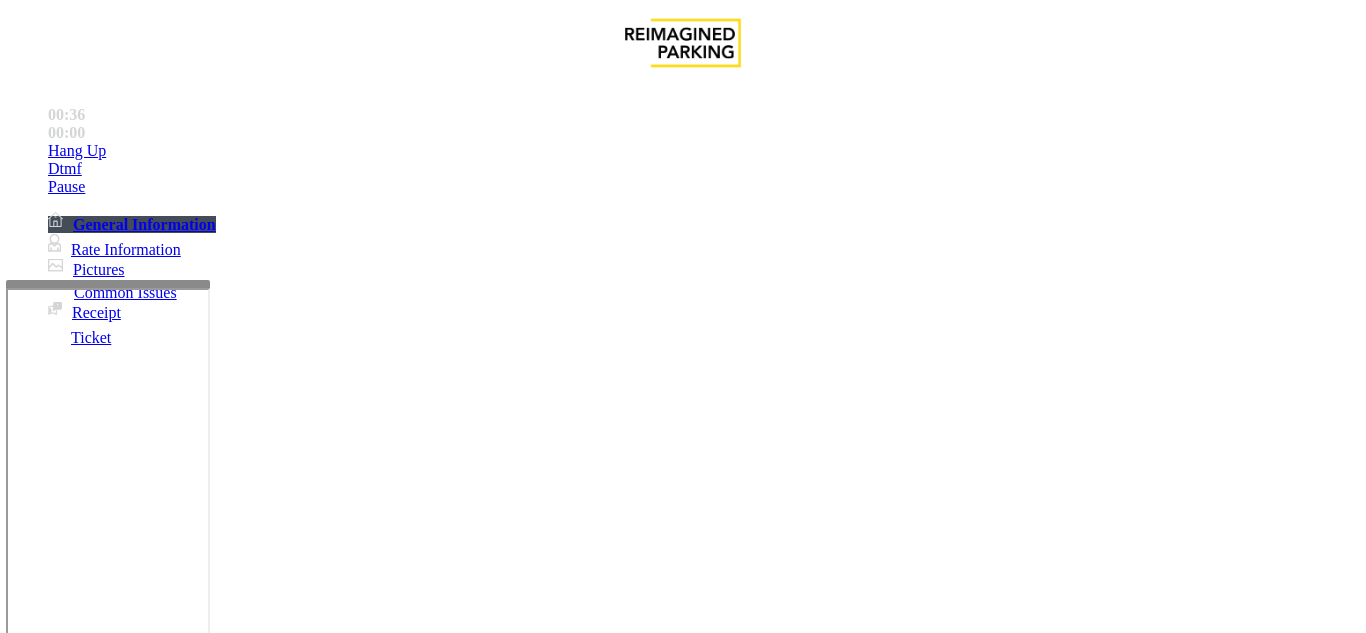 scroll, scrollTop: 0, scrollLeft: 0, axis: both 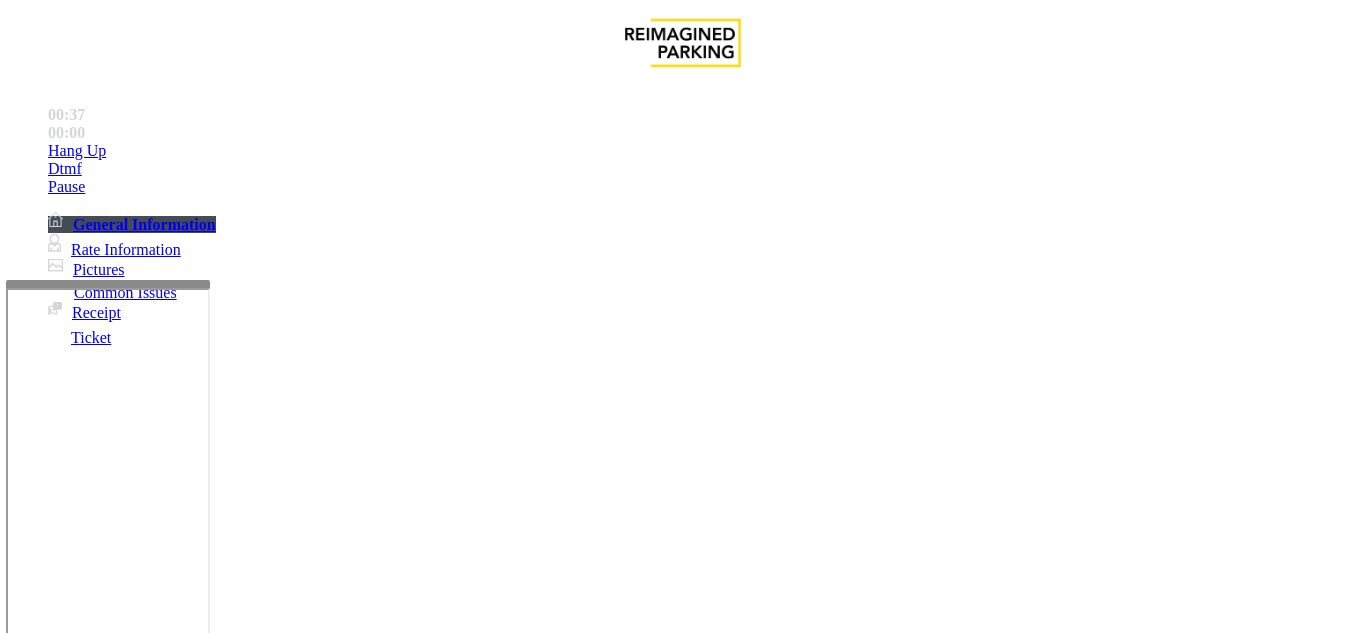 click on "Ticket Paid" at bounding box center (682, 1271) 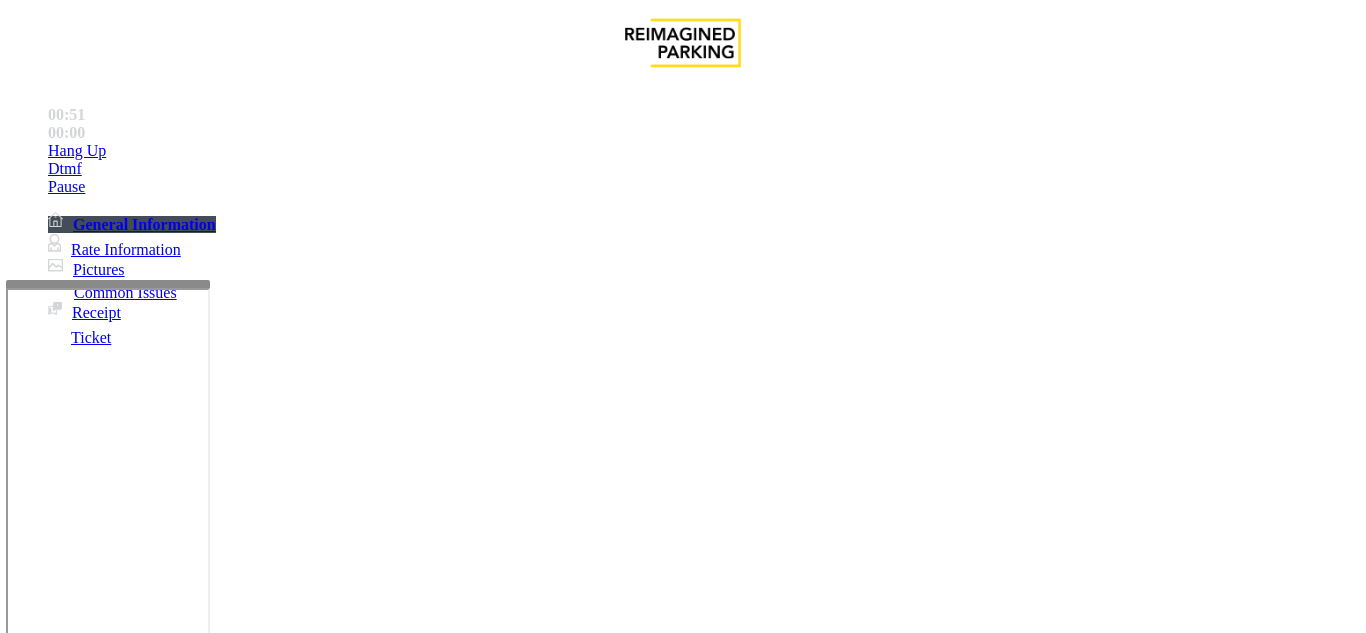 click on "Ticket Issue" at bounding box center [95, 1253] 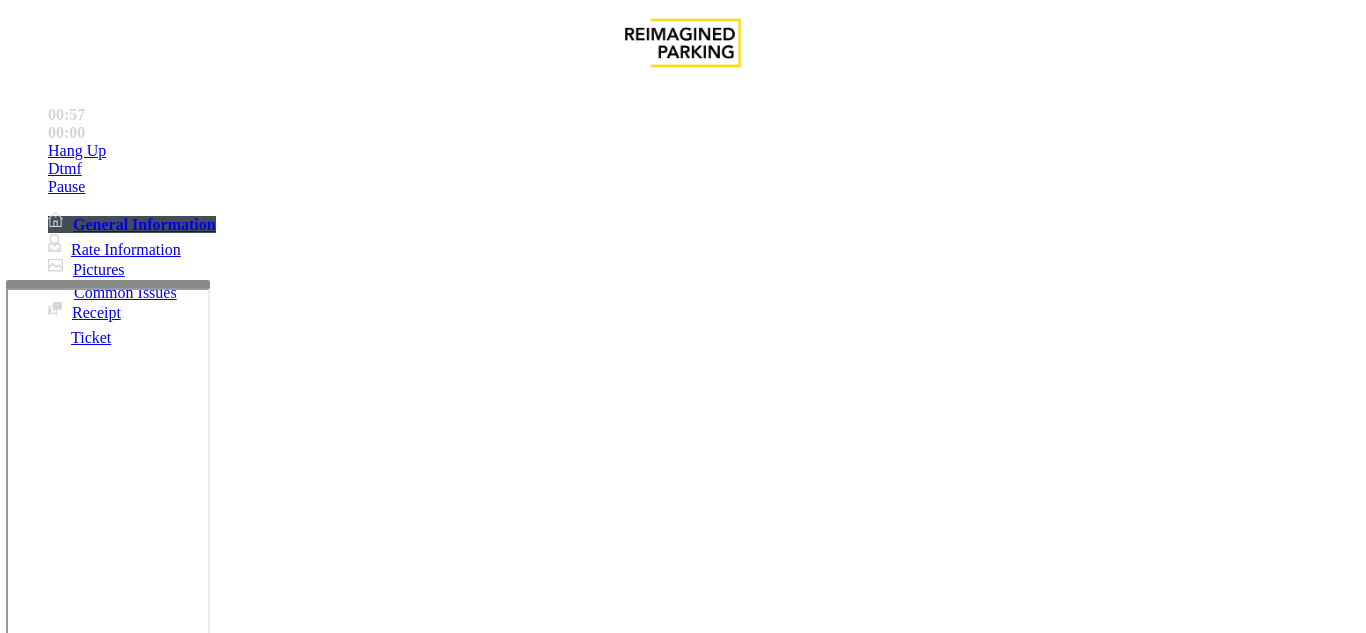 click on "Issue" at bounding box center [42, 1253] 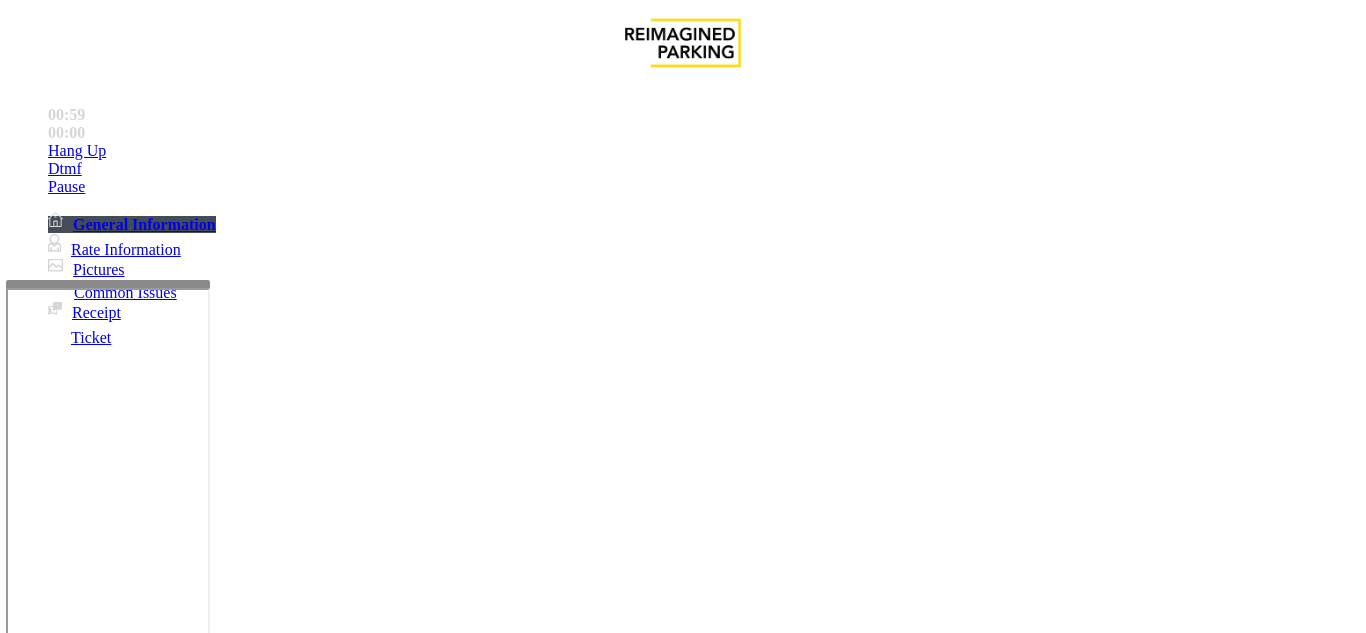 click on "Equipment Issue" at bounding box center [483, 1286] 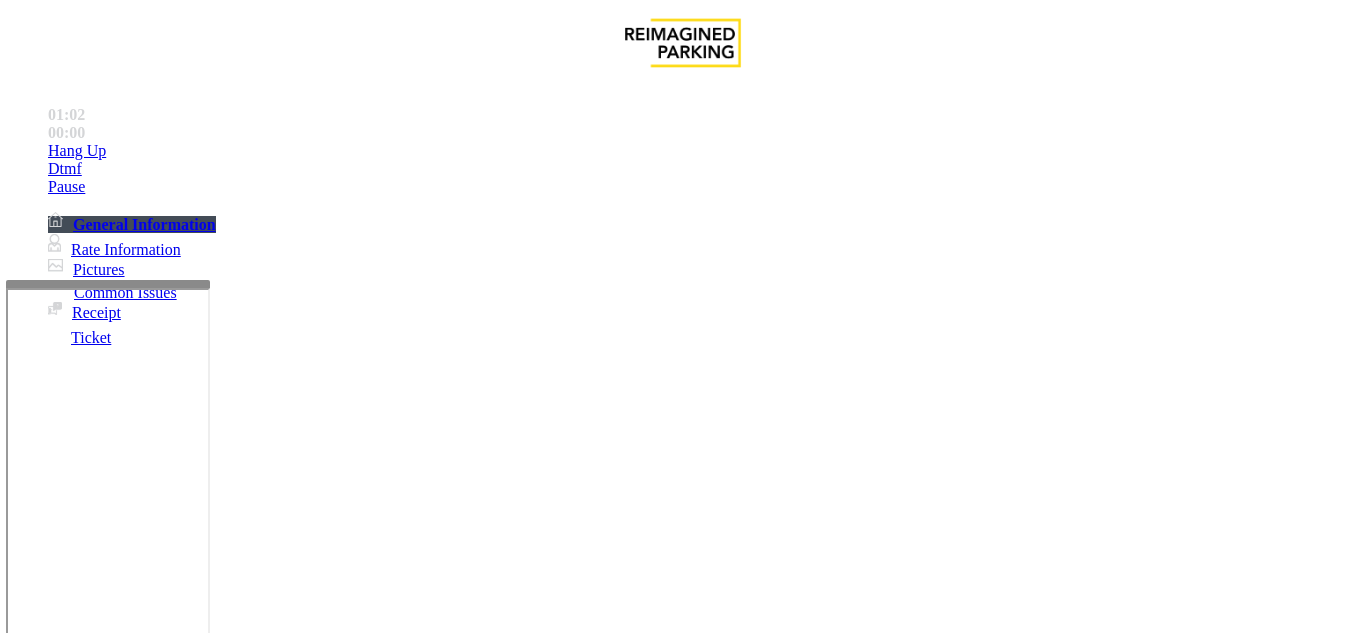 scroll, scrollTop: 1500, scrollLeft: 0, axis: vertical 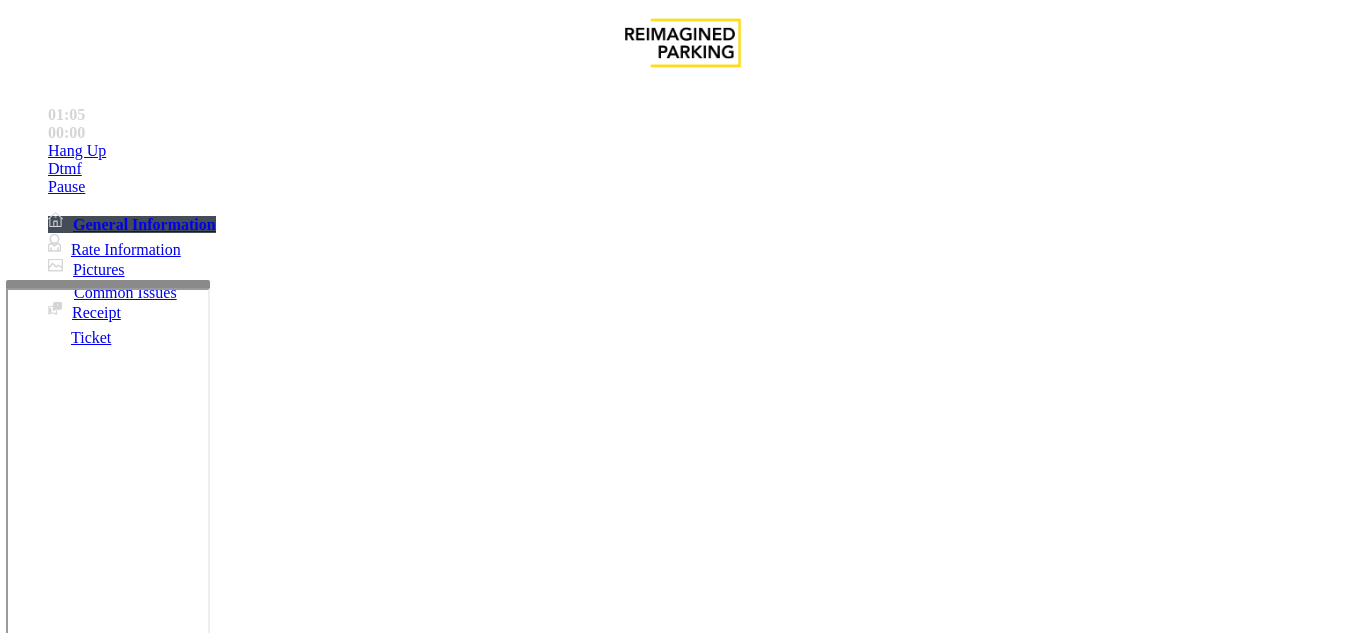 click on "Ticket Jam" at bounding box center (268, 1286) 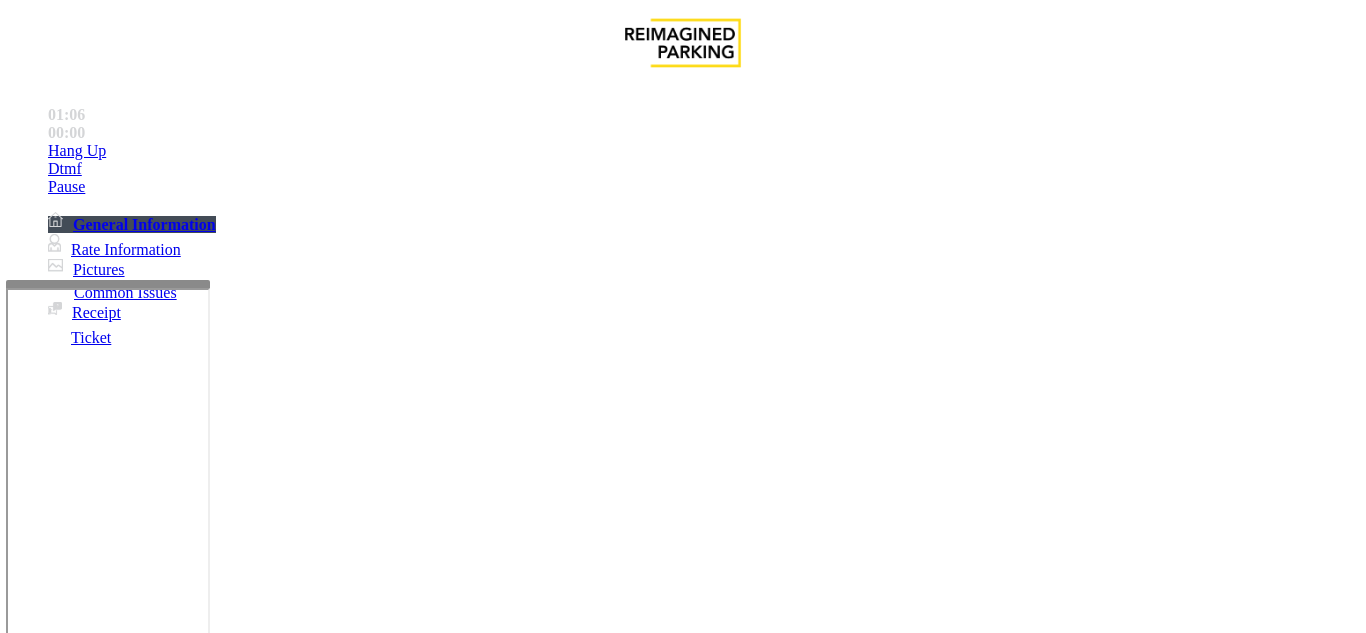 scroll, scrollTop: 0, scrollLeft: 0, axis: both 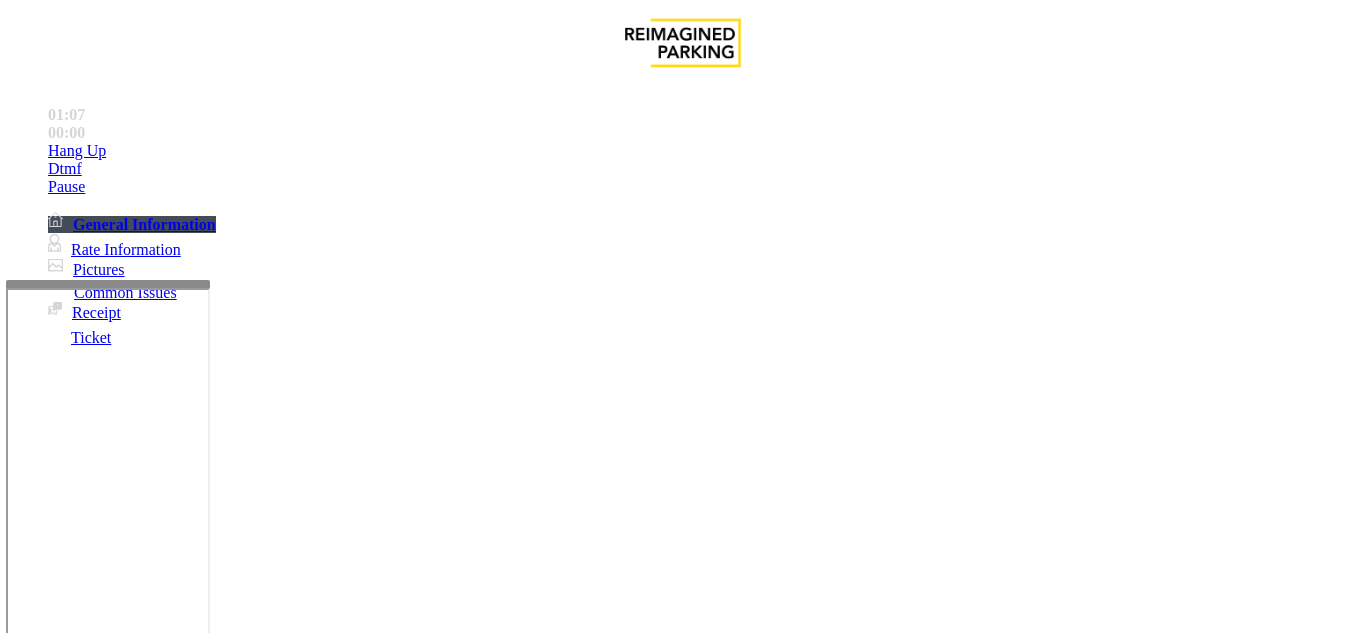 click on "Ticket Jam" at bounding box center [682, 1271] 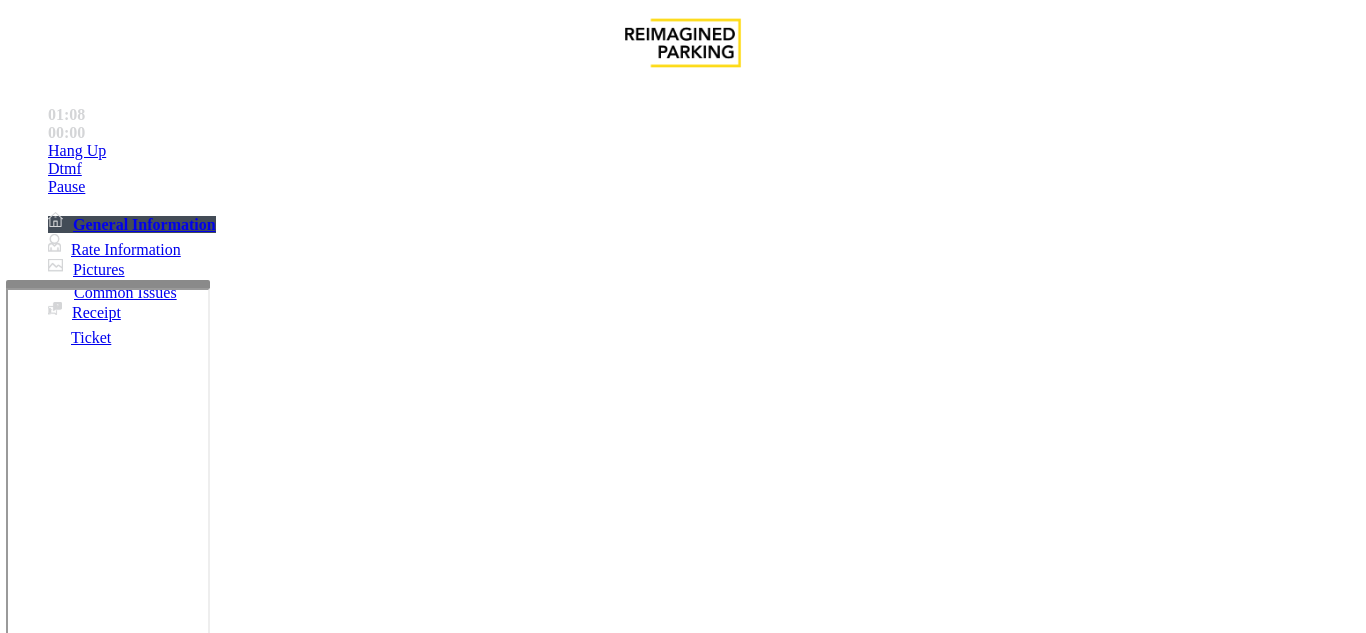 copy on "Ticket Jam" 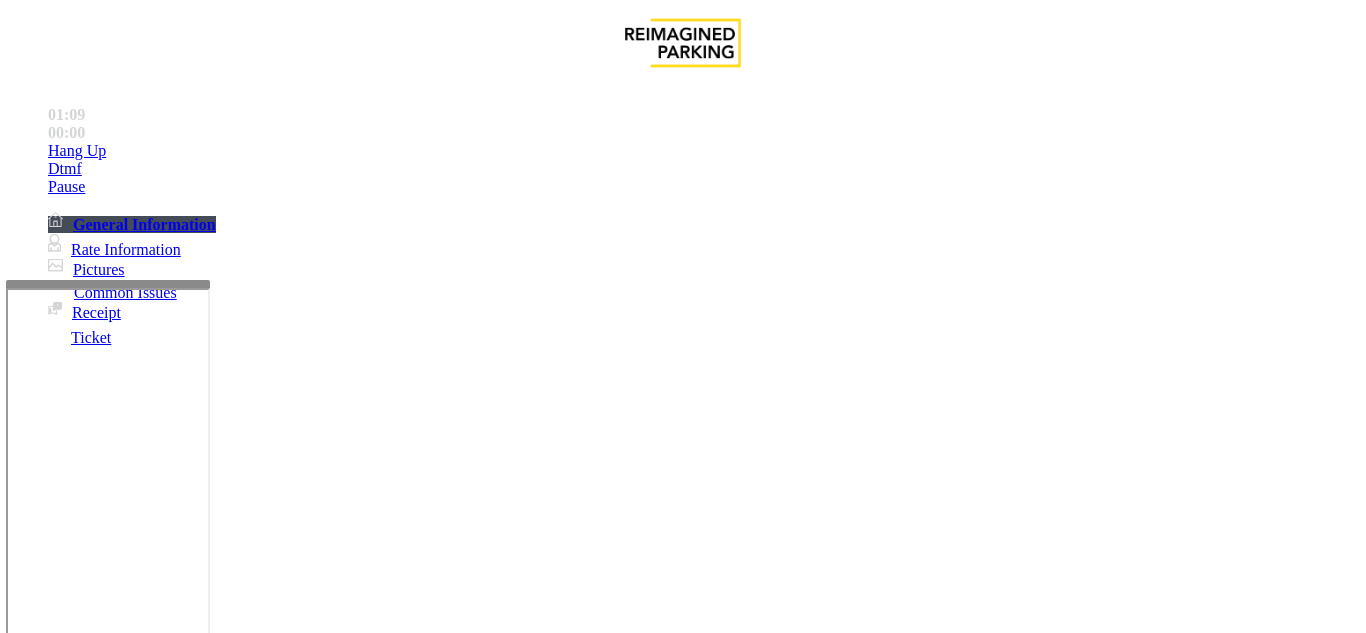 scroll, scrollTop: 100, scrollLeft: 0, axis: vertical 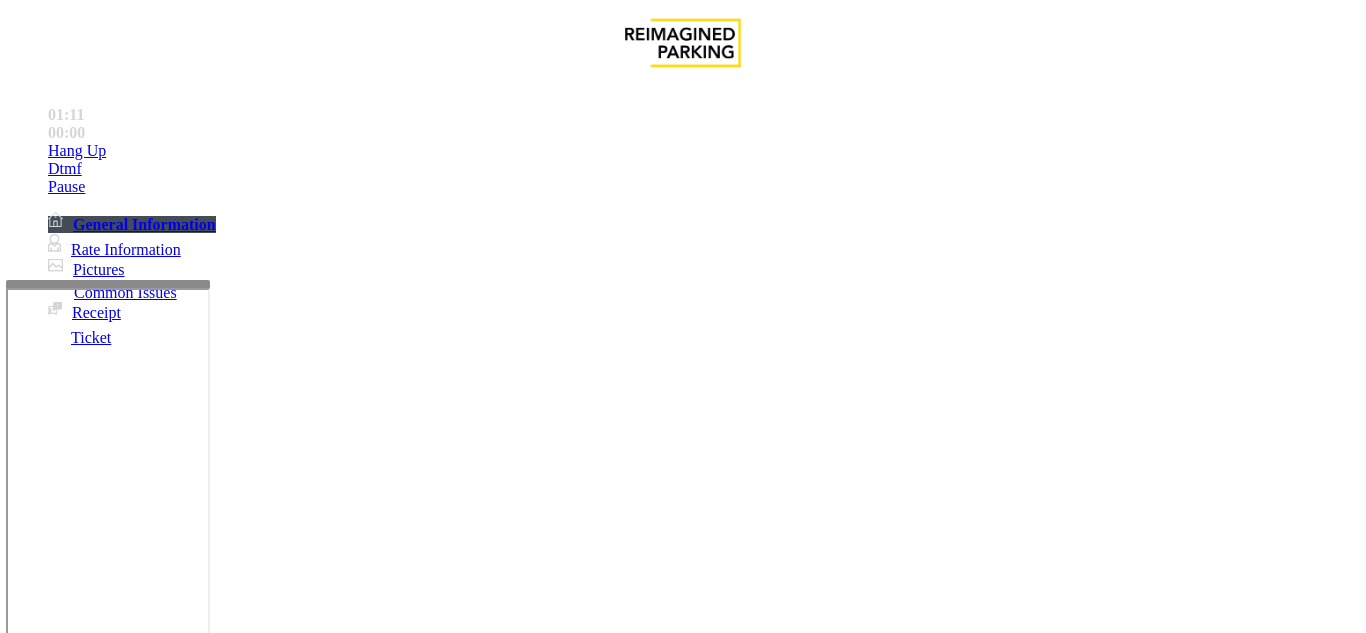 paste on "**********" 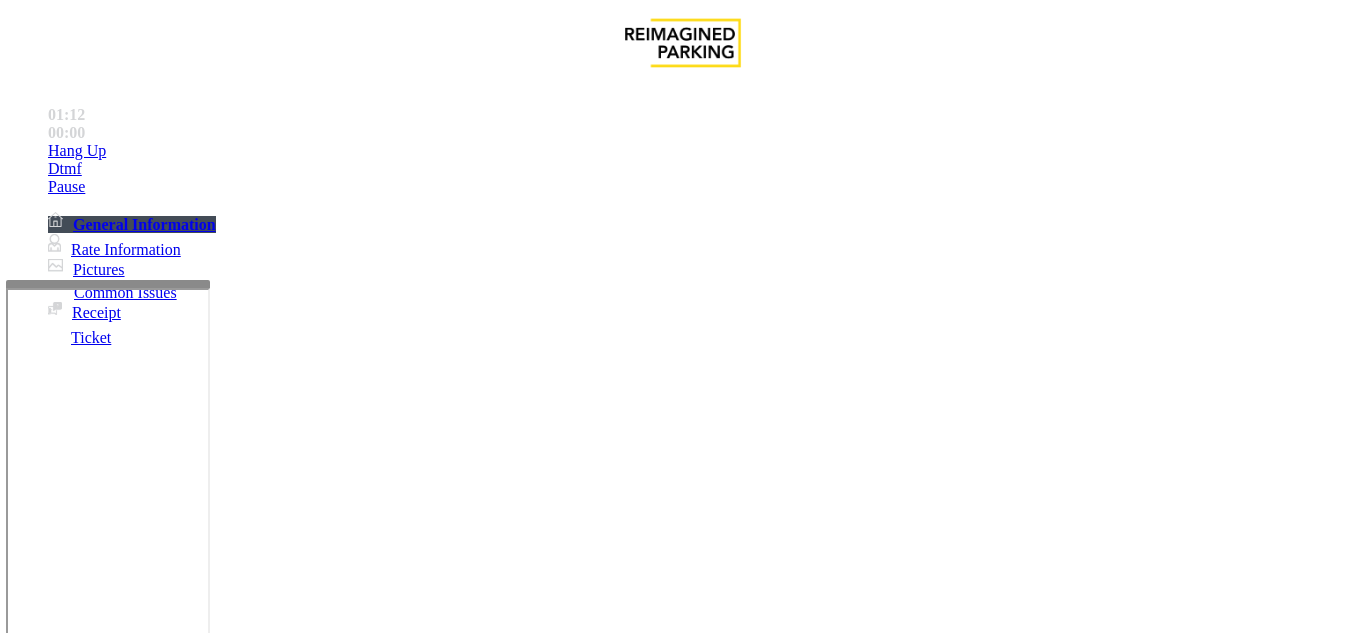 click at bounding box center [221, 1607] 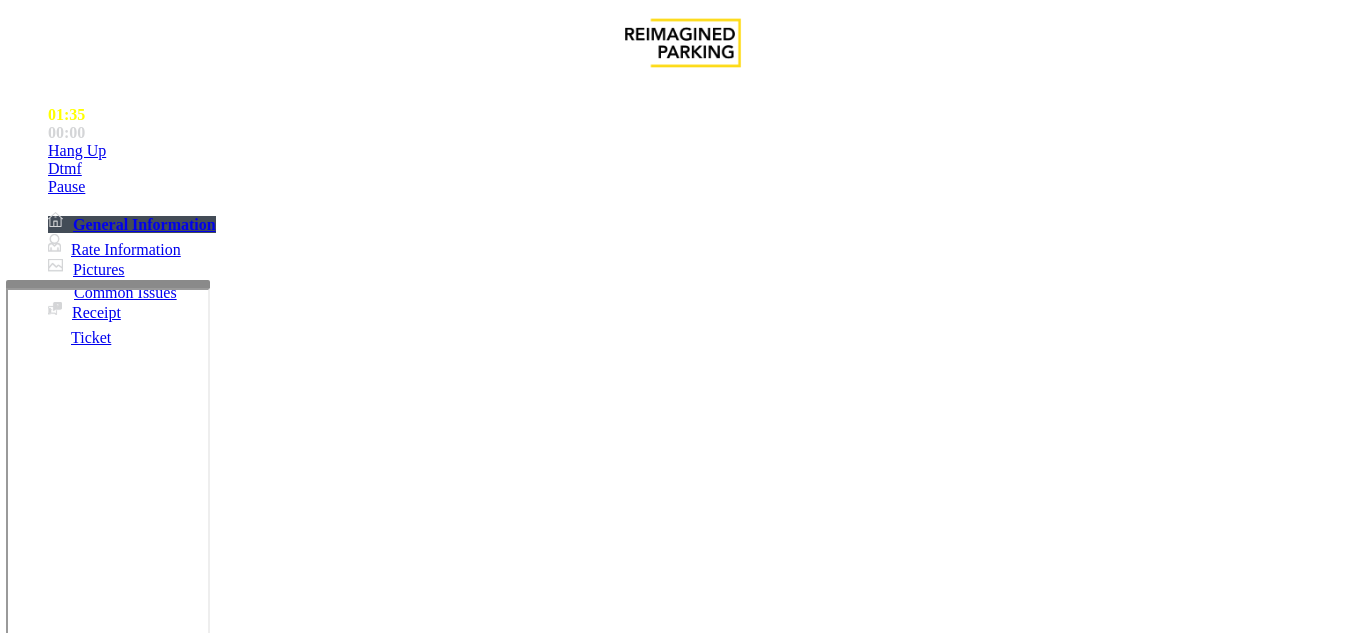 type on "**********" 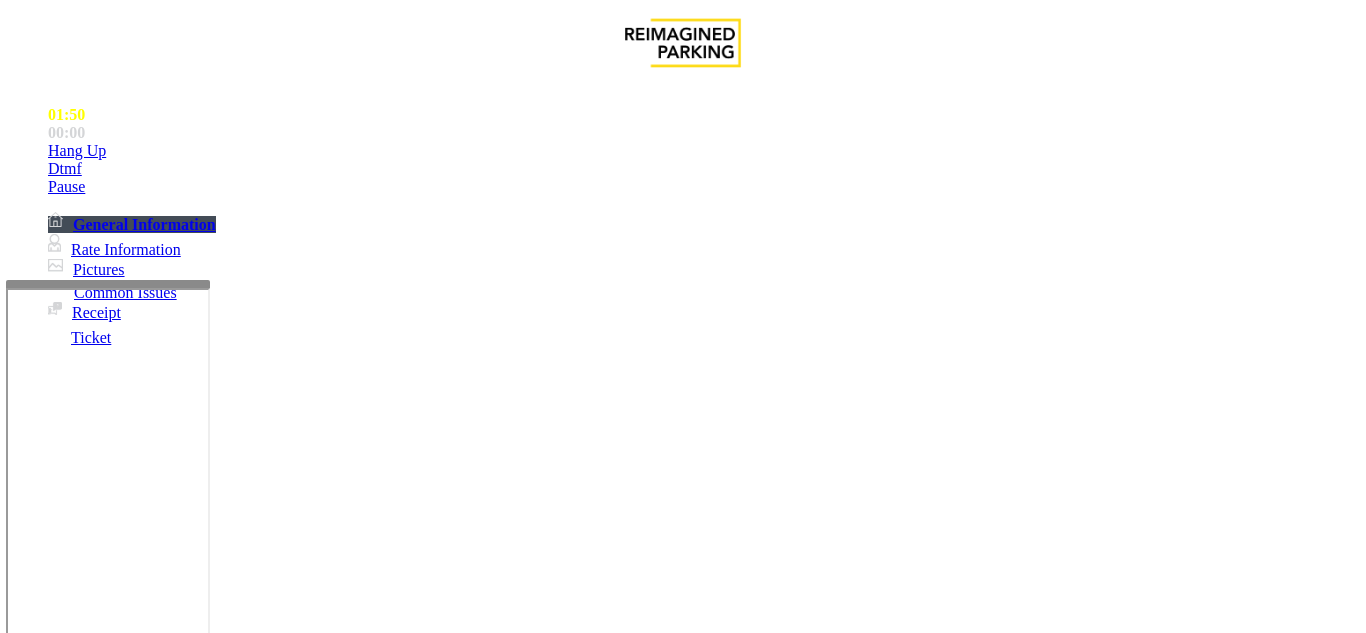 scroll, scrollTop: 21, scrollLeft: 0, axis: vertical 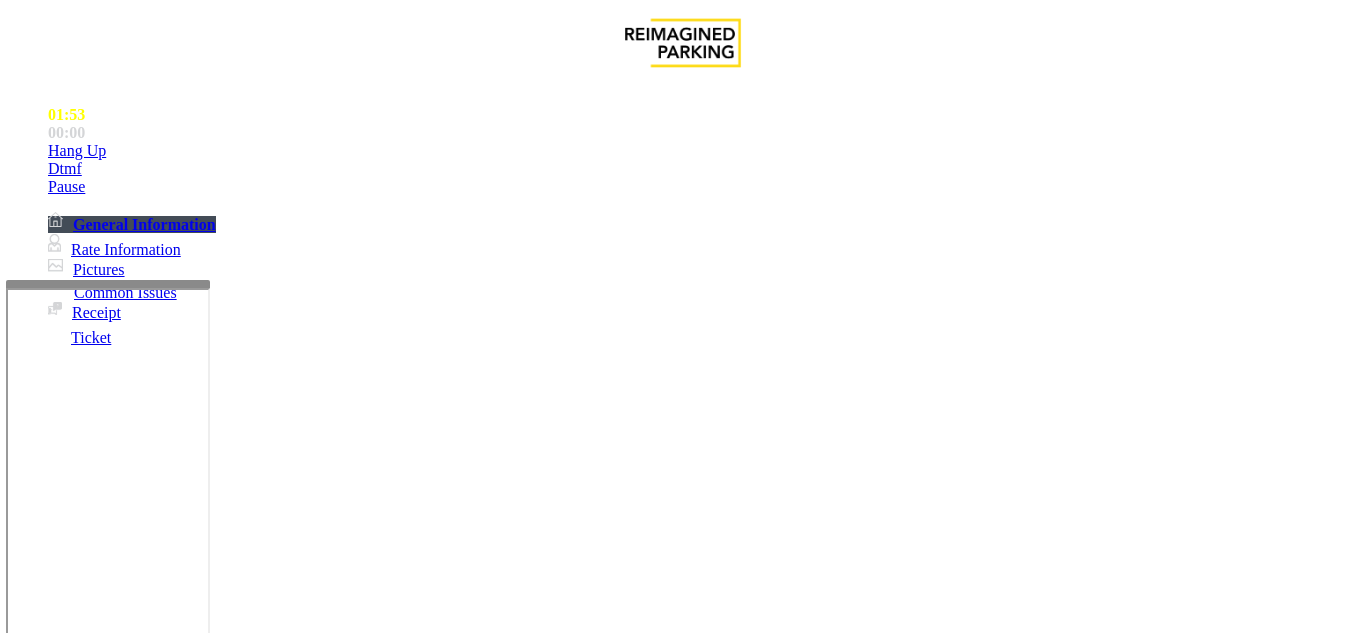 type on "*********" 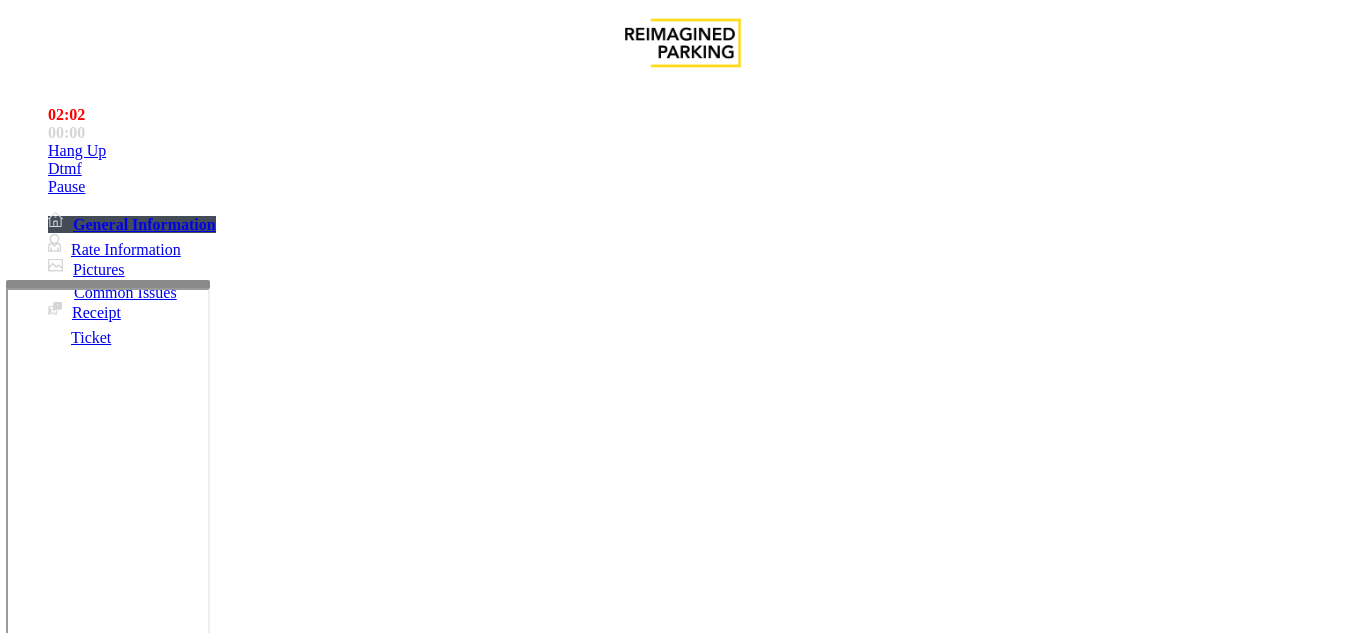 scroll, scrollTop: 1000, scrollLeft: 0, axis: vertical 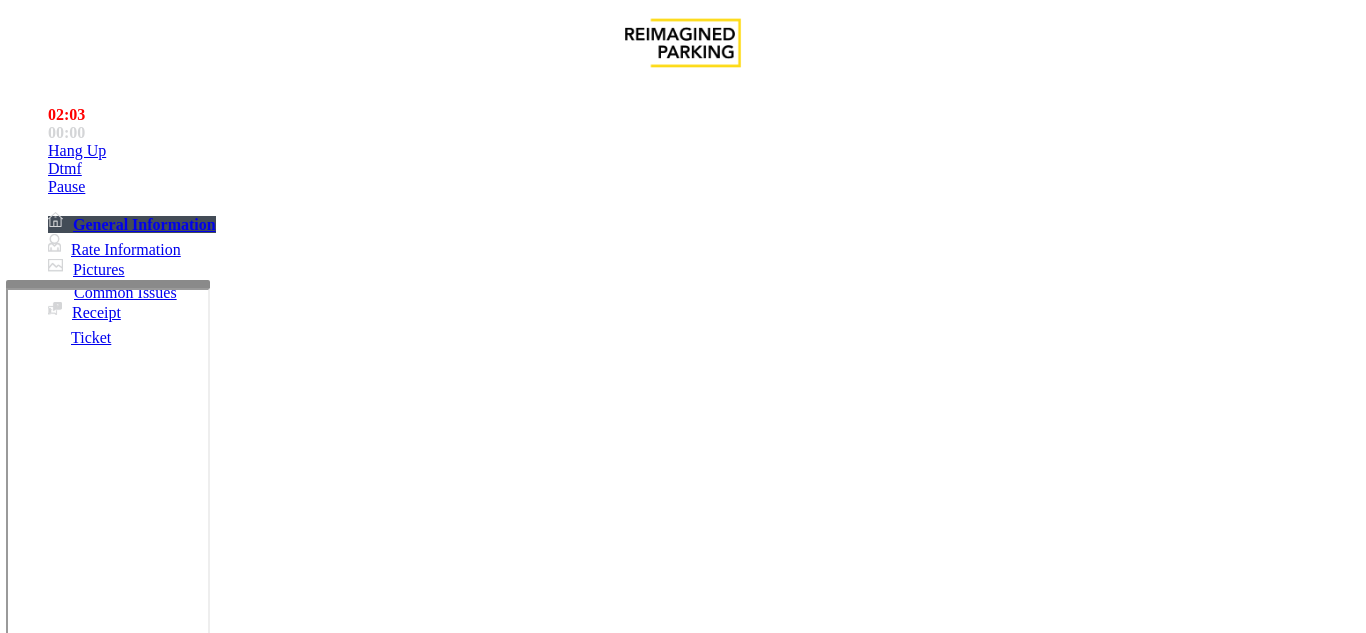 type on "**********" 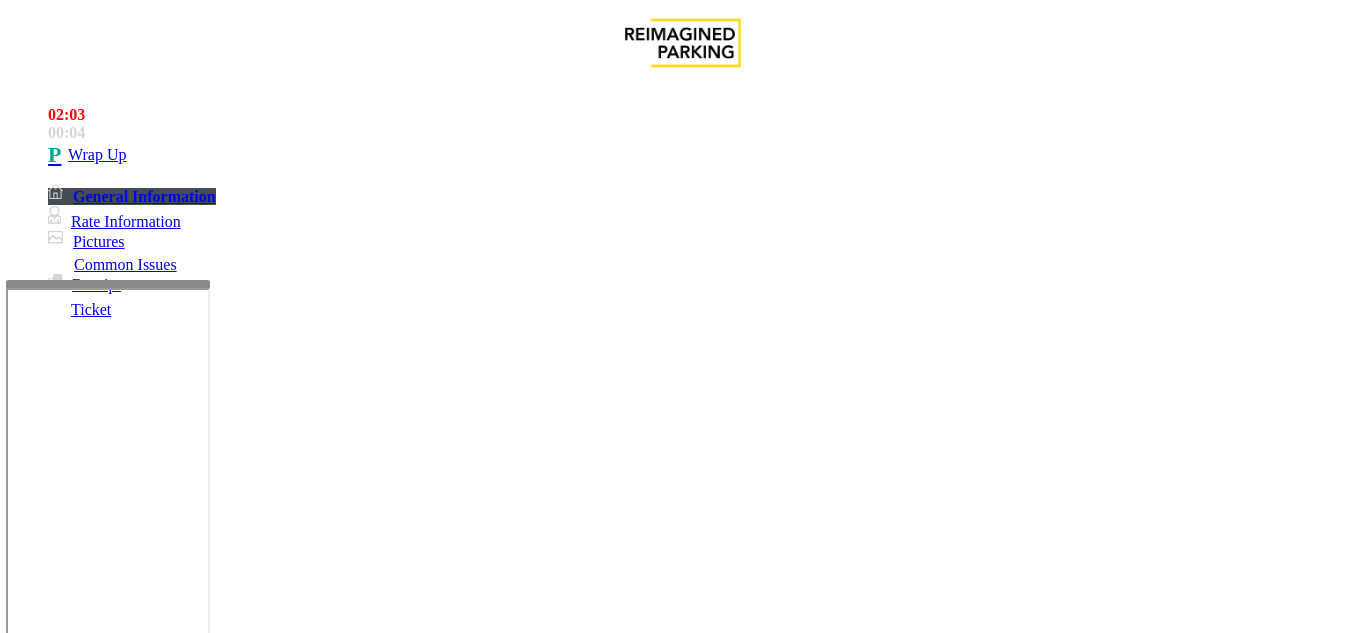 scroll, scrollTop: 1000, scrollLeft: 0, axis: vertical 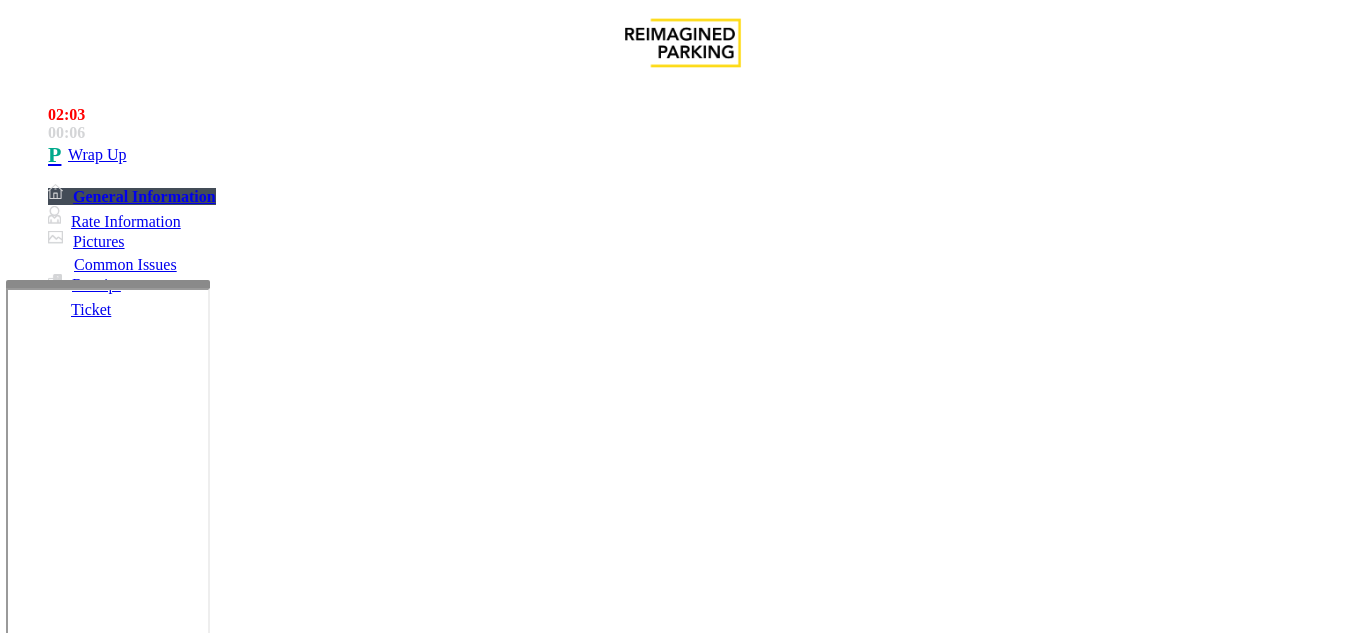 type on "*" 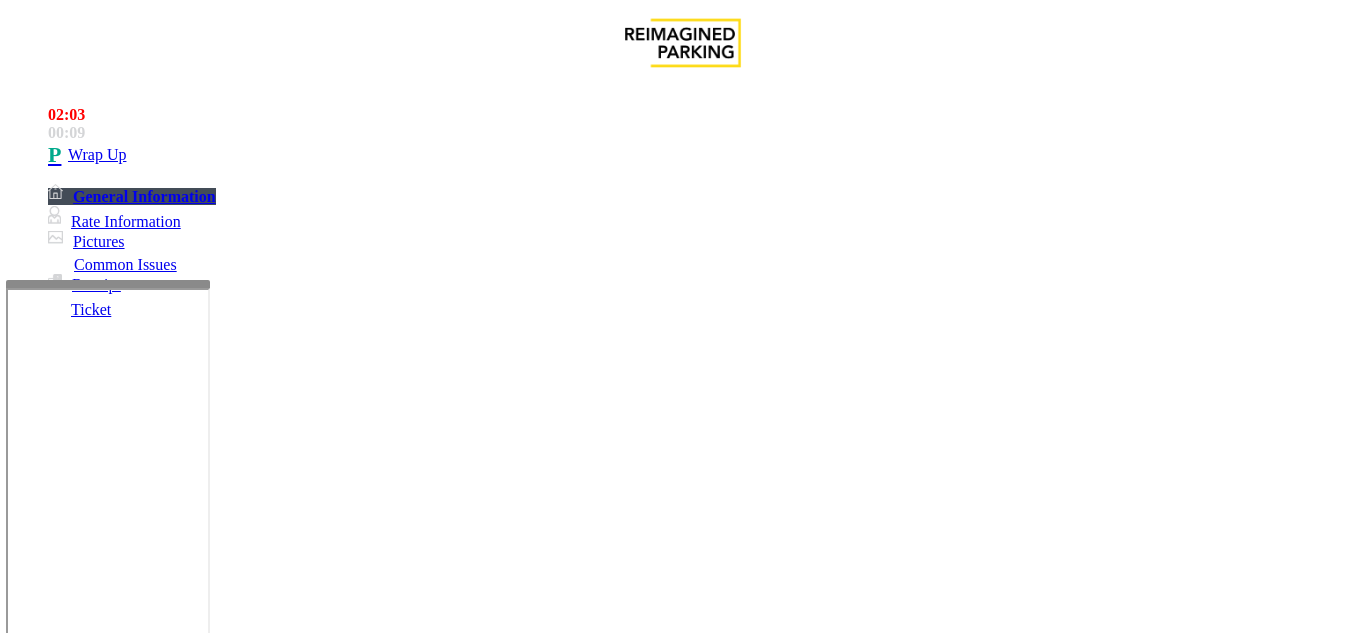 scroll, scrollTop: 42, scrollLeft: 0, axis: vertical 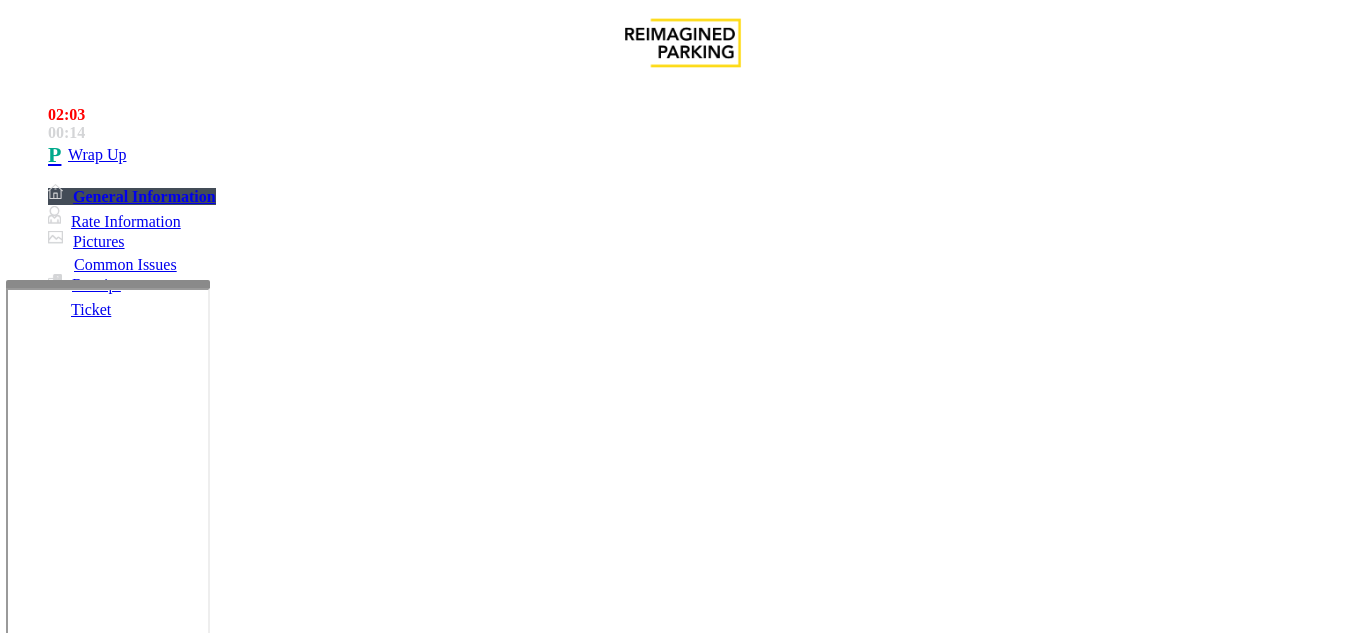 click at bounding box center [221, 1607] 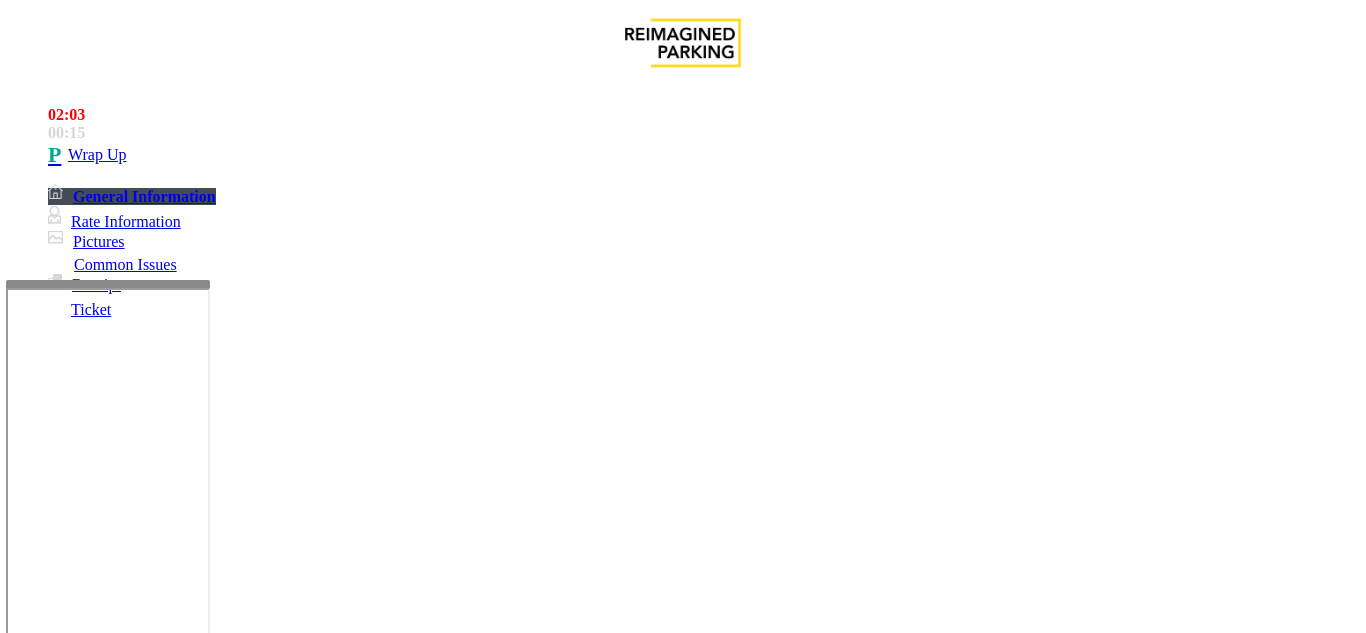 drag, startPoint x: 370, startPoint y: 506, endPoint x: 400, endPoint y: 540, distance: 45.343136 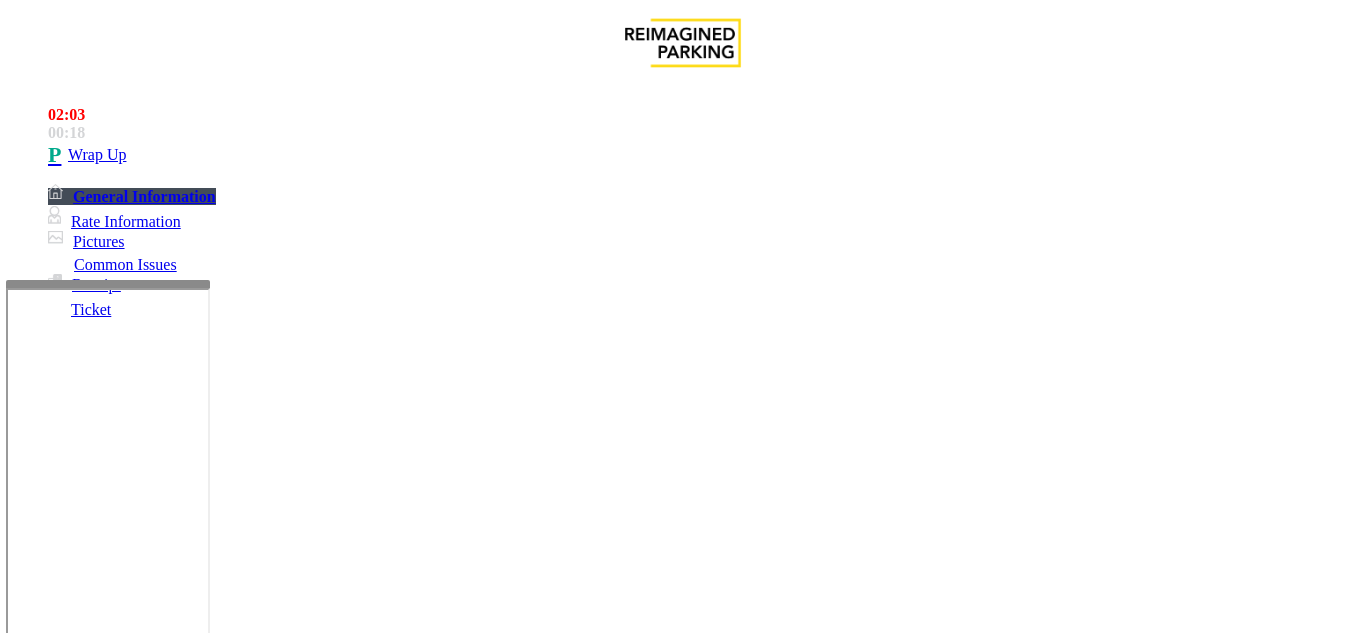scroll, scrollTop: 0, scrollLeft: 0, axis: both 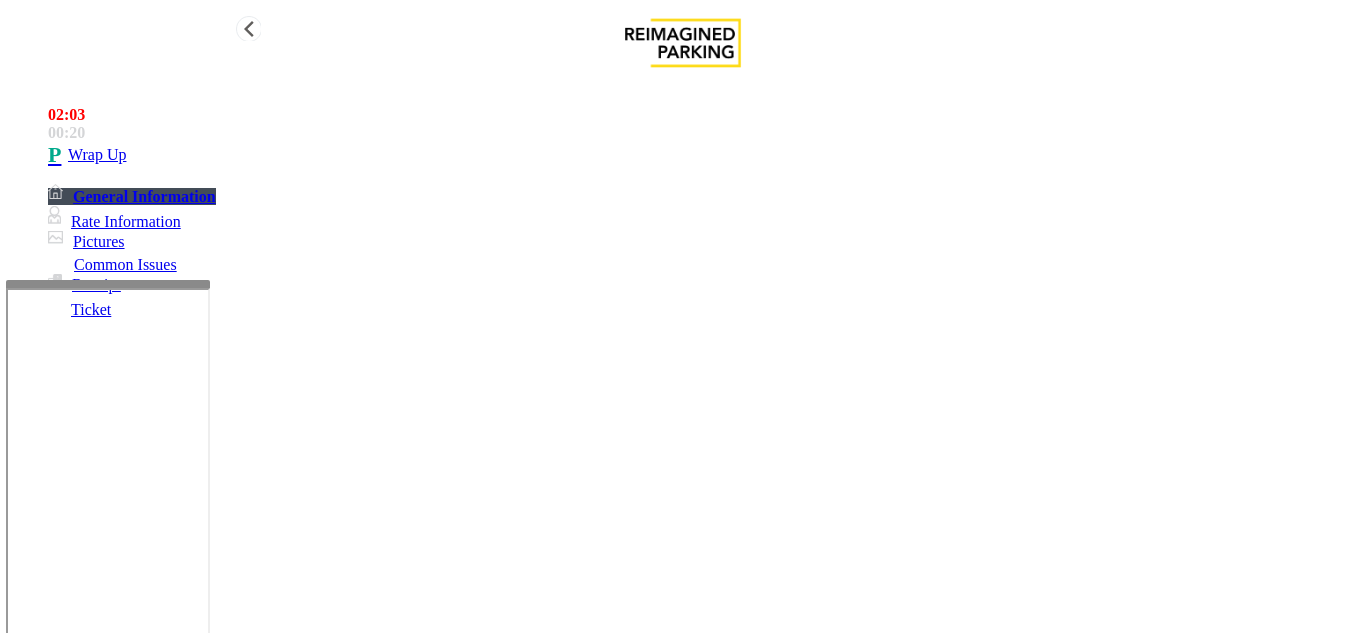 type on "**" 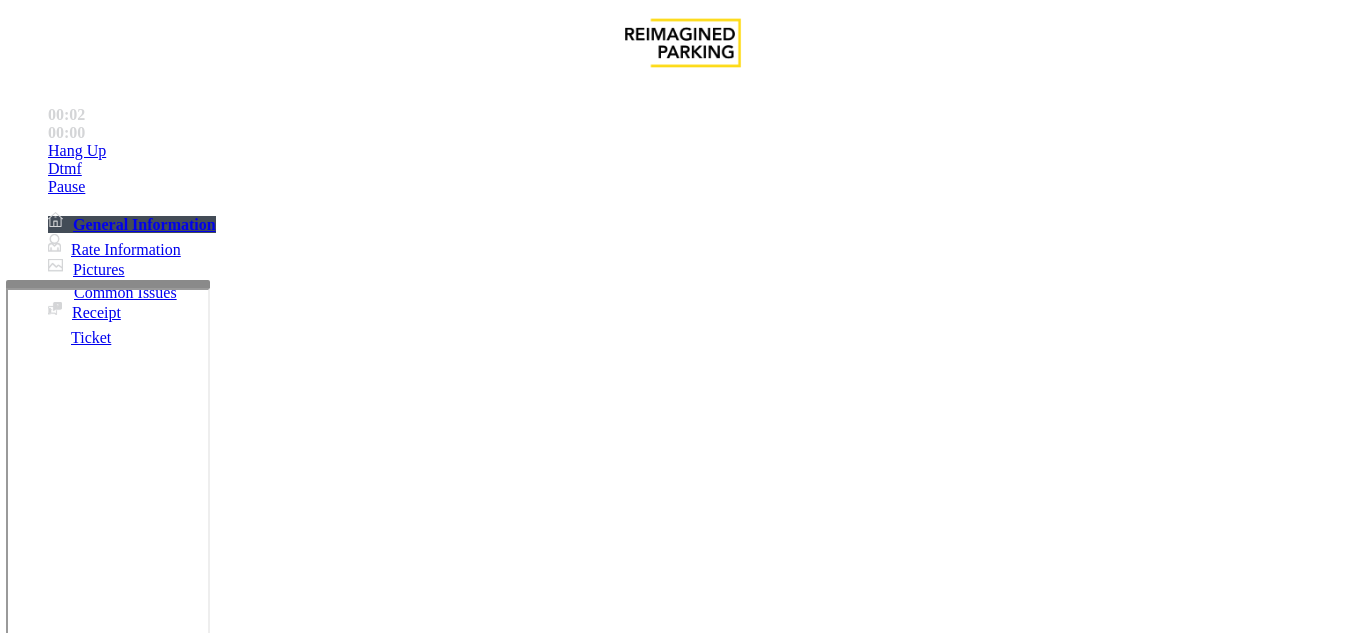click on "Intercom Issue/No Response" at bounding box center [929, 1286] 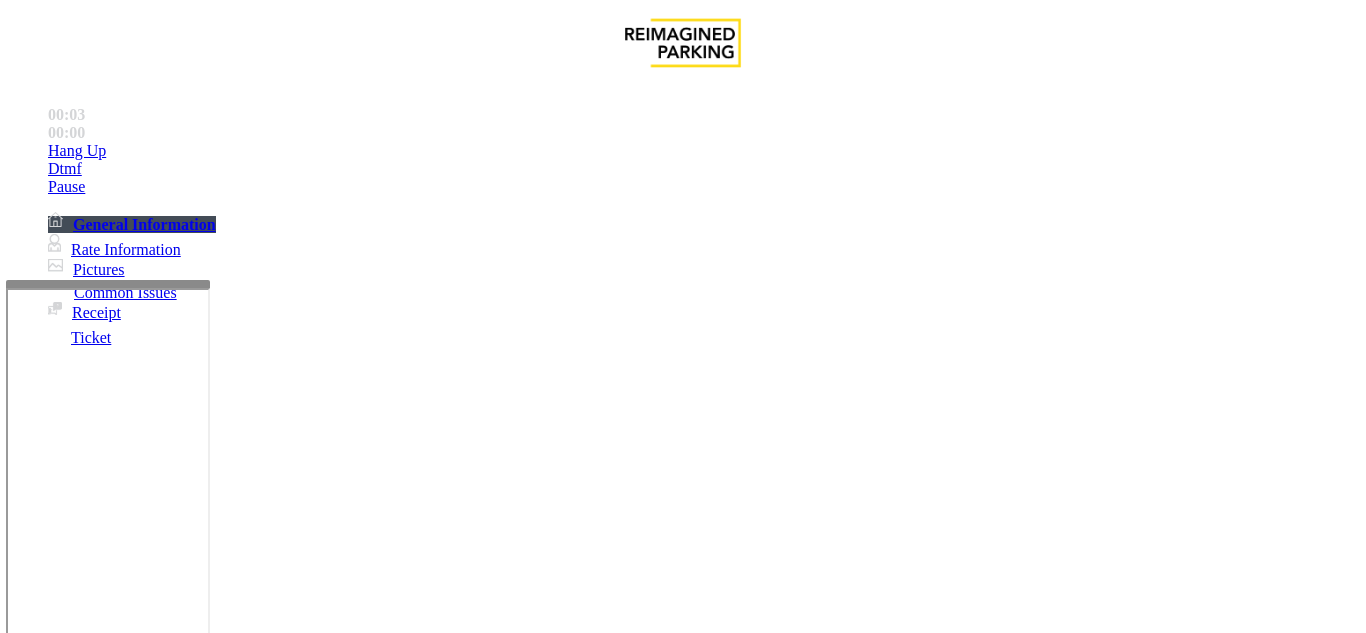 click on "No Response/Unable to hear parker" at bounding box center (682, 1271) 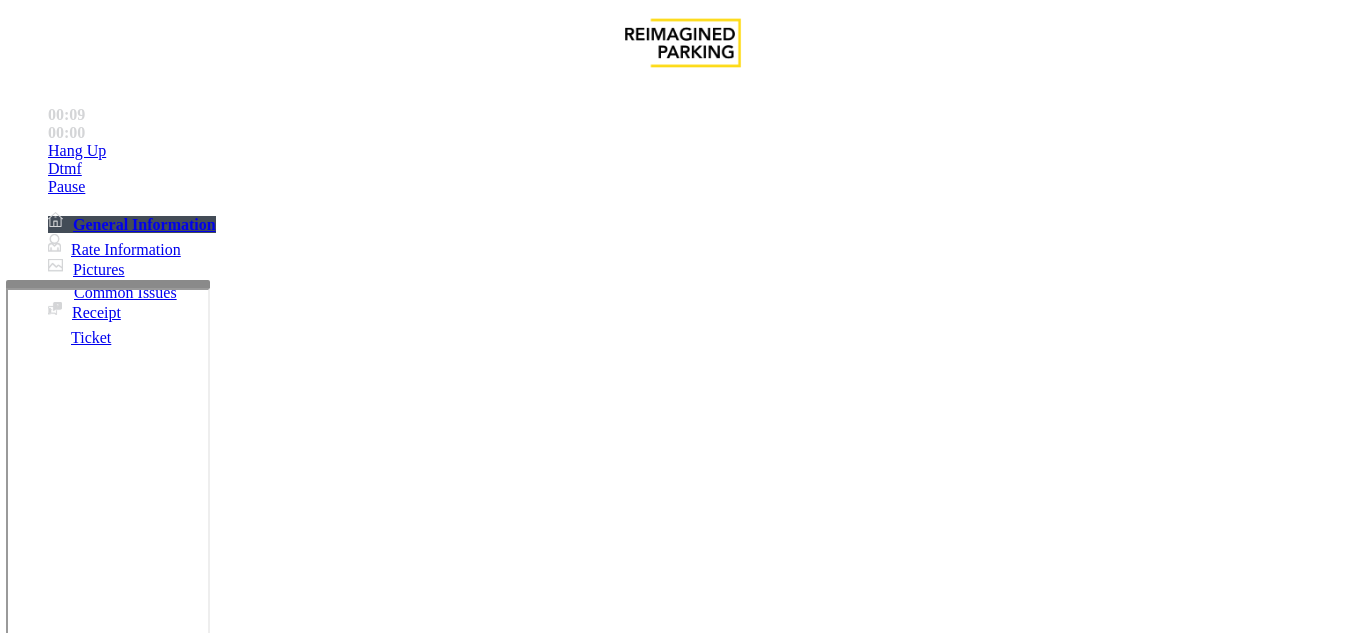 type on "**********" 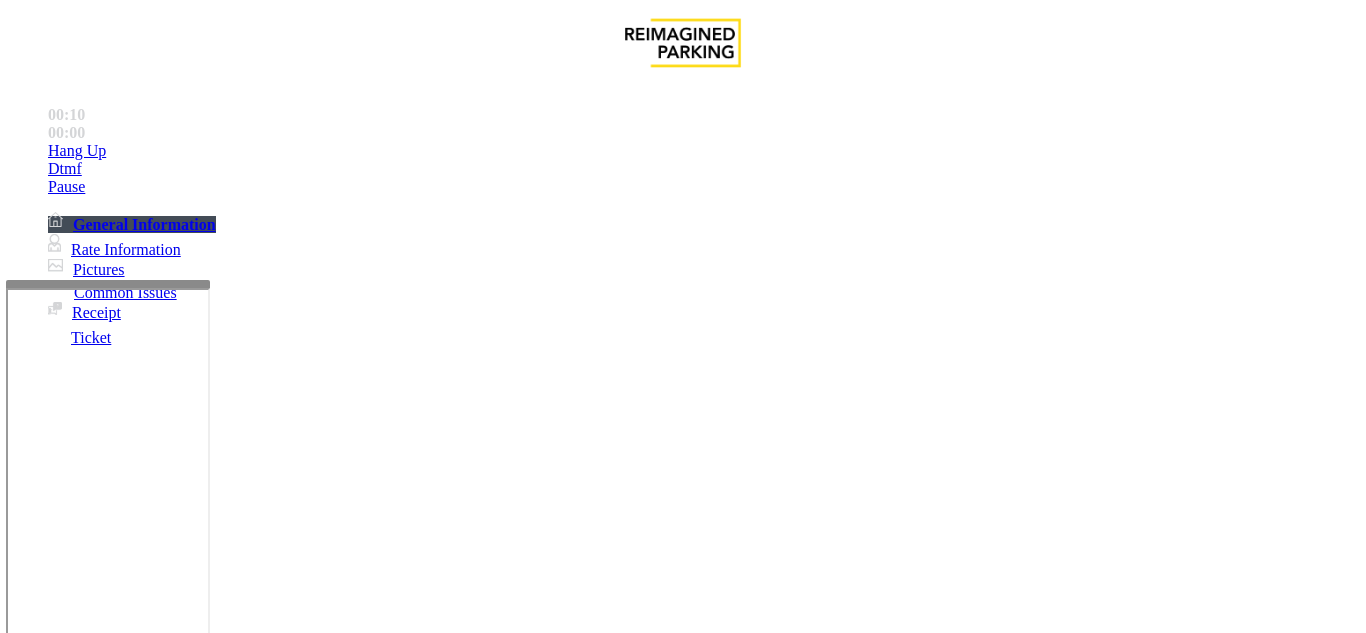 scroll, scrollTop: 294, scrollLeft: 0, axis: vertical 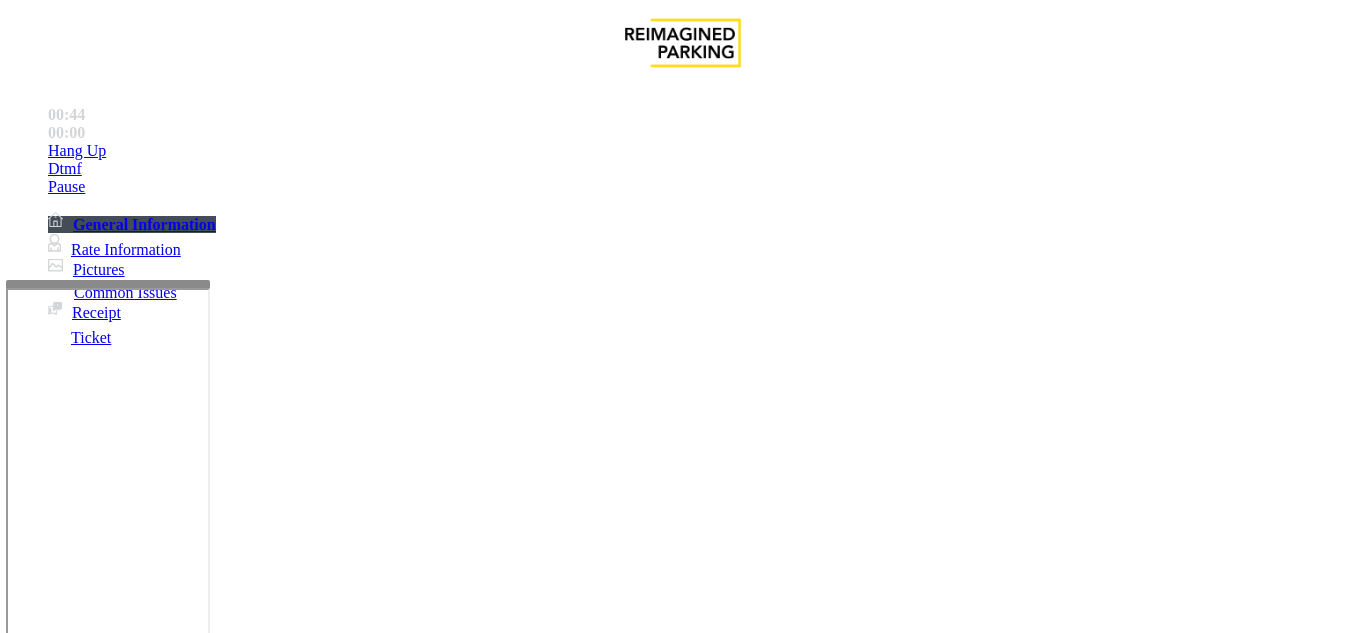 click on "Intercom Issue/No Response" at bounding box center [141, 1253] 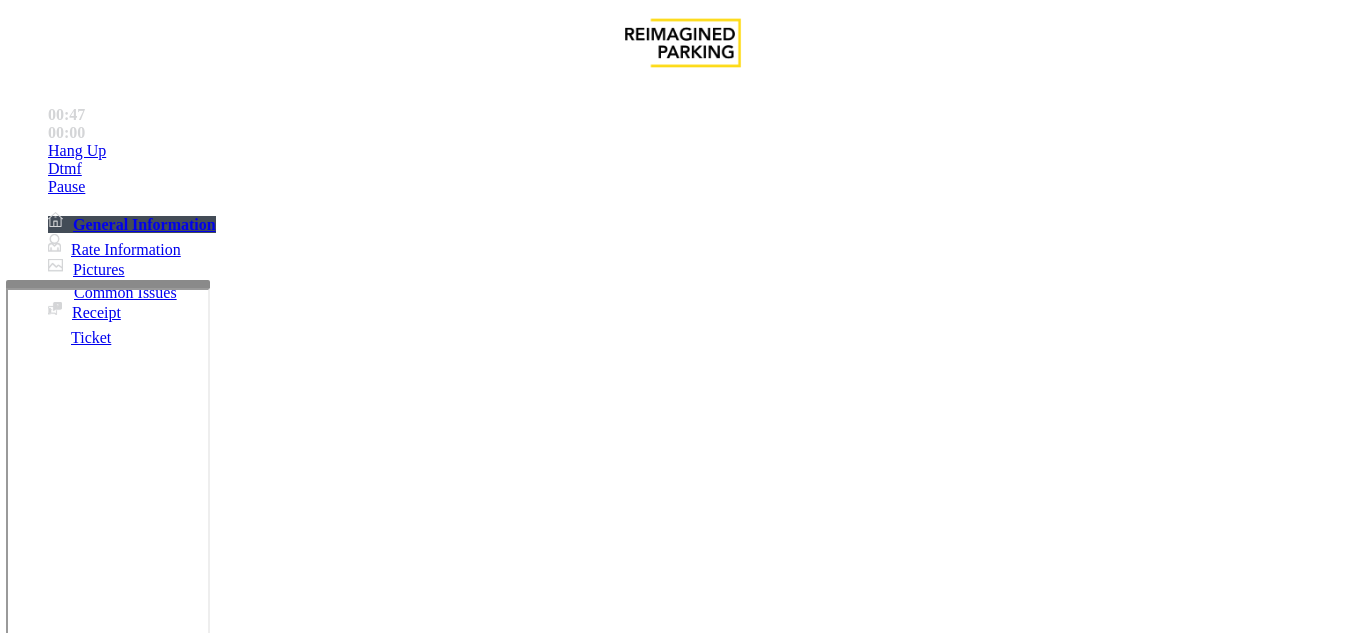 click on "Issue" at bounding box center (42, 1253) 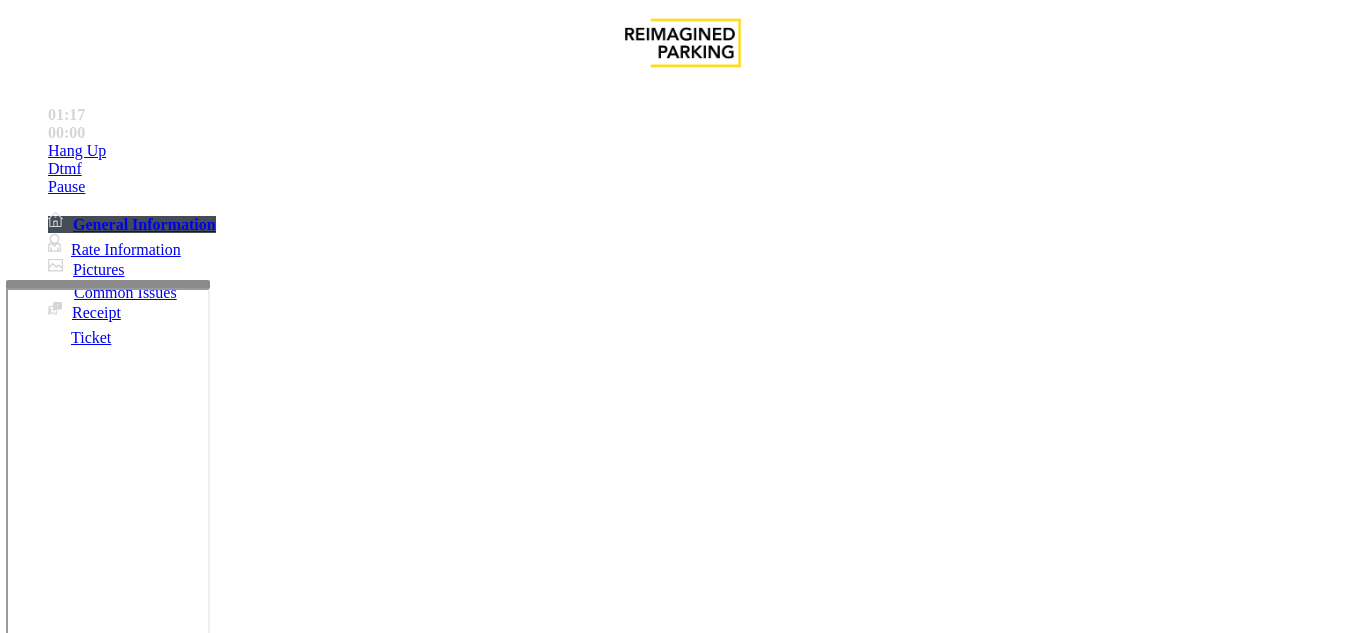 click on "Payment Issue" at bounding box center [167, 1286] 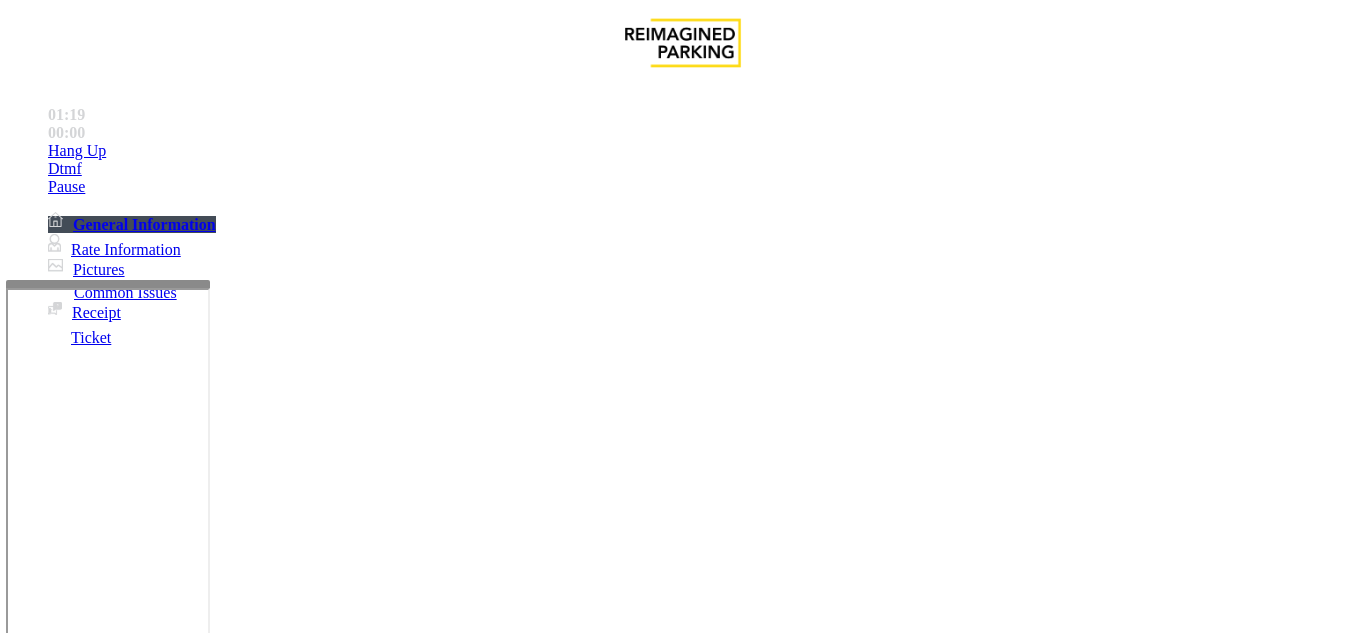 click on "Parker Has No Money" at bounding box center (1167, 1286) 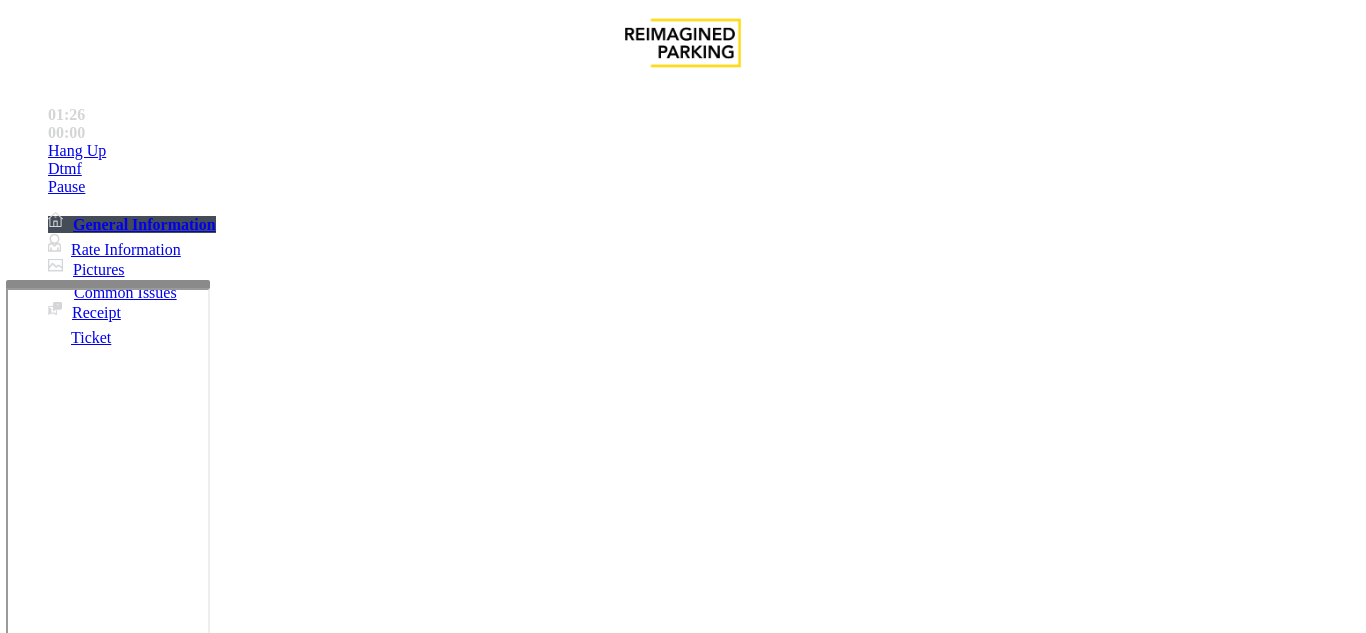 scroll, scrollTop: 300, scrollLeft: 0, axis: vertical 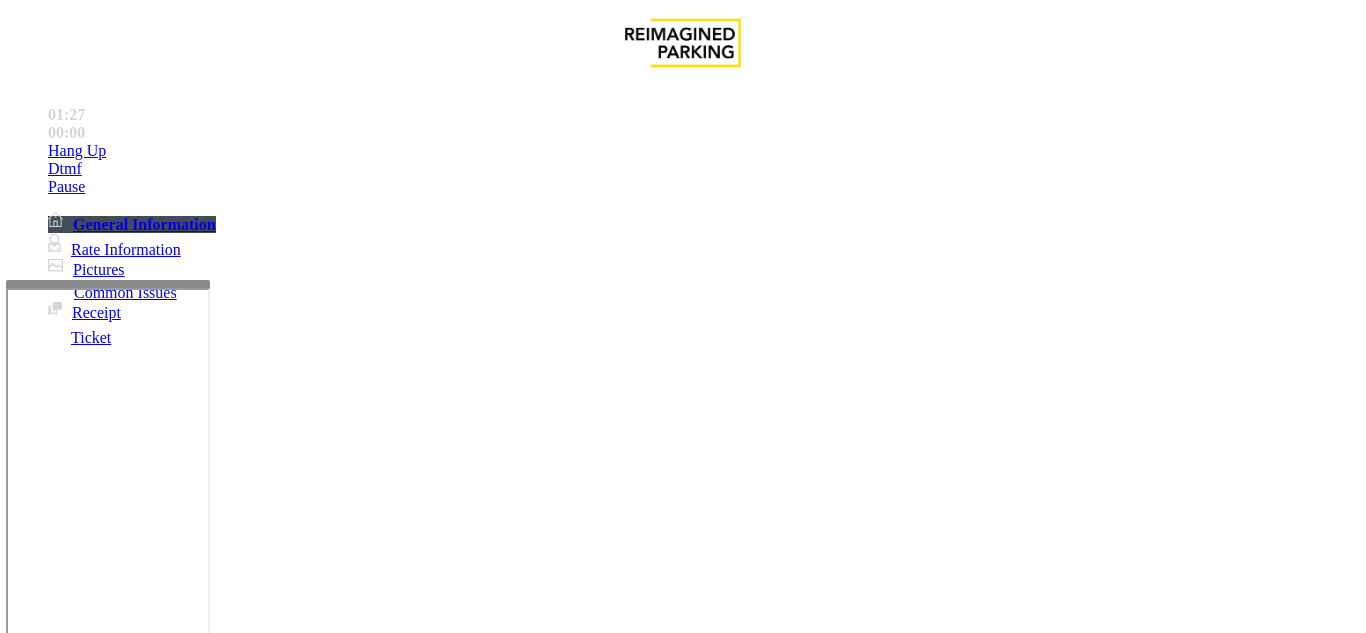 click at bounding box center (221, 1686) 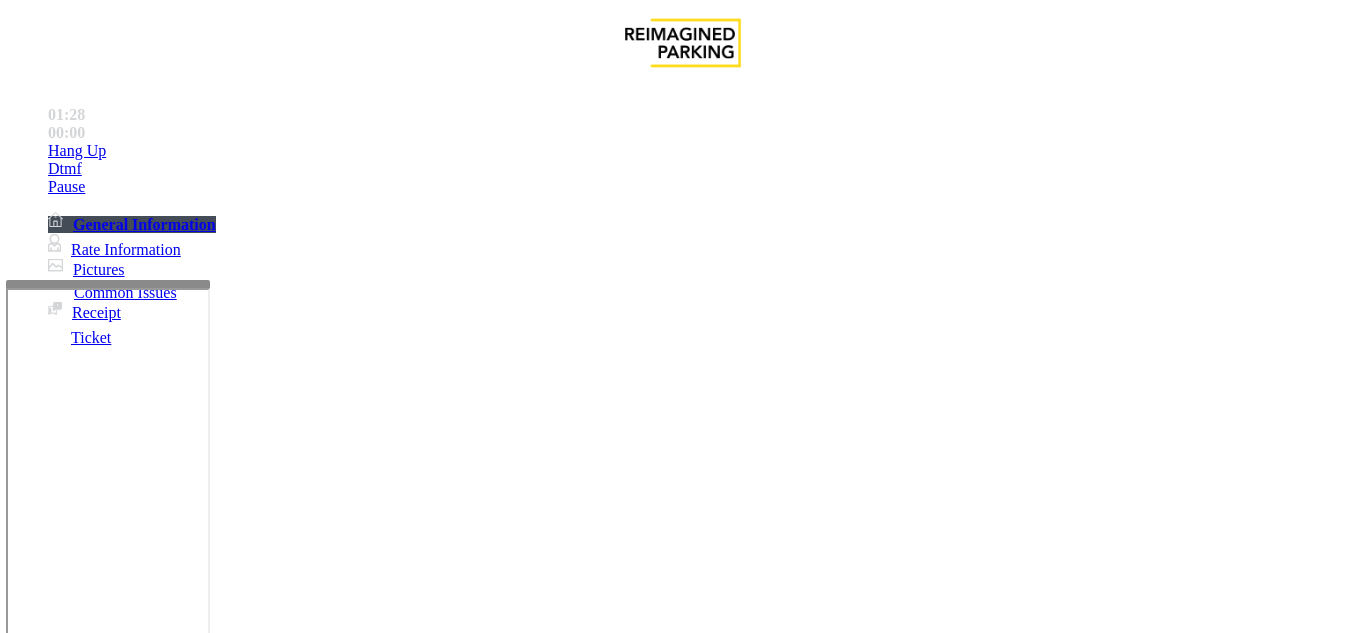 drag, startPoint x: 515, startPoint y: 407, endPoint x: 198, endPoint y: 406, distance: 317.0016 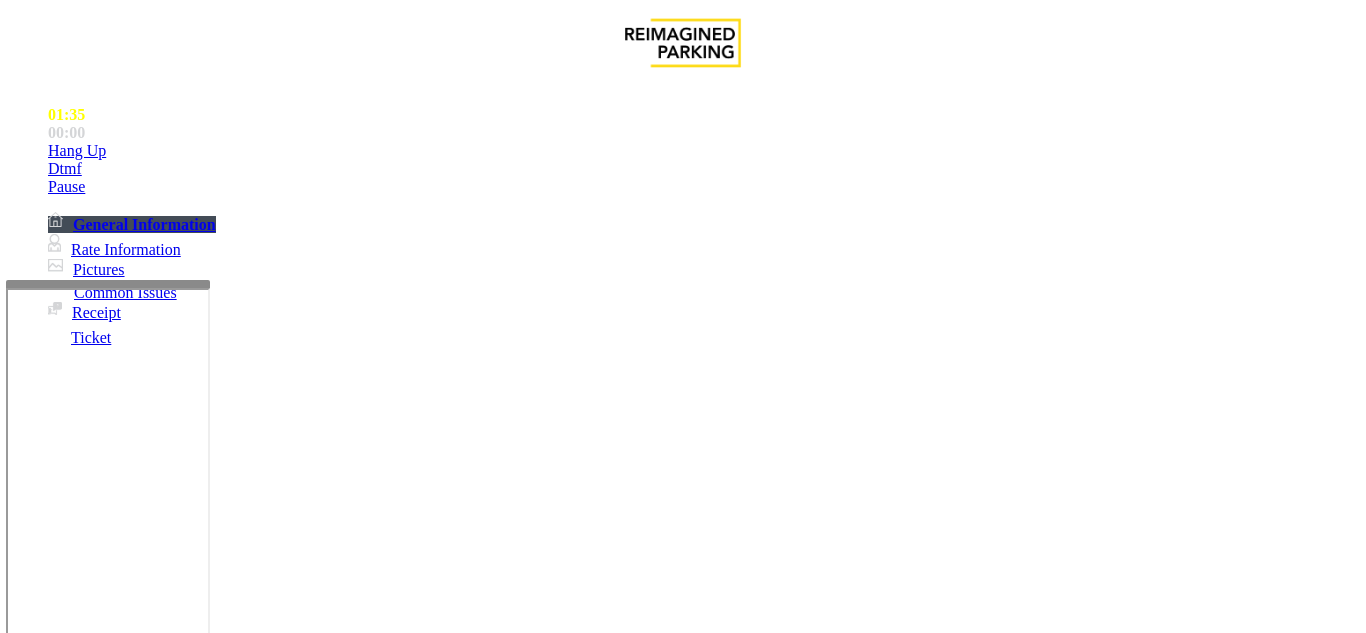 paste 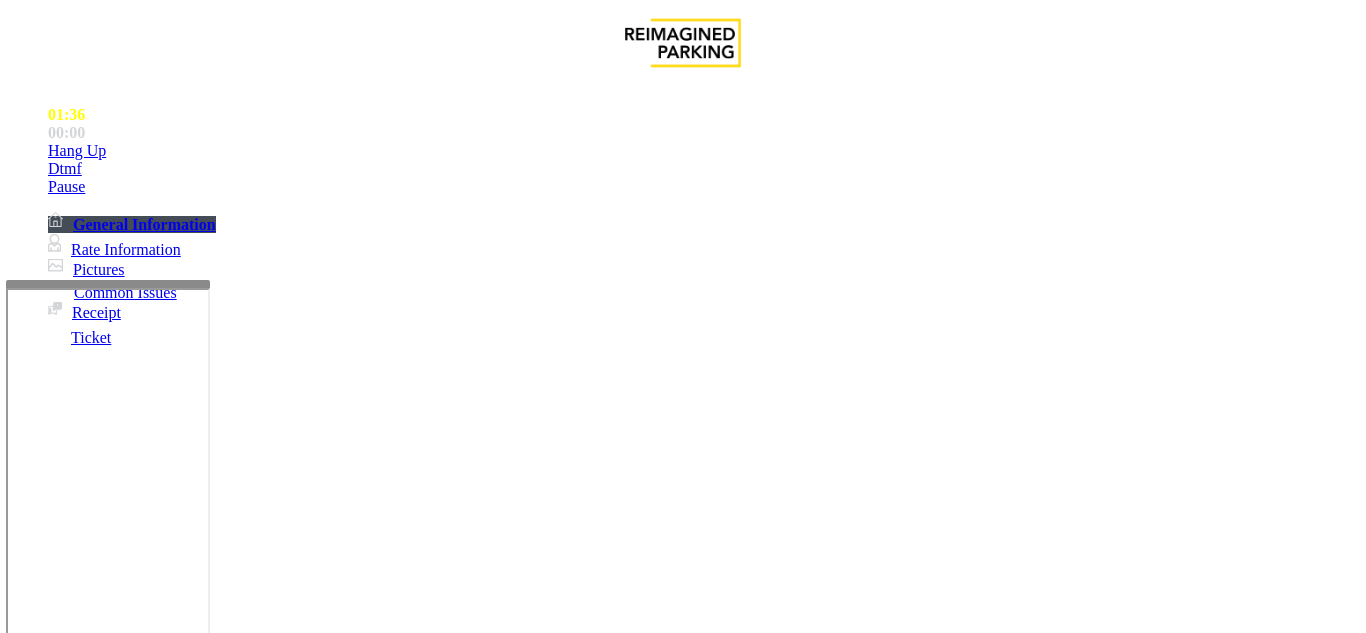 scroll, scrollTop: 0, scrollLeft: 0, axis: both 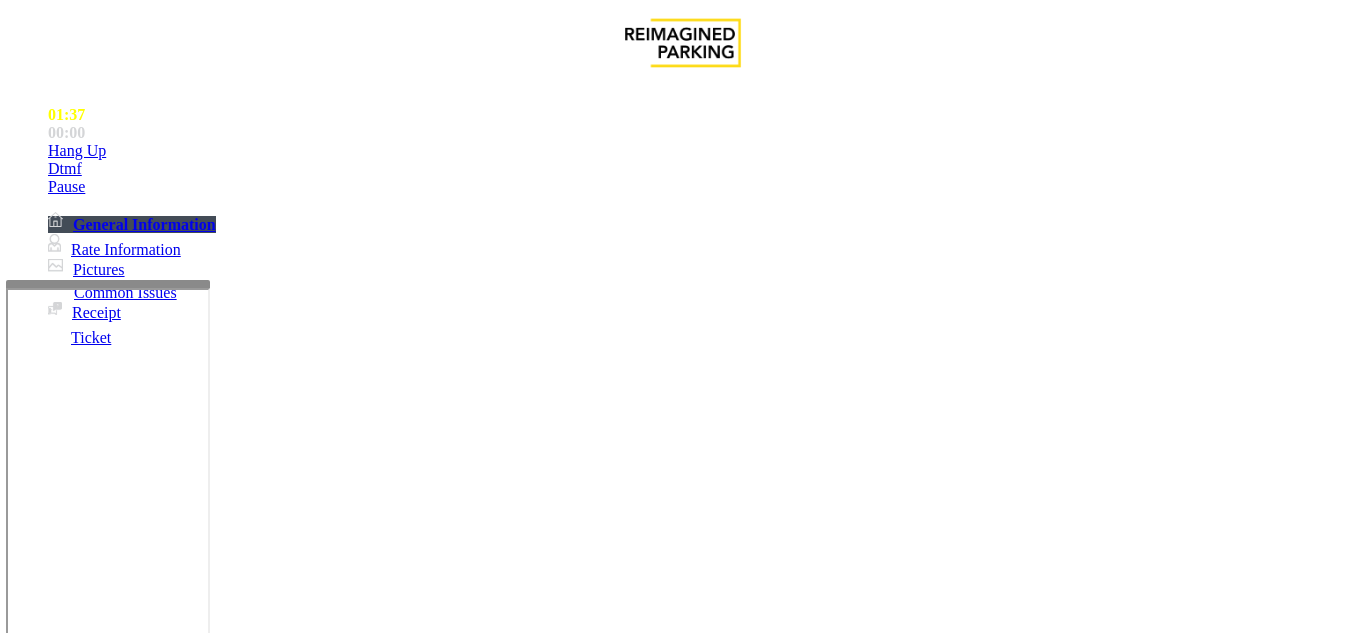 click on "Parker Has No Money" at bounding box center (682, 1271) 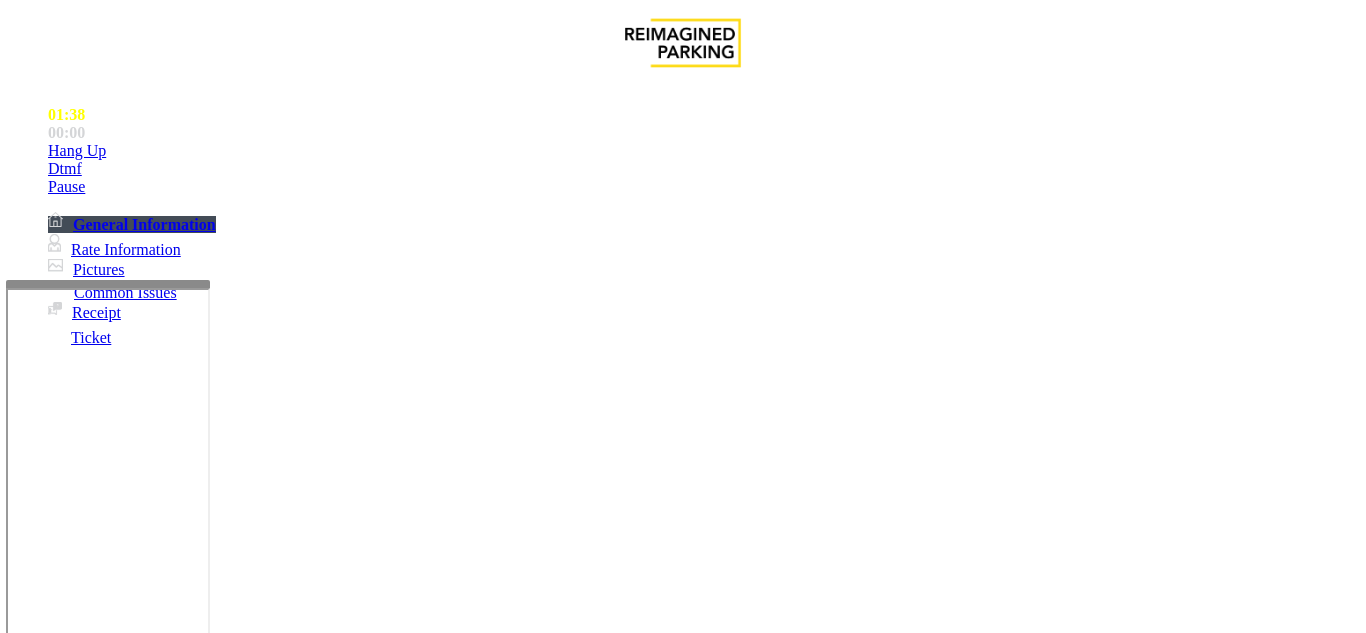 click on "Parker Has No Money" at bounding box center [682, 1271] 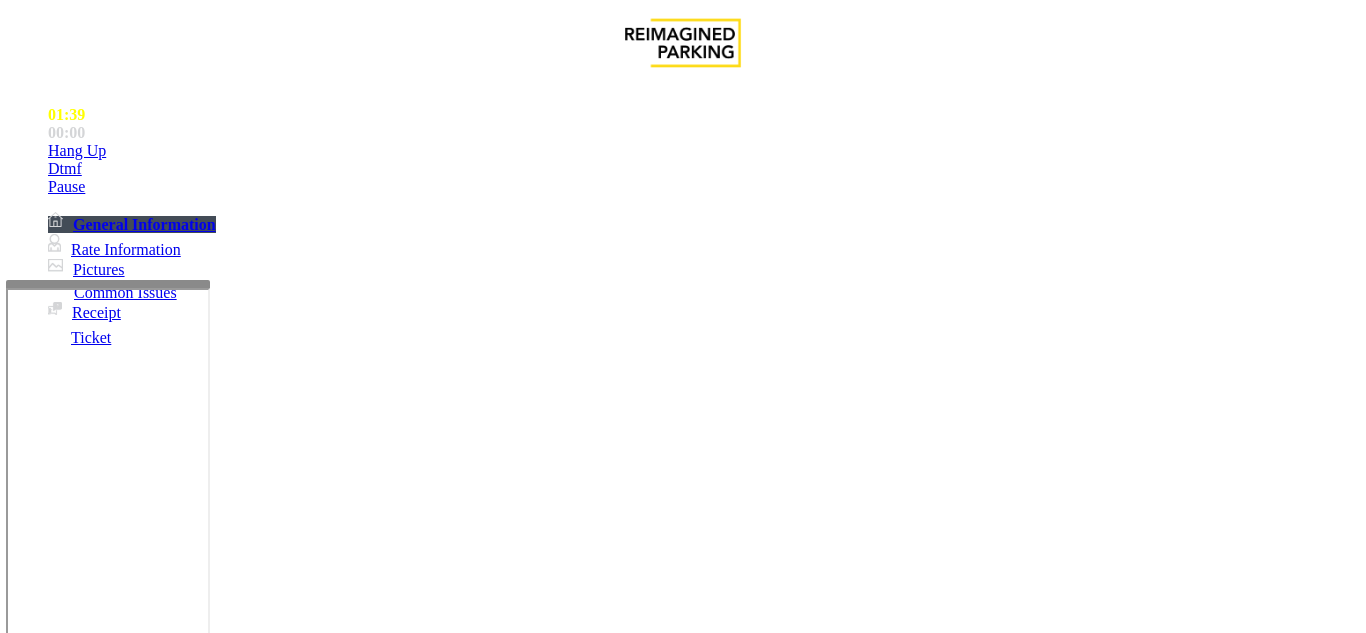 scroll, scrollTop: 300, scrollLeft: 0, axis: vertical 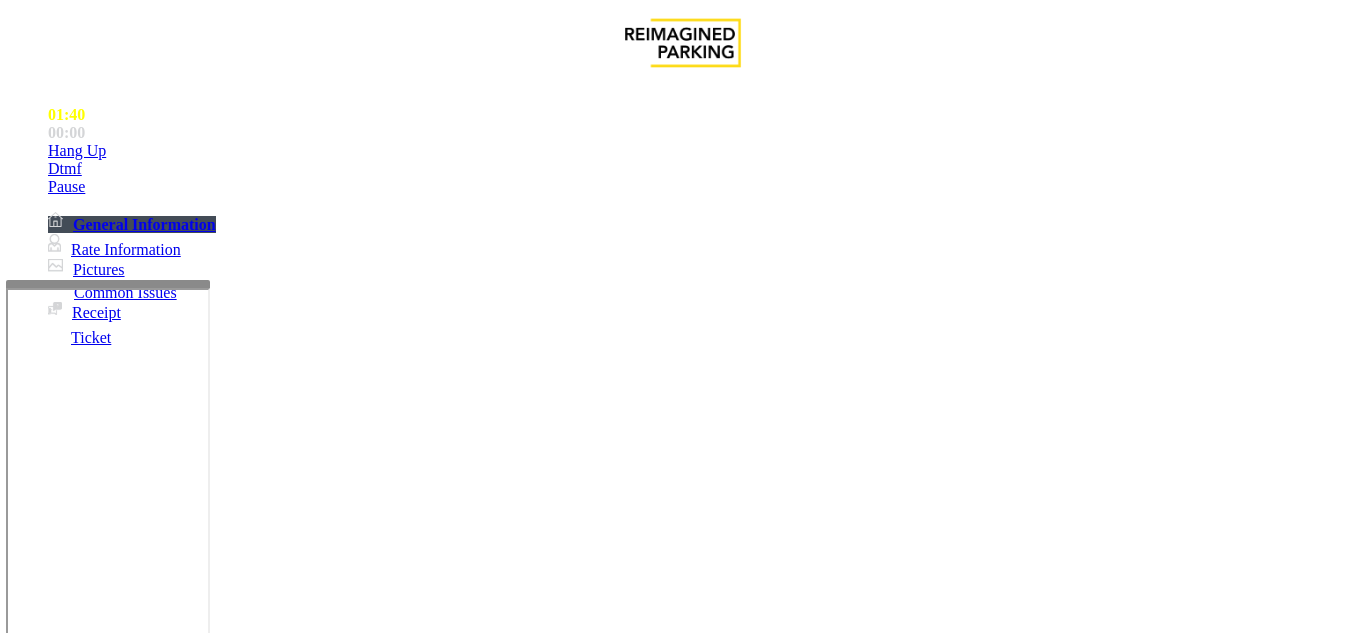 paste on "**********" 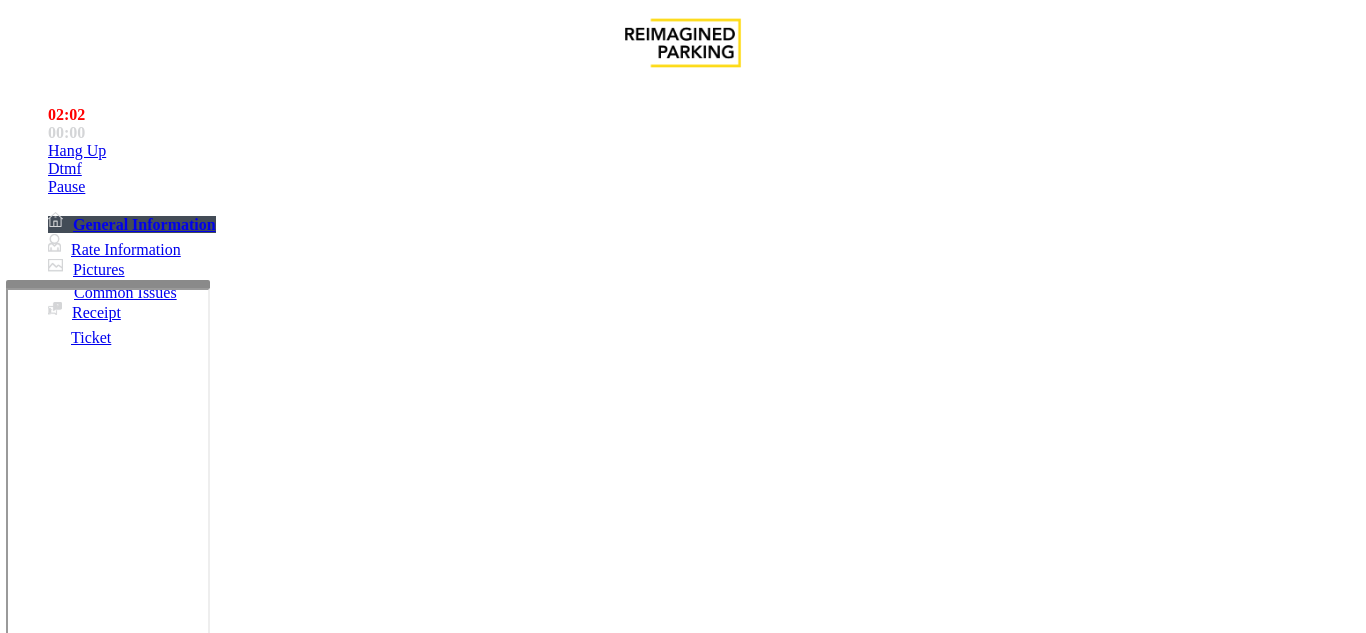 click at bounding box center (221, 1686) 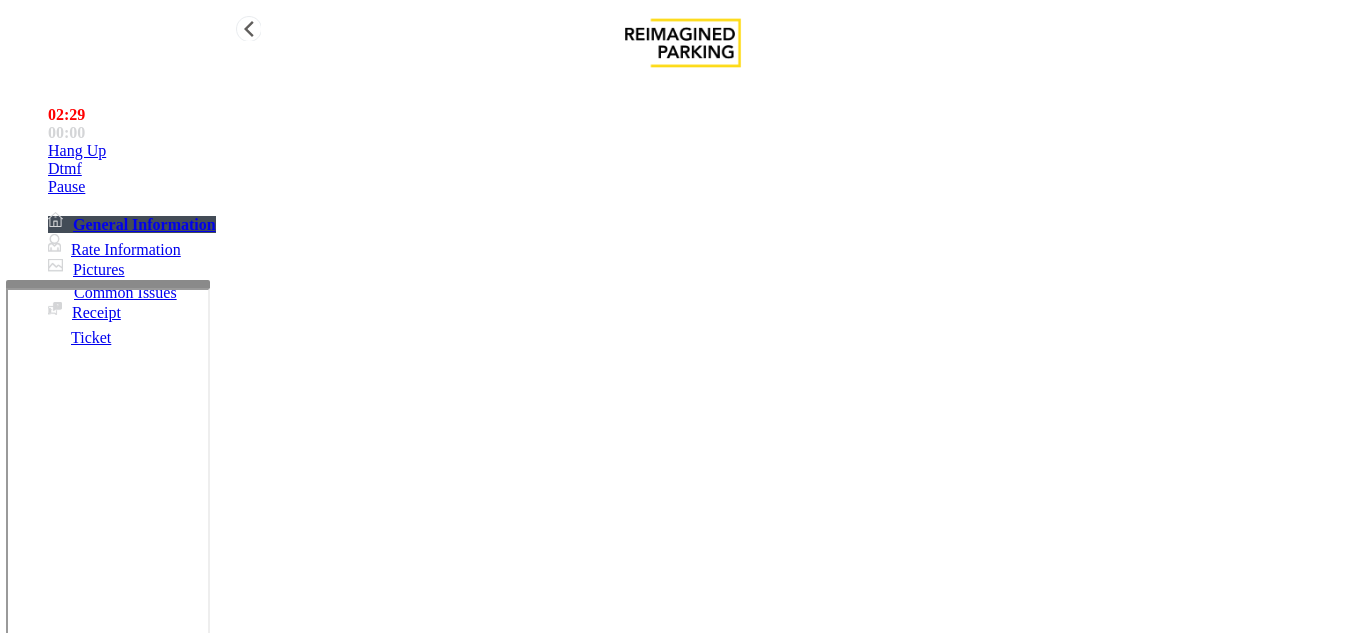 click on "Hang Up" at bounding box center (703, 151) 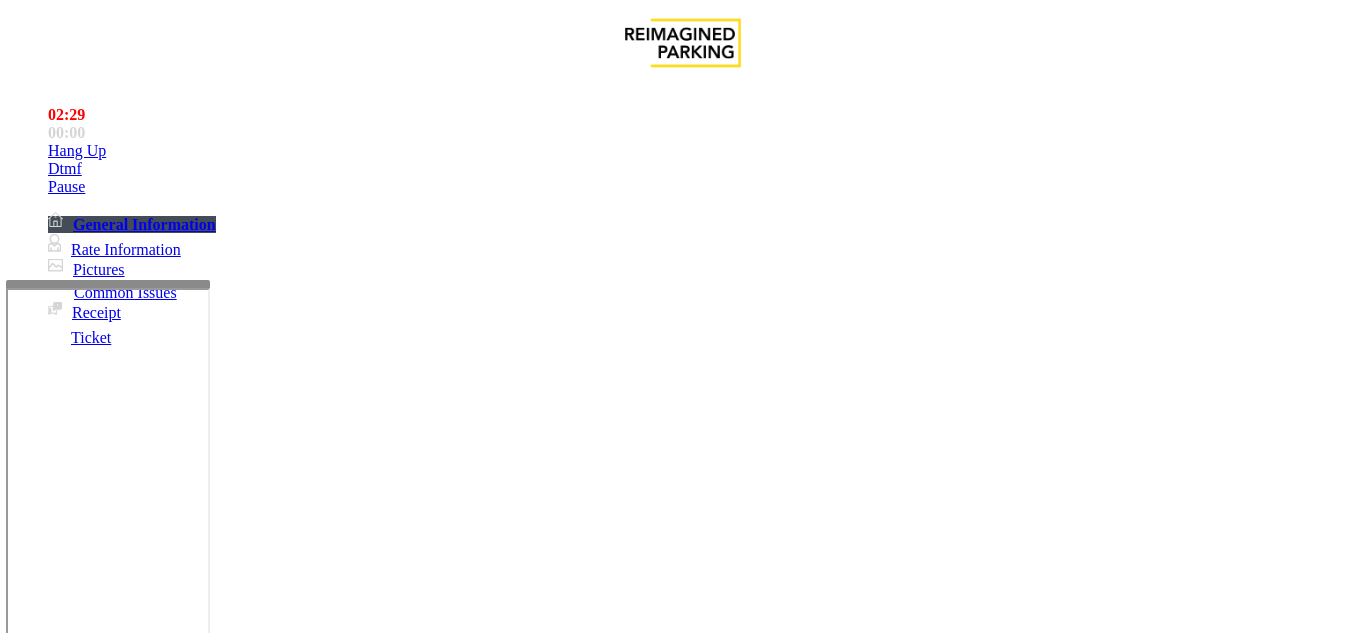 click at bounding box center [221, 1686] 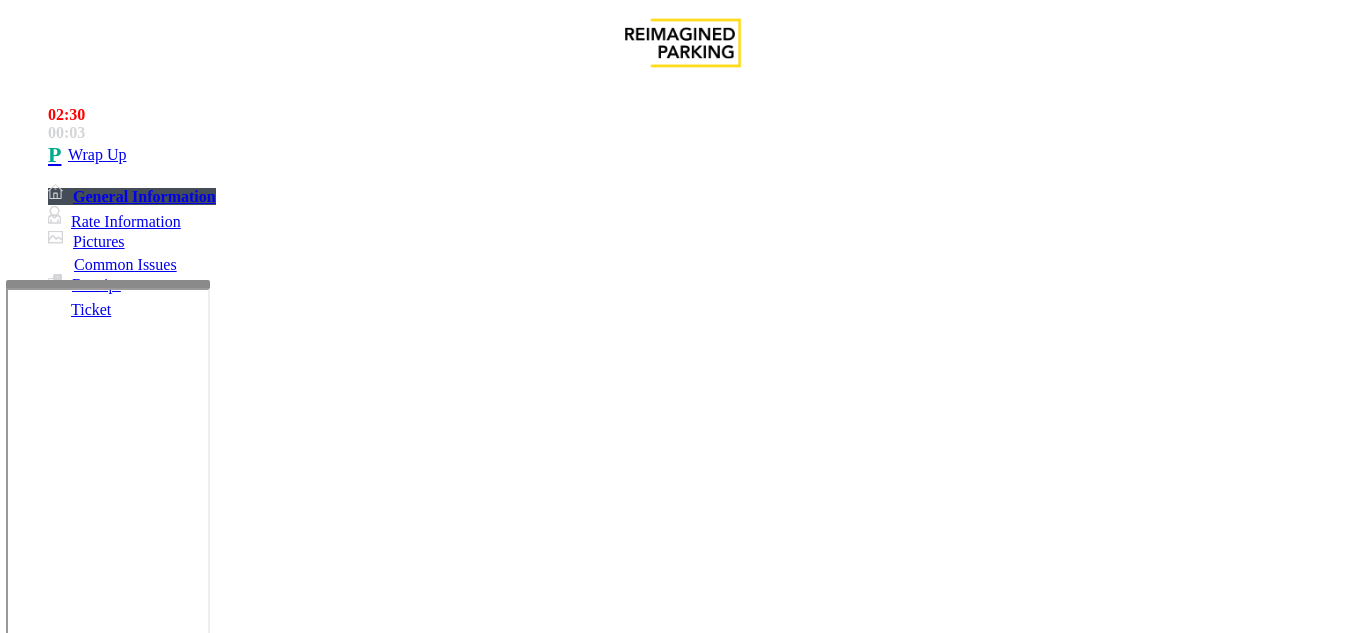 click at bounding box center [221, 1686] 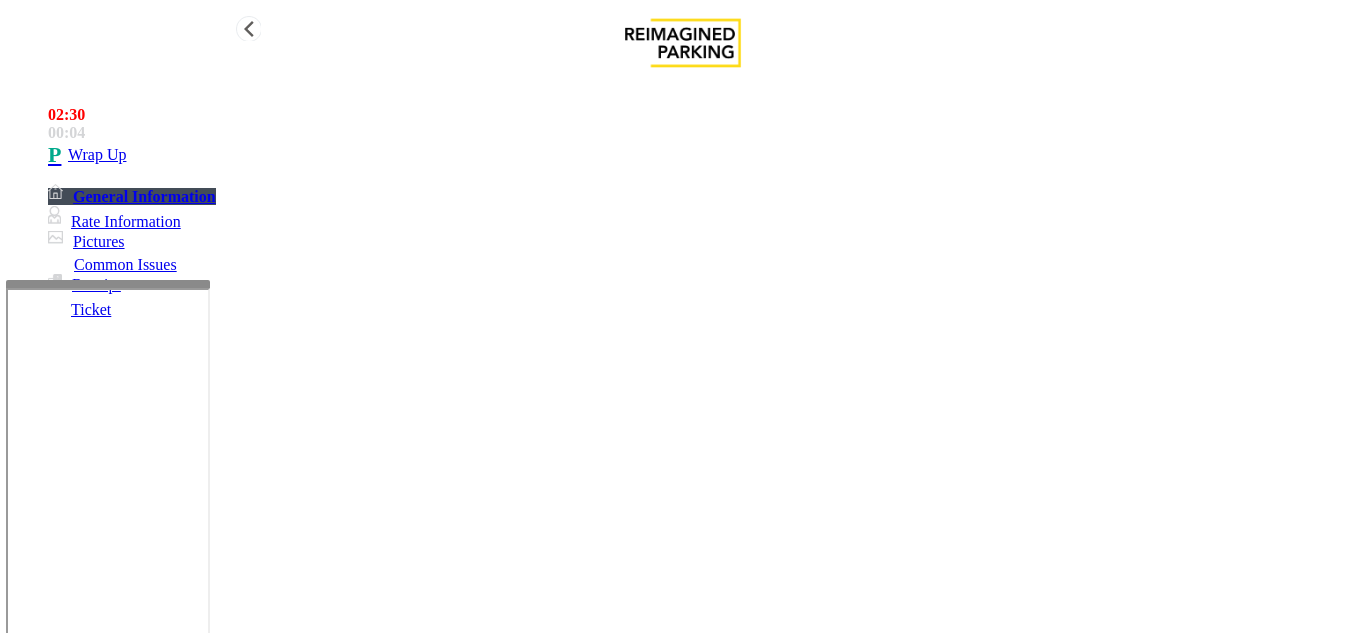 type on "**********" 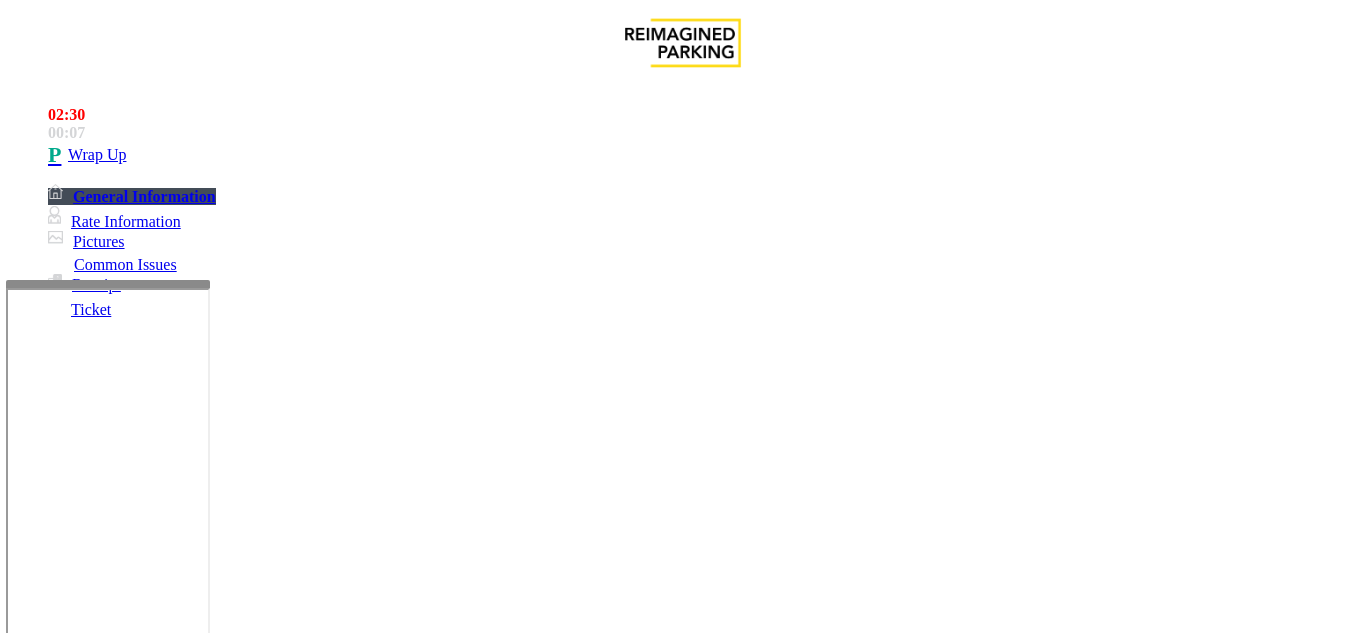 scroll, scrollTop: 0, scrollLeft: 0, axis: both 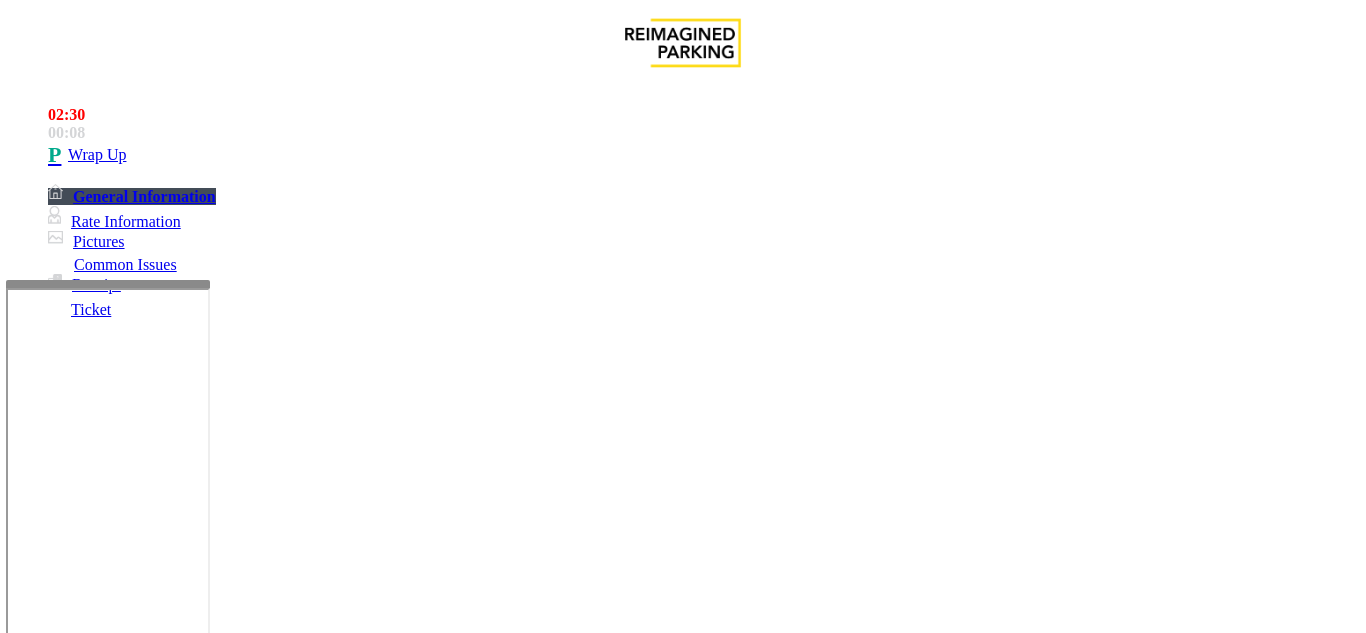 click at bounding box center [96, 1308] 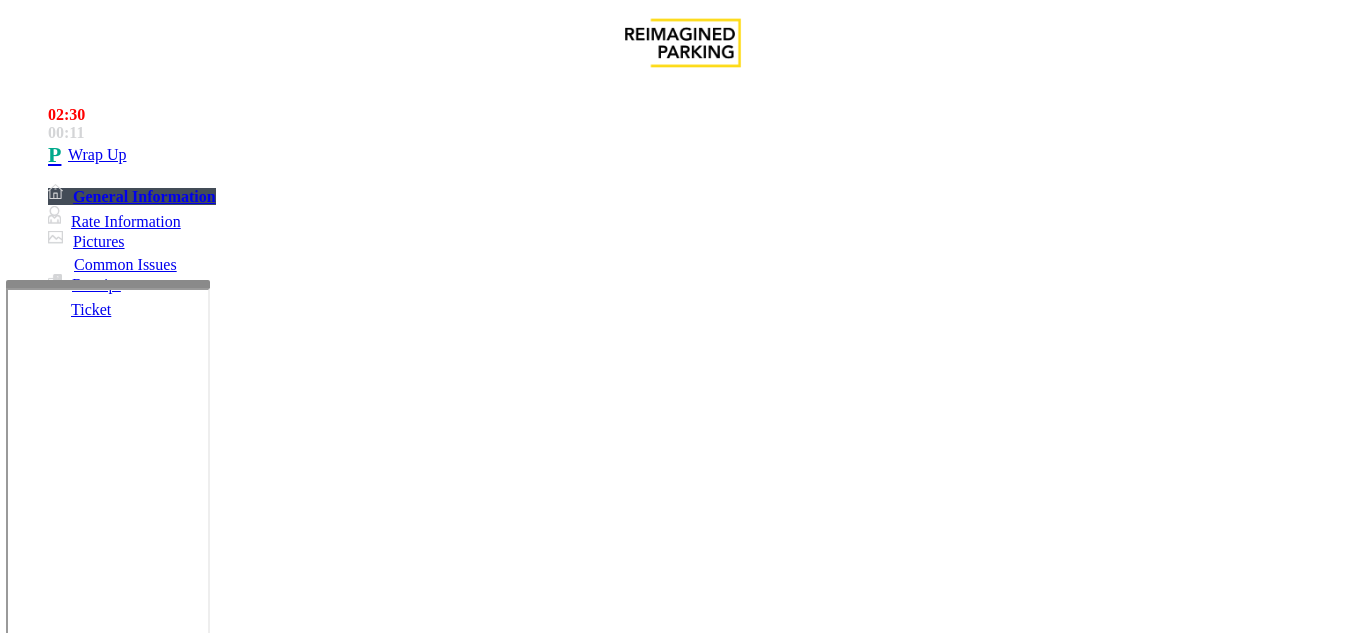 scroll, scrollTop: 100, scrollLeft: 0, axis: vertical 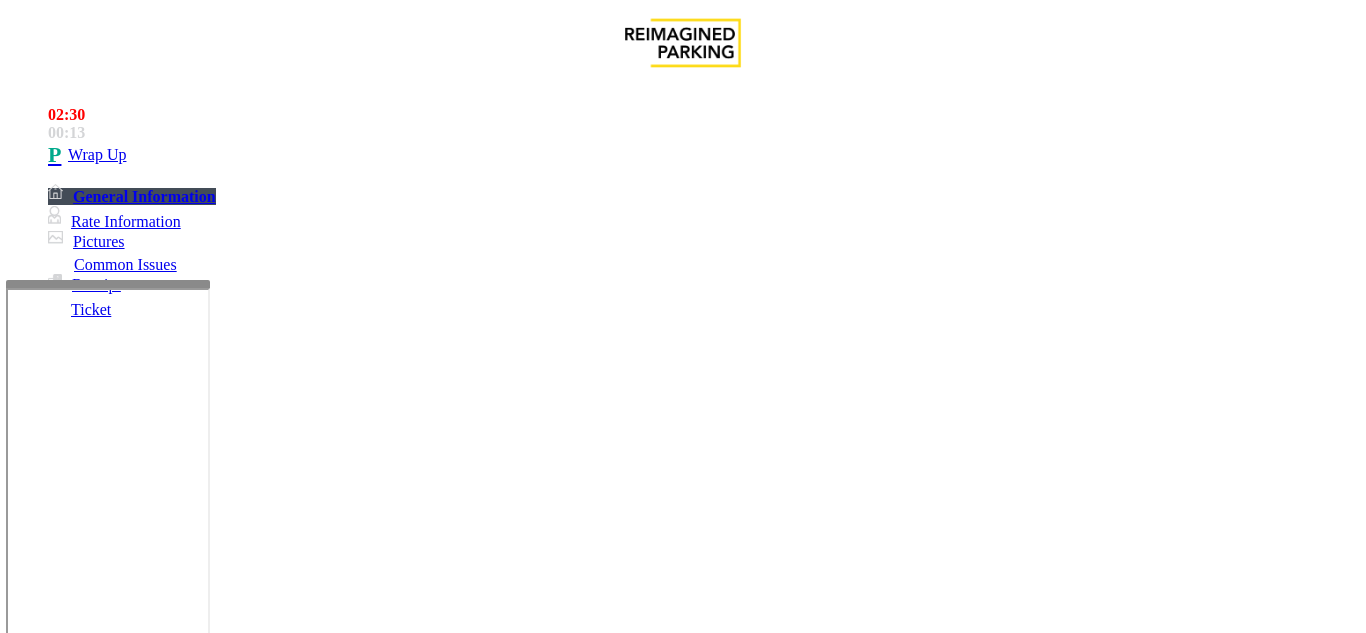 click on "Mount Royal Village" at bounding box center [703, 3234] 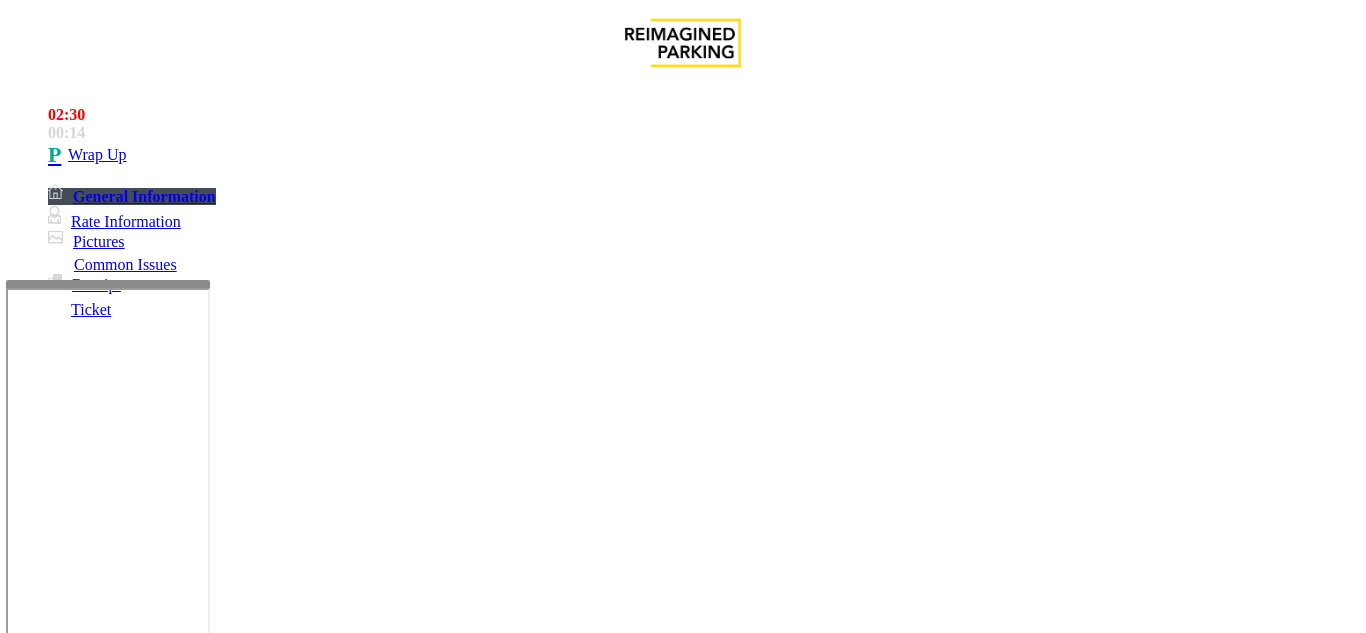 scroll, scrollTop: 200, scrollLeft: 0, axis: vertical 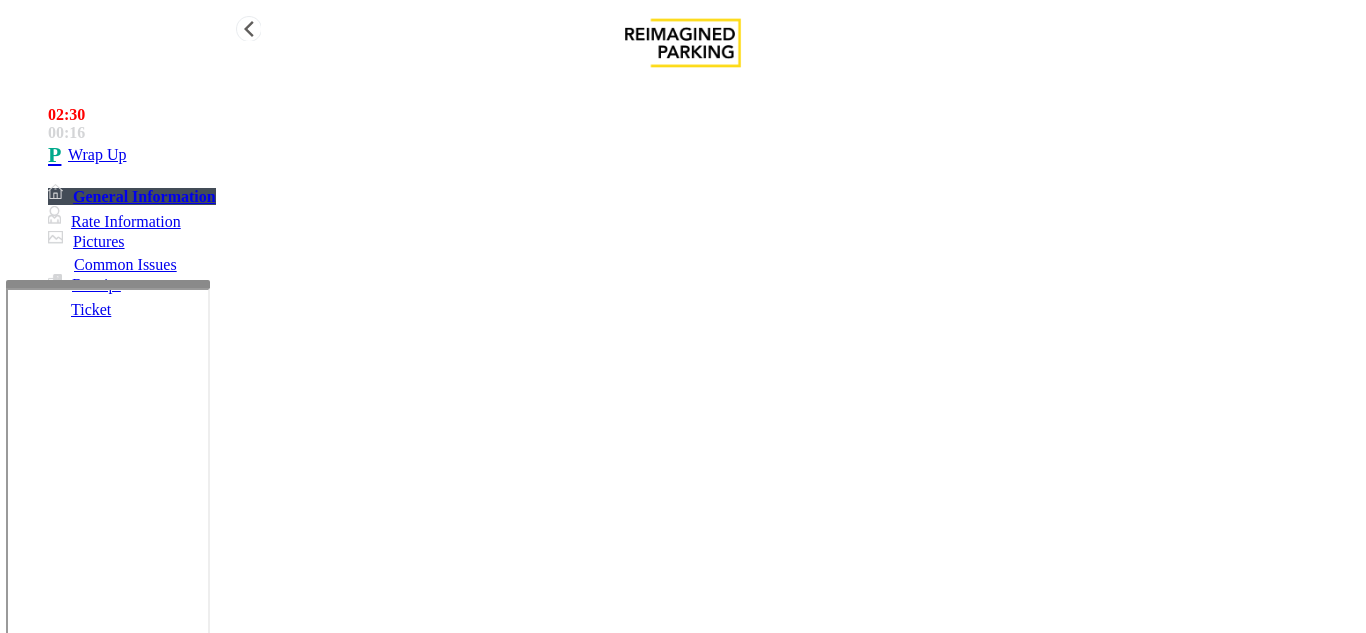 click on "Wrap Up" at bounding box center [703, 155] 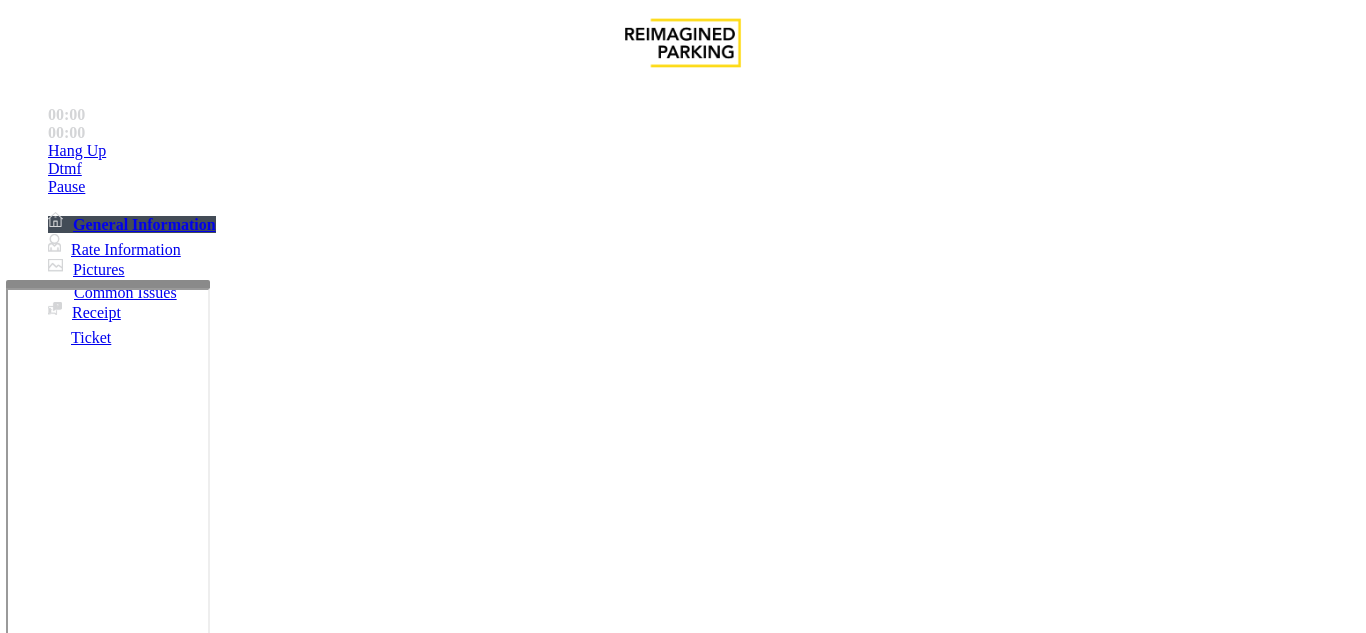 scroll, scrollTop: 100, scrollLeft: 0, axis: vertical 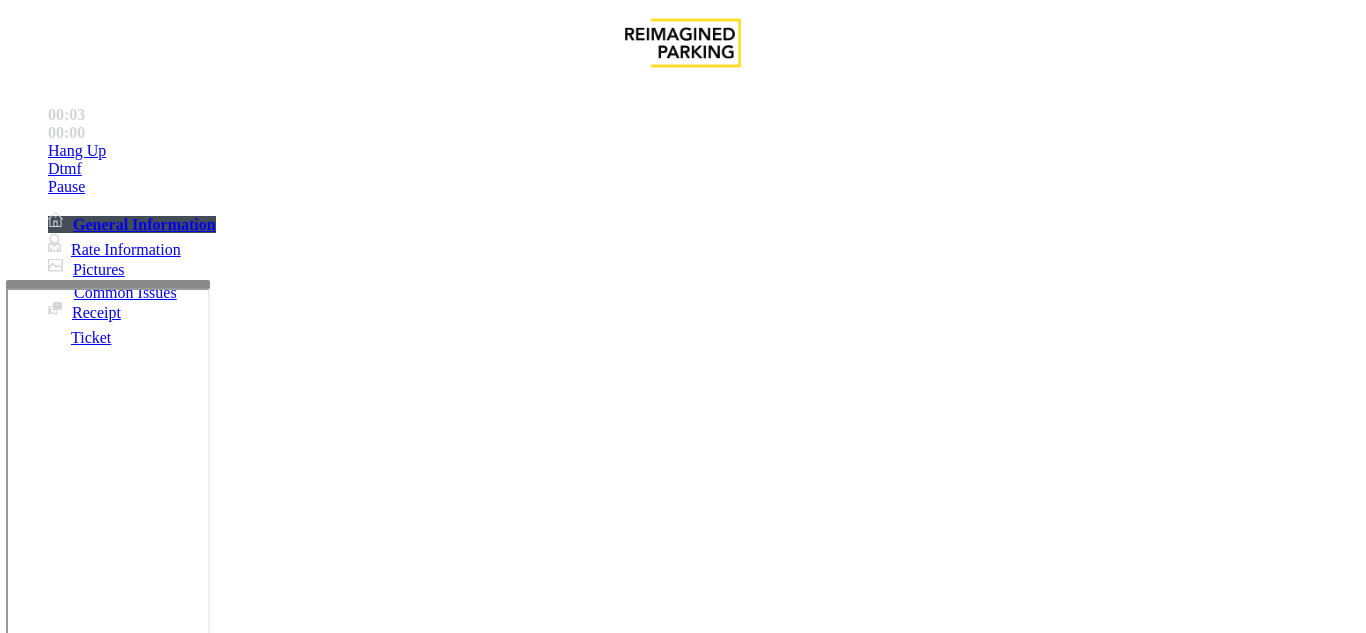 click on "Gate / Door Won't Open" at bounding box center [575, 1286] 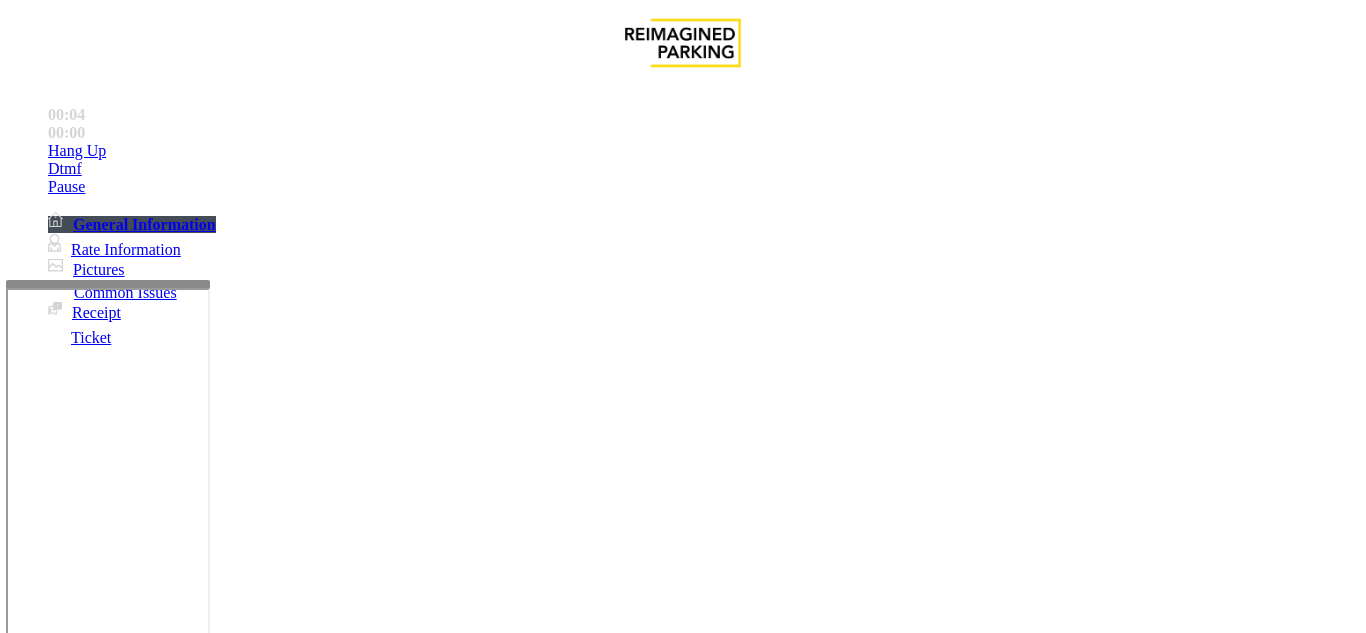 scroll, scrollTop: 300, scrollLeft: 0, axis: vertical 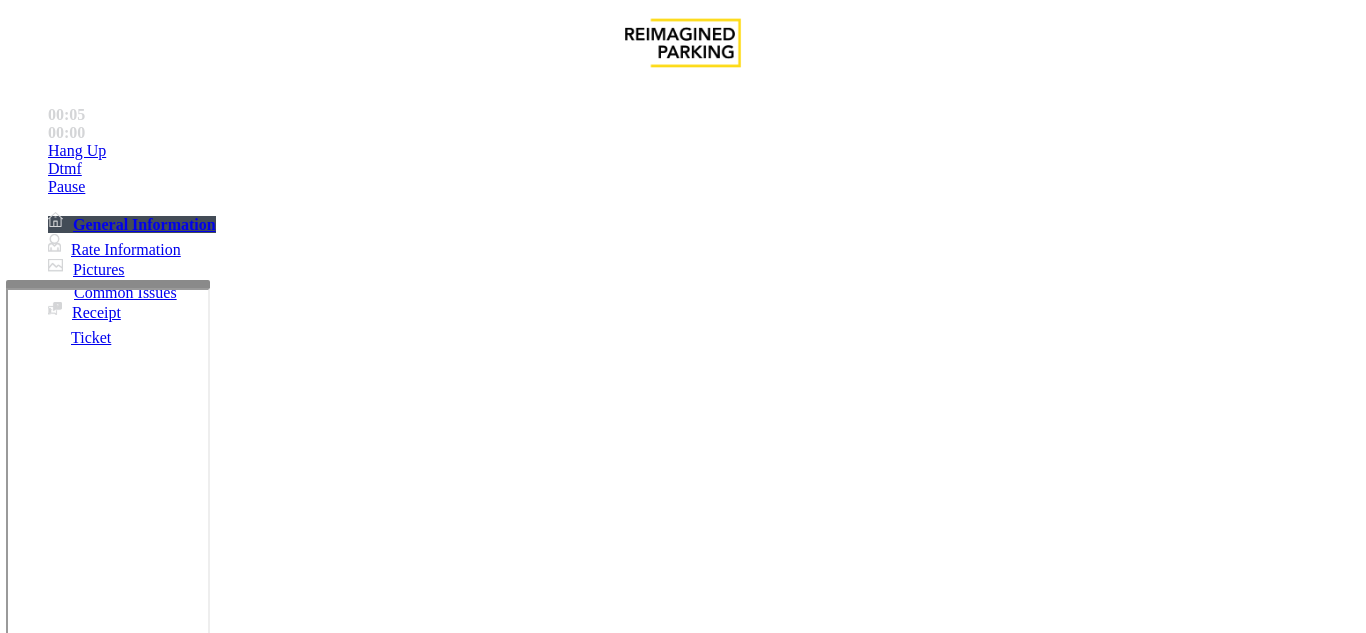 click on "Do not take any details until further notice. Simply vend the gates." at bounding box center [433, 3169] 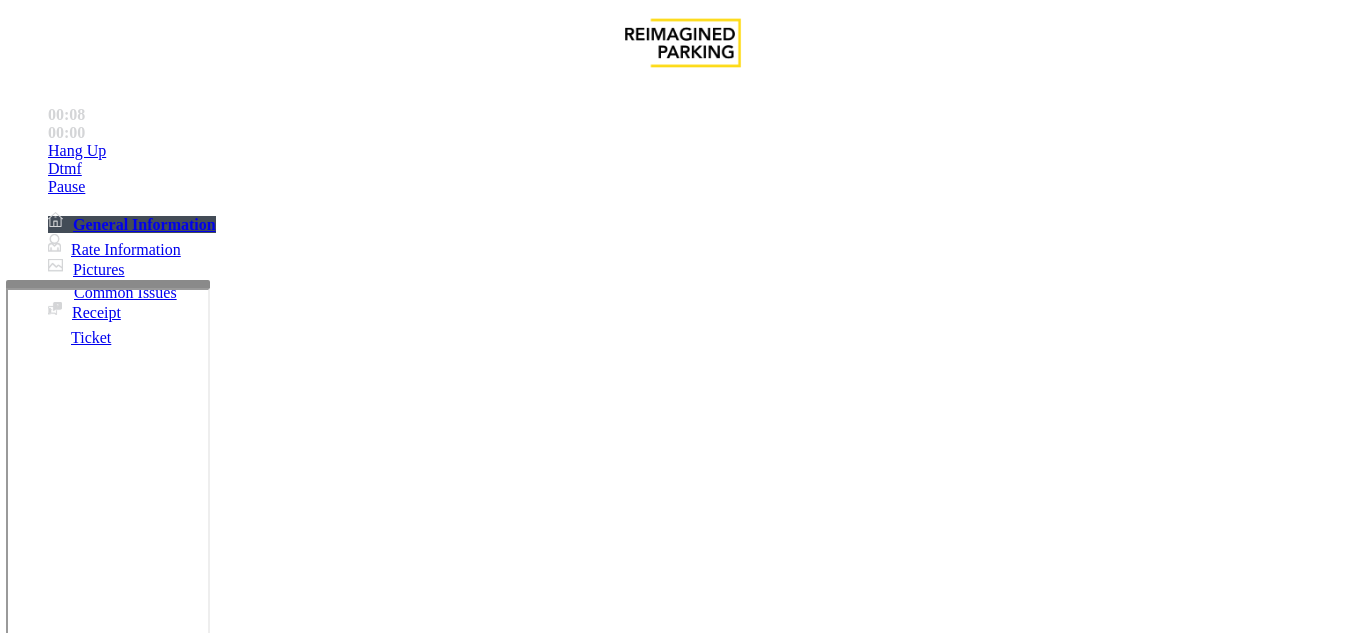 scroll, scrollTop: 0, scrollLeft: 0, axis: both 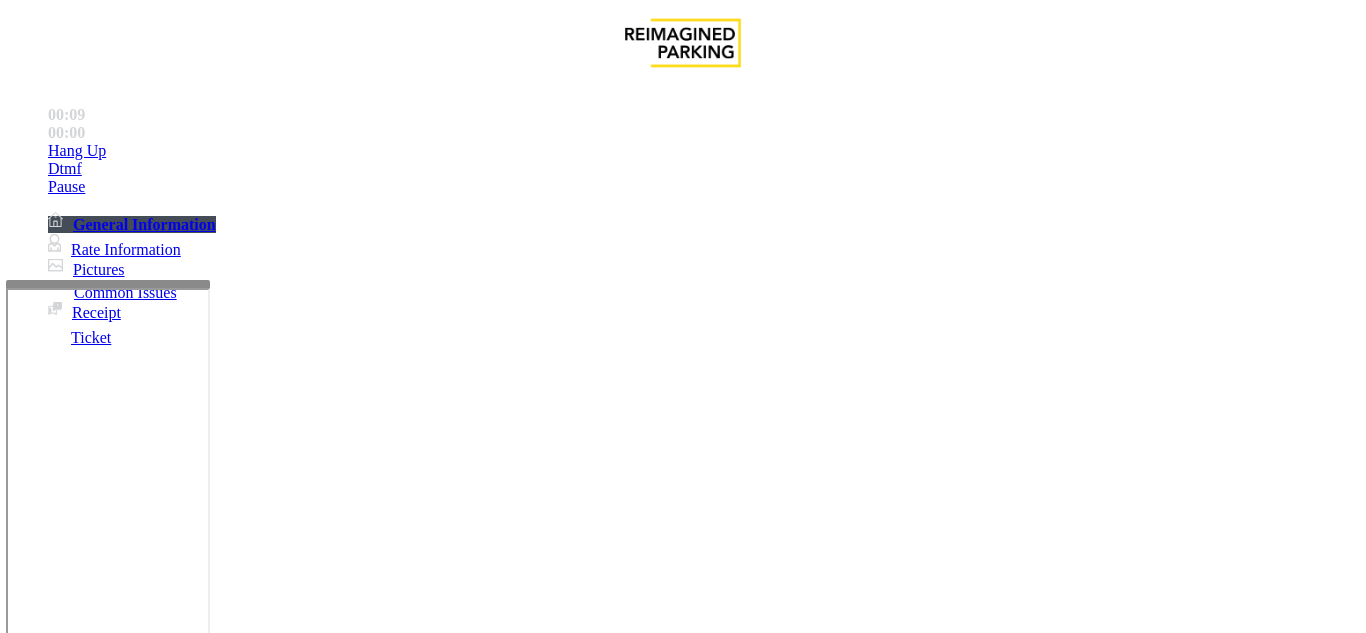 click on "Gate / Door Won't Open" at bounding box center (682, 1271) 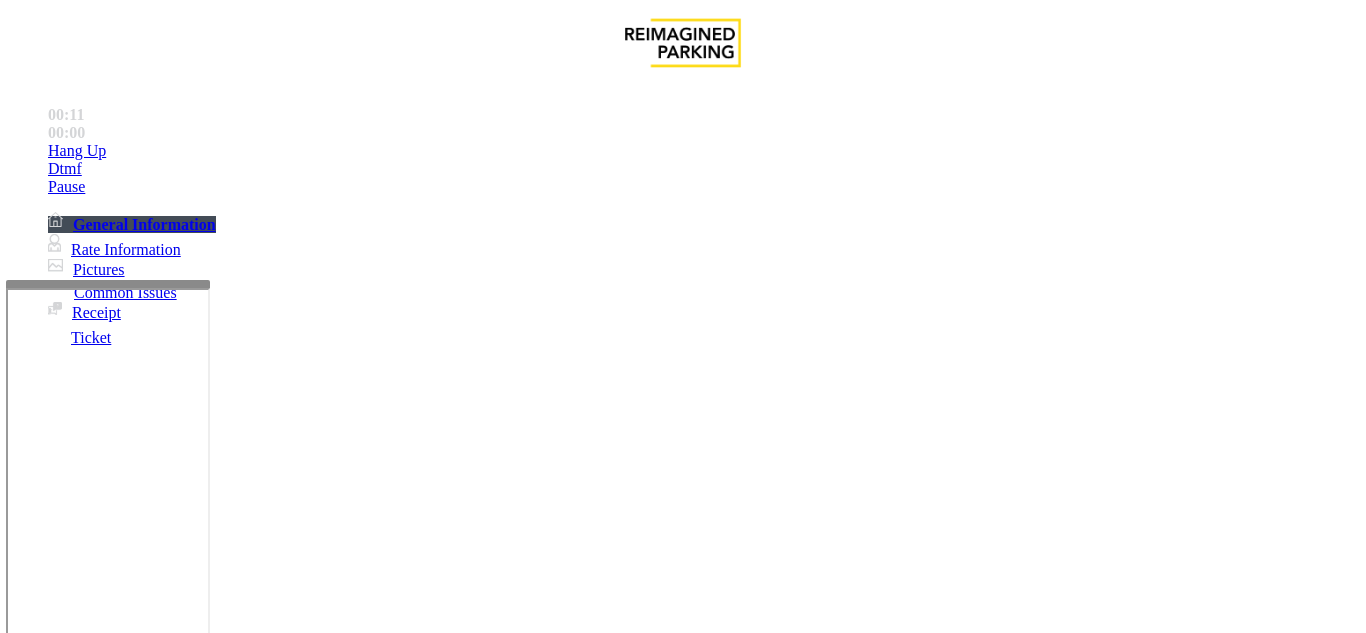 scroll, scrollTop: 0, scrollLeft: 0, axis: both 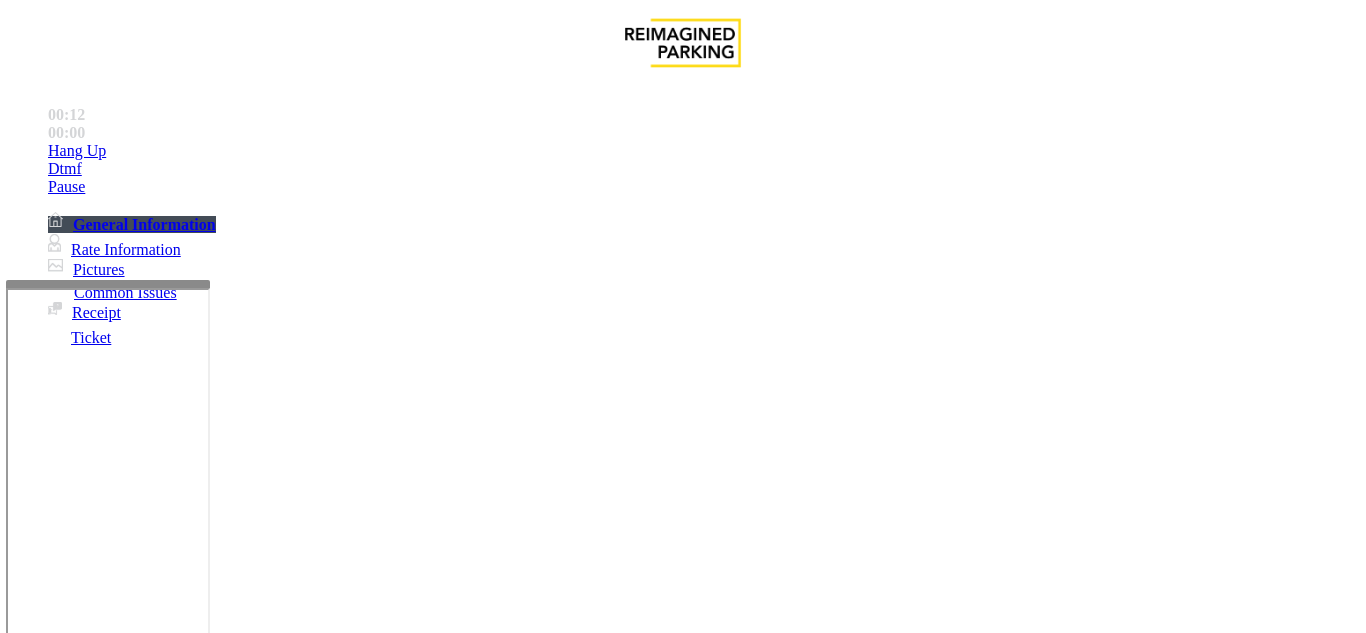 click on "Gate / Door Won't Open" at bounding box center [682, 1271] 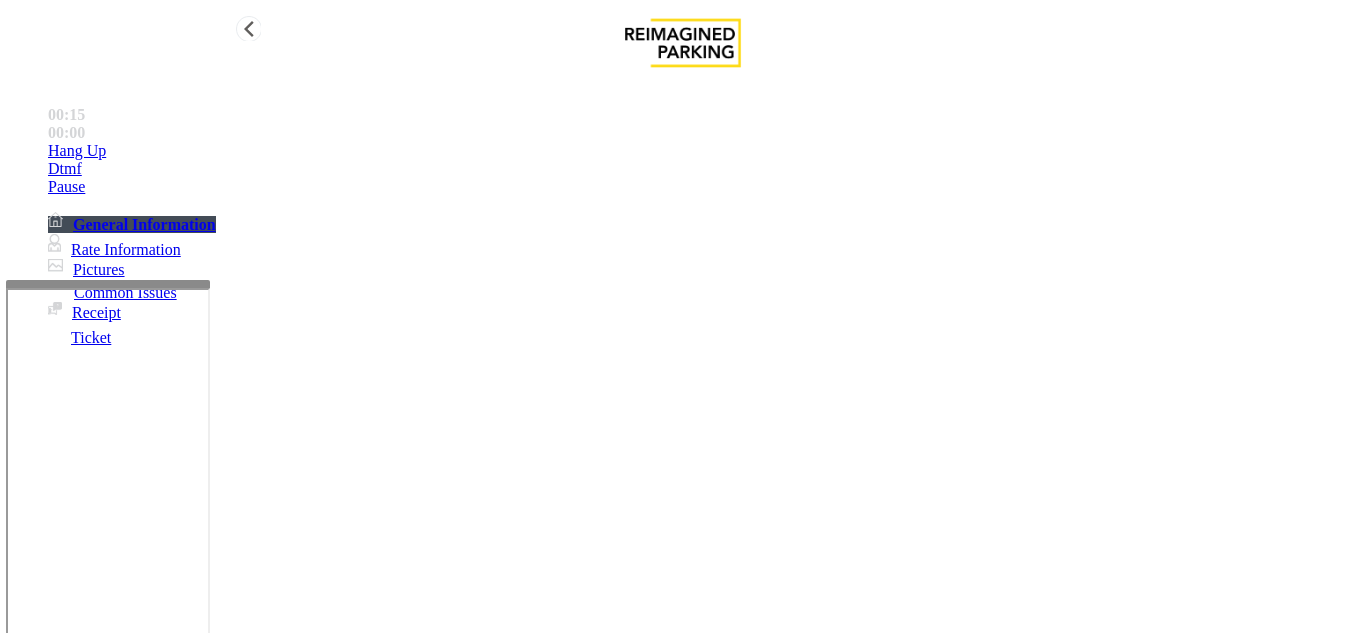 click on "Hang Up" at bounding box center (703, 151) 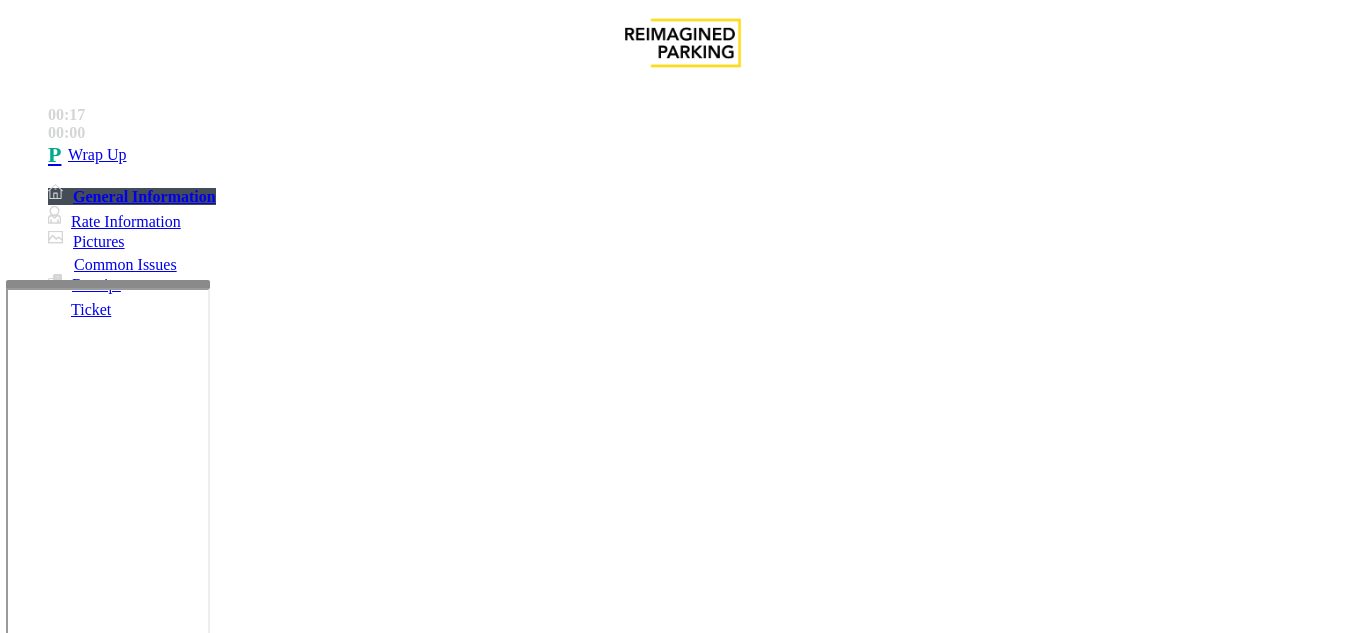 click on "Issue" at bounding box center [42, 1253] 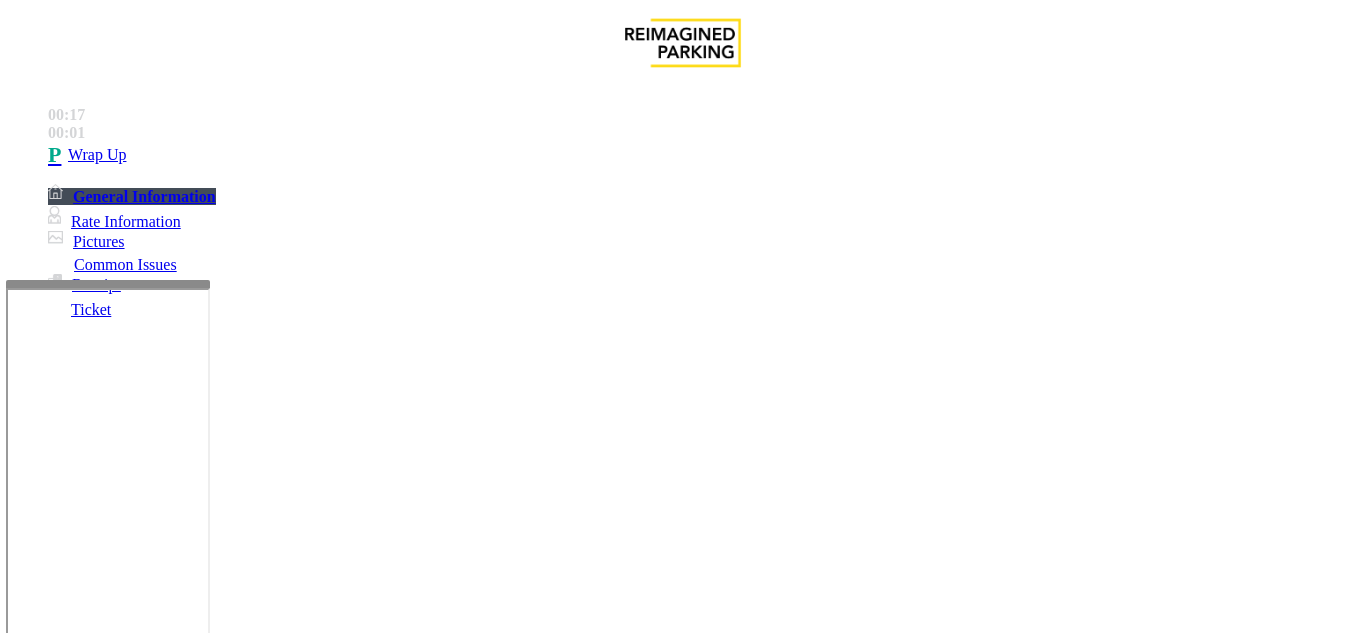 click on "Intercom Issue/No Response" at bounding box center (929, 1286) 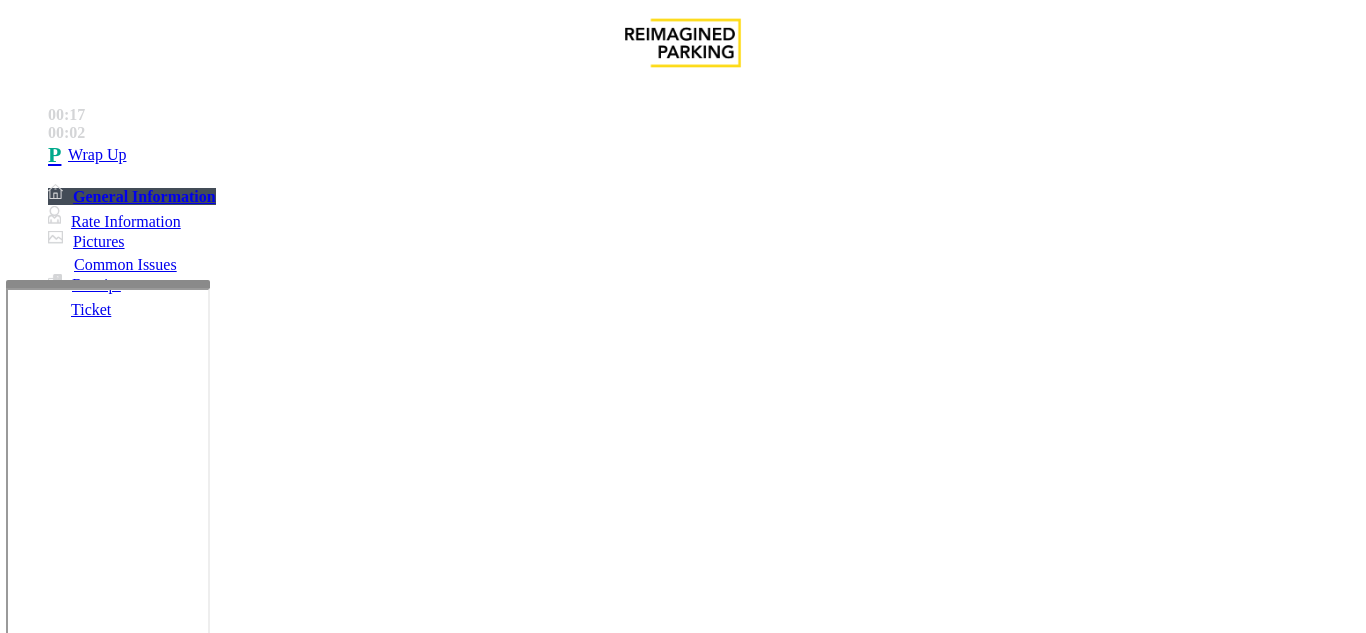 click on "No Response/Unable to hear parker" at bounding box center [142, 1286] 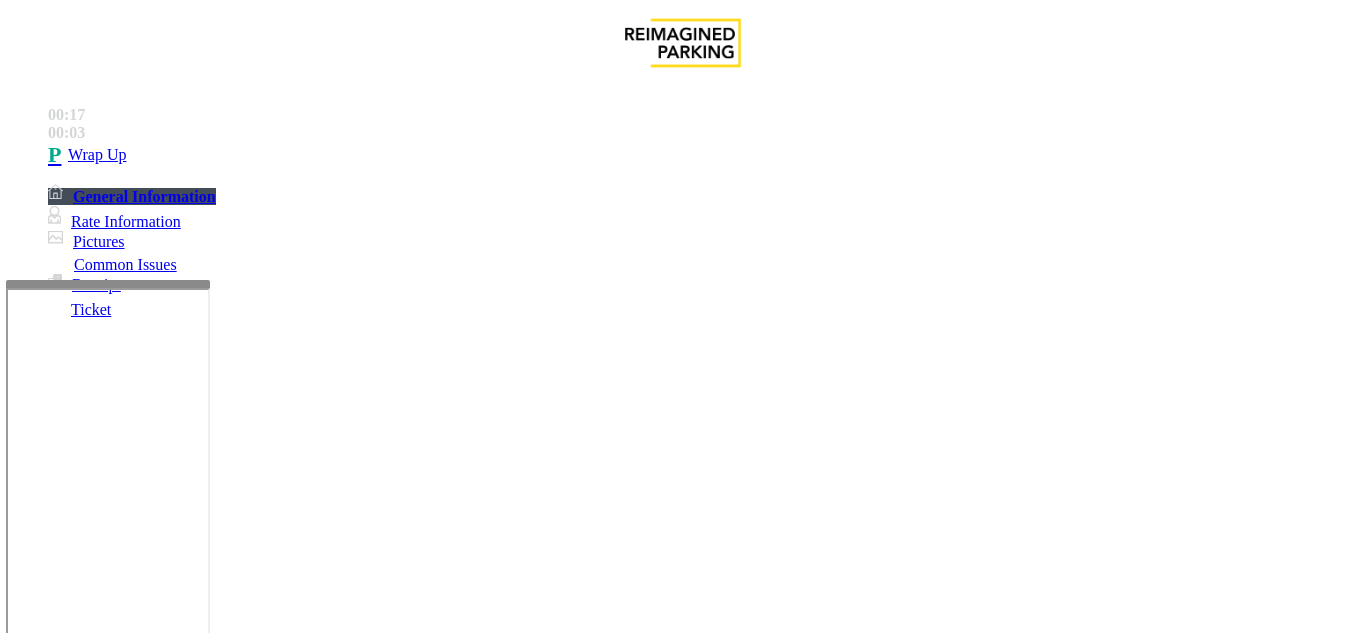 click on "No Response/Unable to hear parker" at bounding box center (682, 1271) 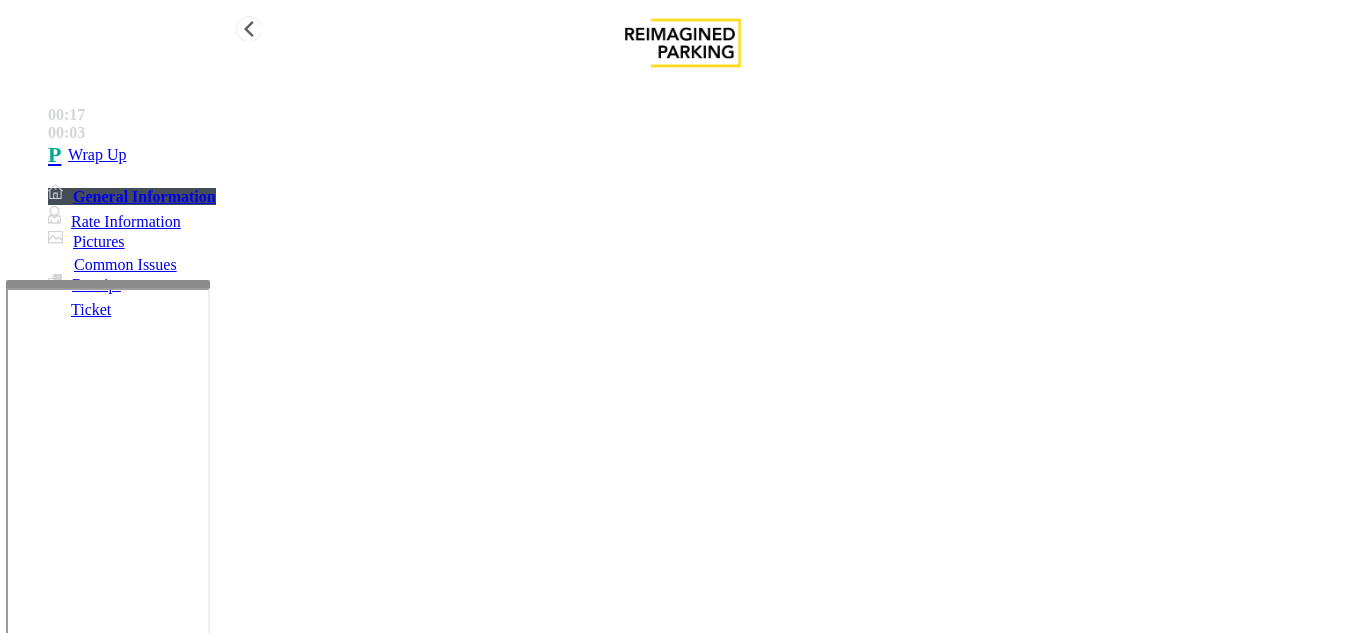 type on "**********" 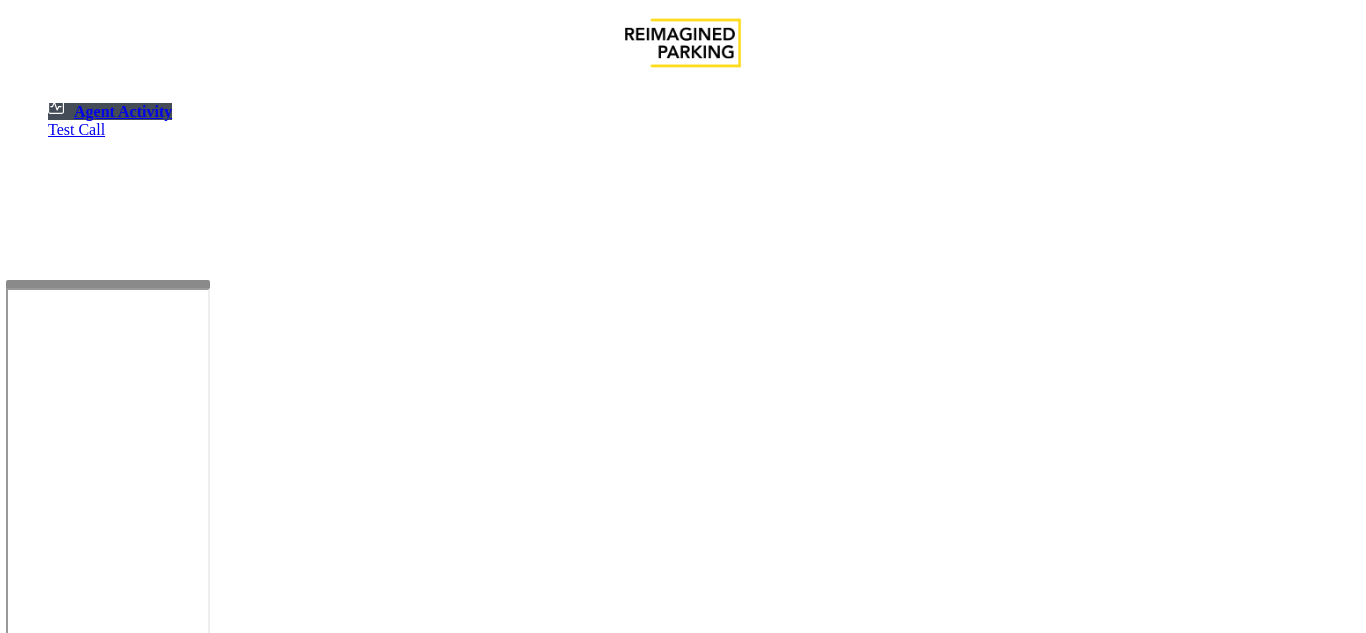 click on "×" at bounding box center (20, 1244) 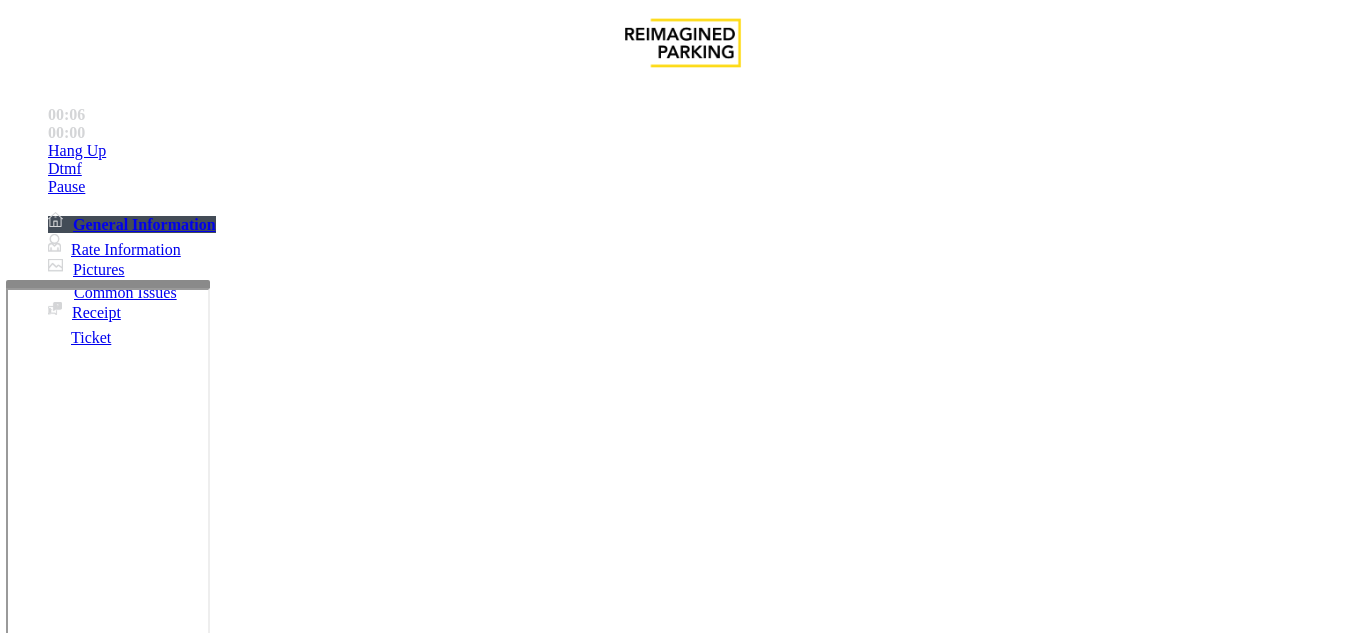scroll, scrollTop: 600, scrollLeft: 0, axis: vertical 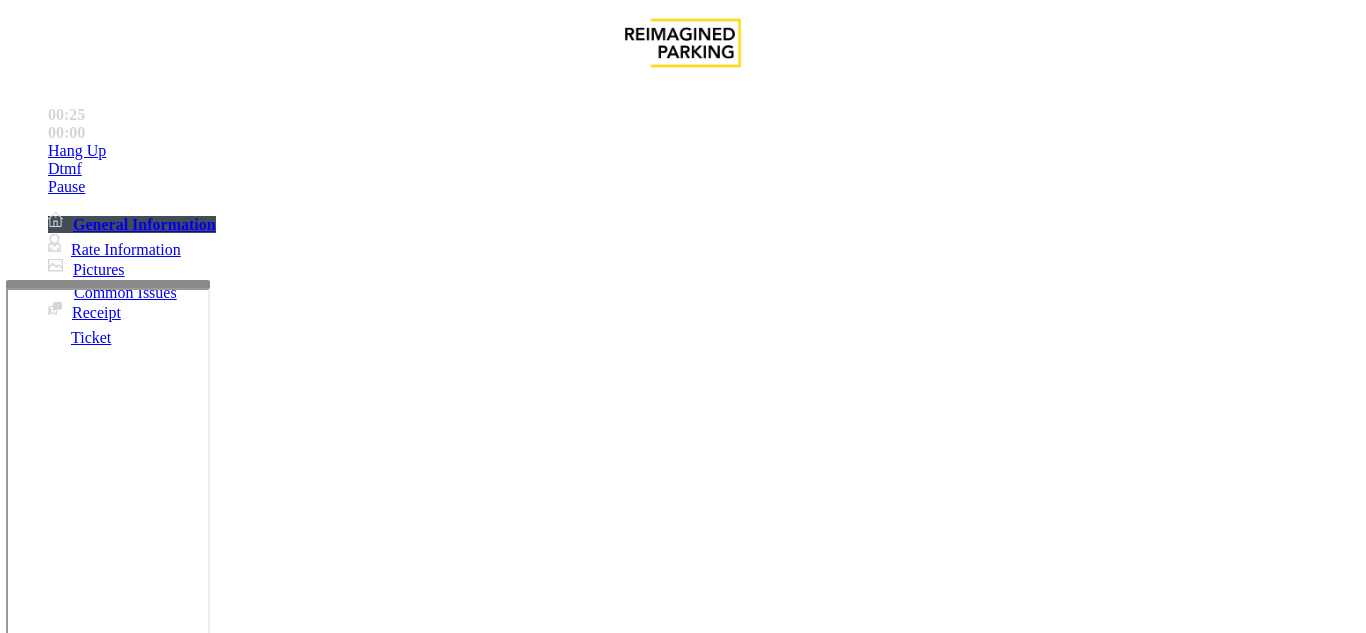 click on "Ticket Issue   Payment Issue   Monthly Issue   Validation Issue   Equipment Issue   Other   Services   Intercom Issue/No Response   General   No Assistance Needed" at bounding box center [682, 1289] 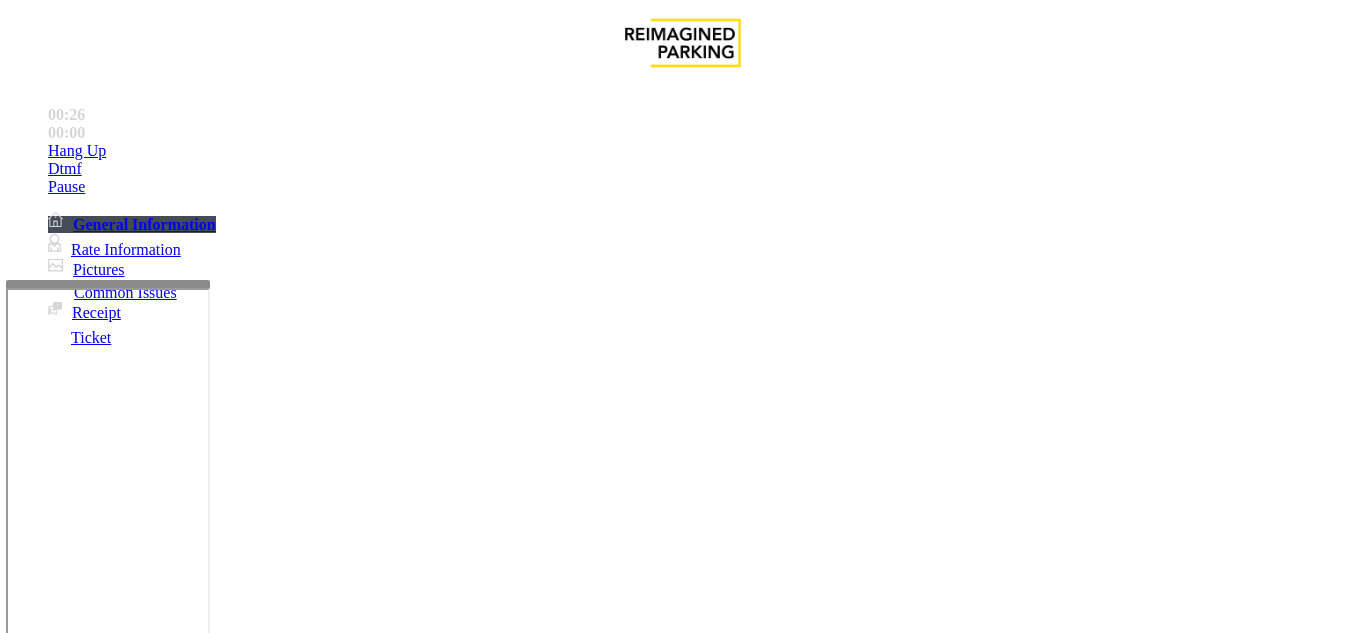 click on "Equipment Issue" at bounding box center [483, 1286] 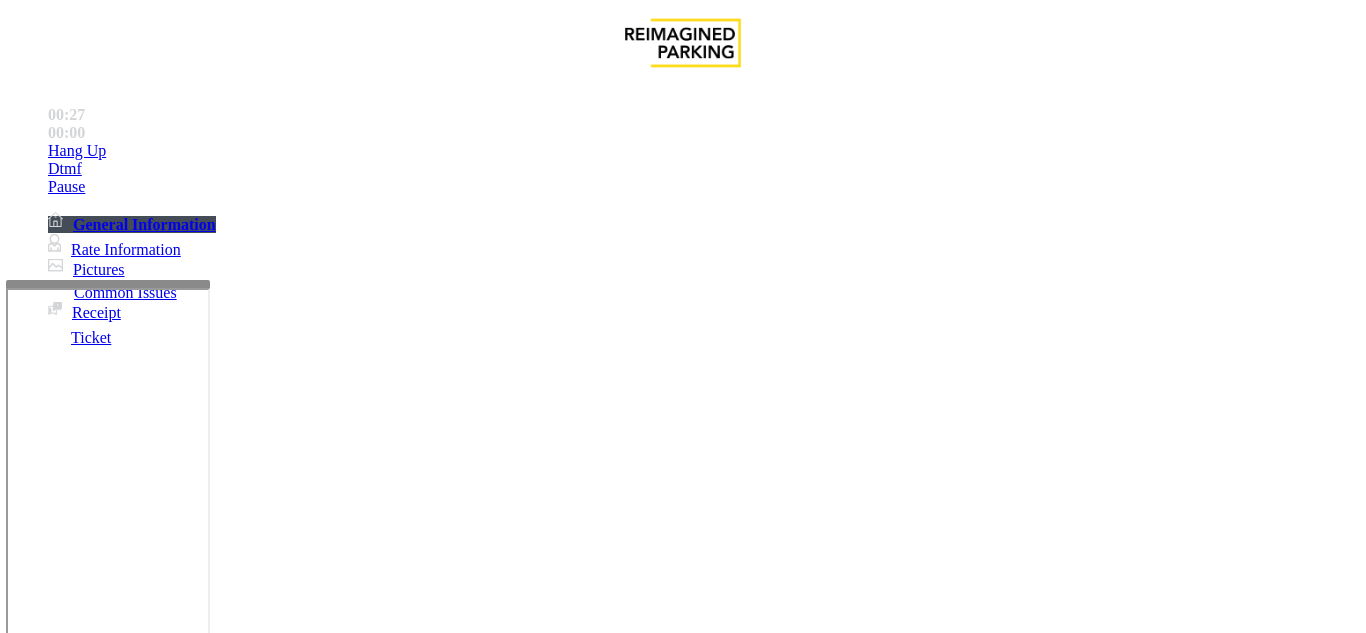 click on "Gate / Door Won't Open" at bounding box center (575, 1286) 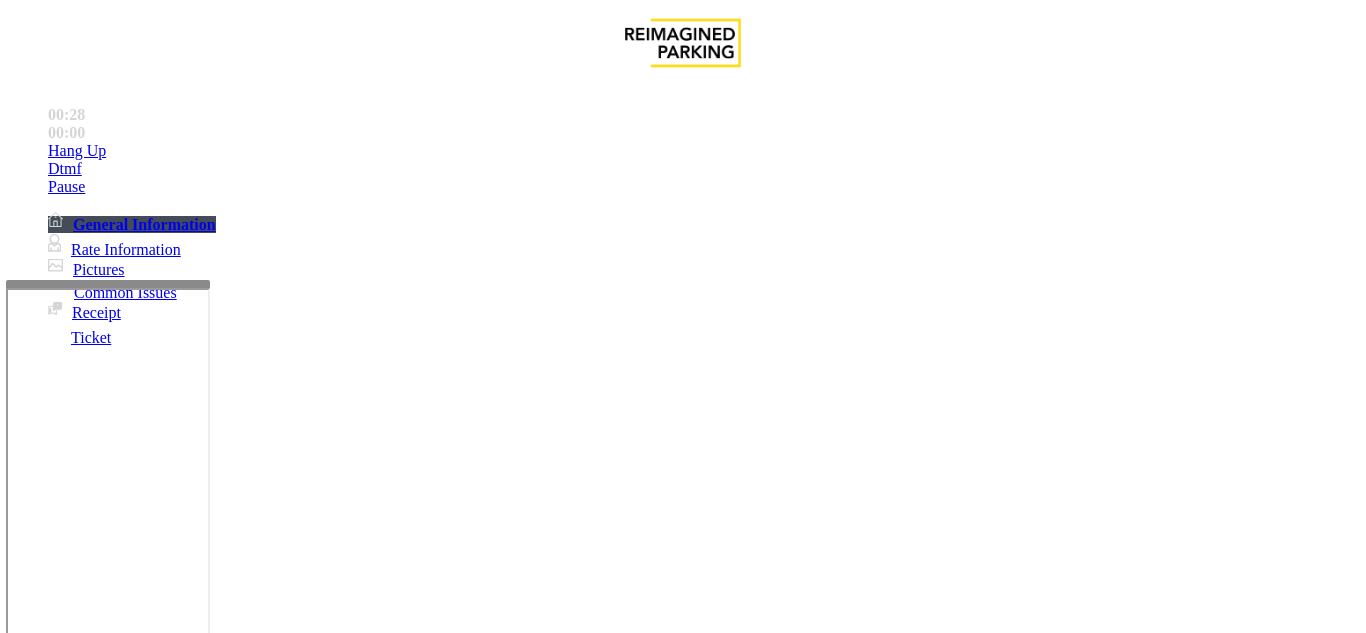 click at bounding box center (221, 1642) 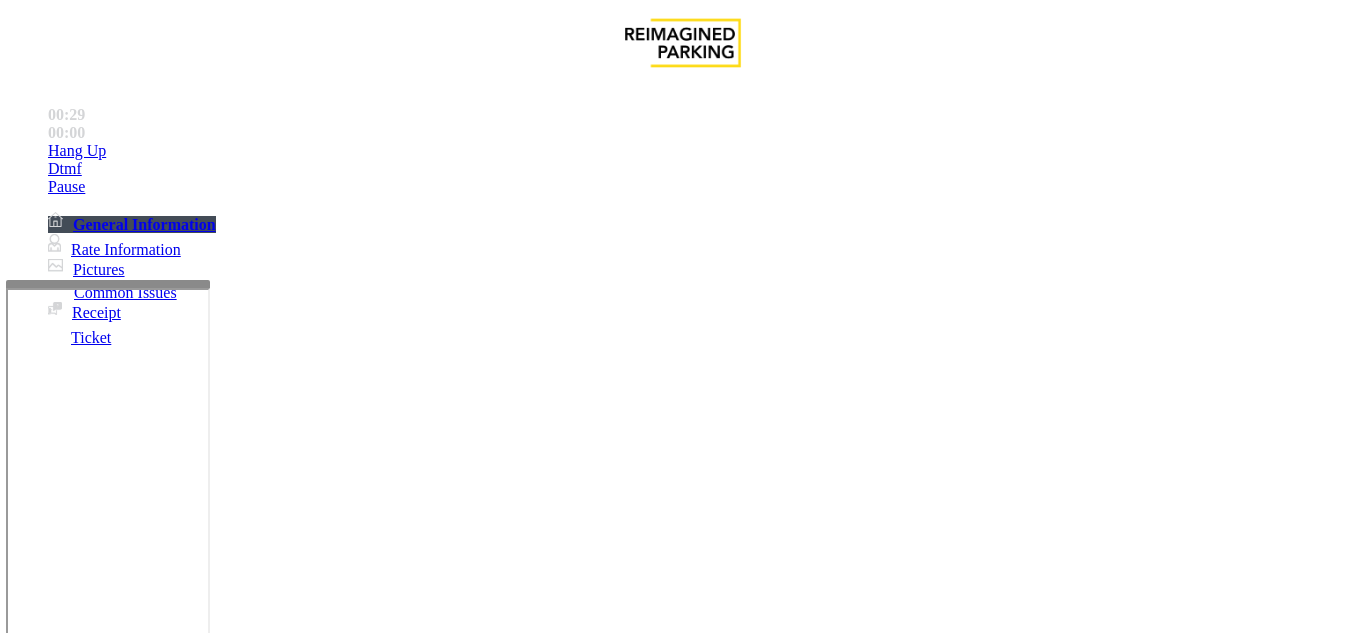 scroll, scrollTop: 0, scrollLeft: 0, axis: both 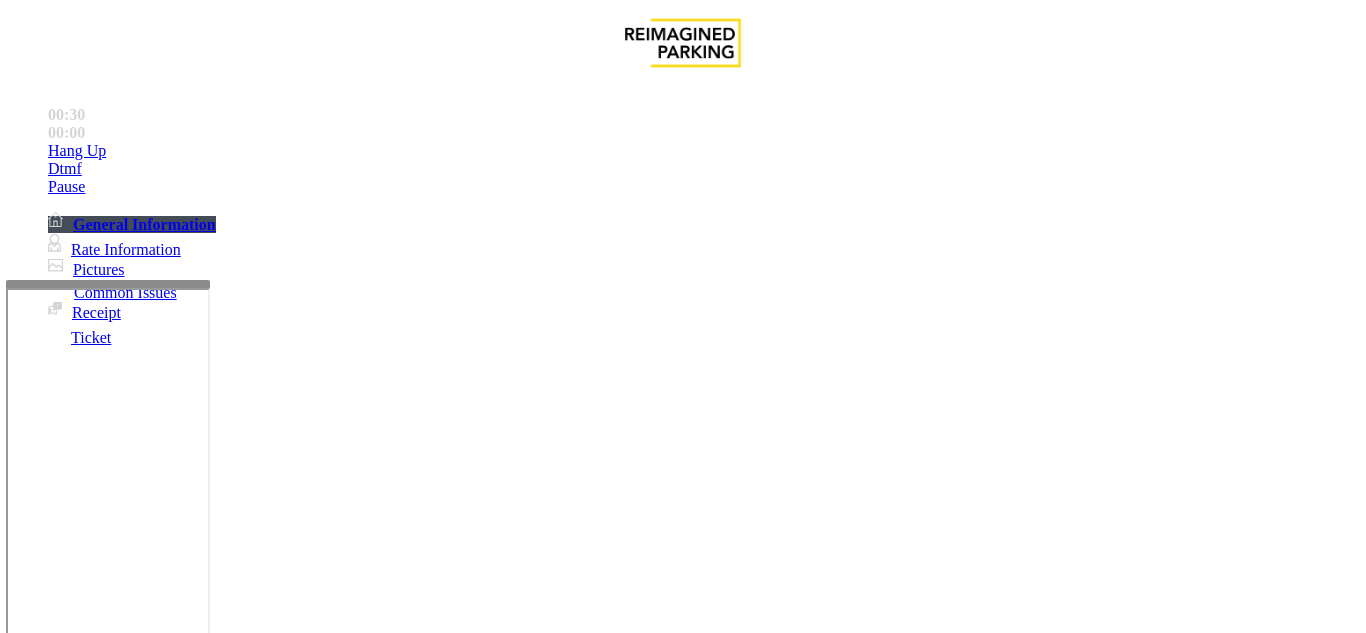 click on "Gate / Door Won't Open" at bounding box center [682, 1271] 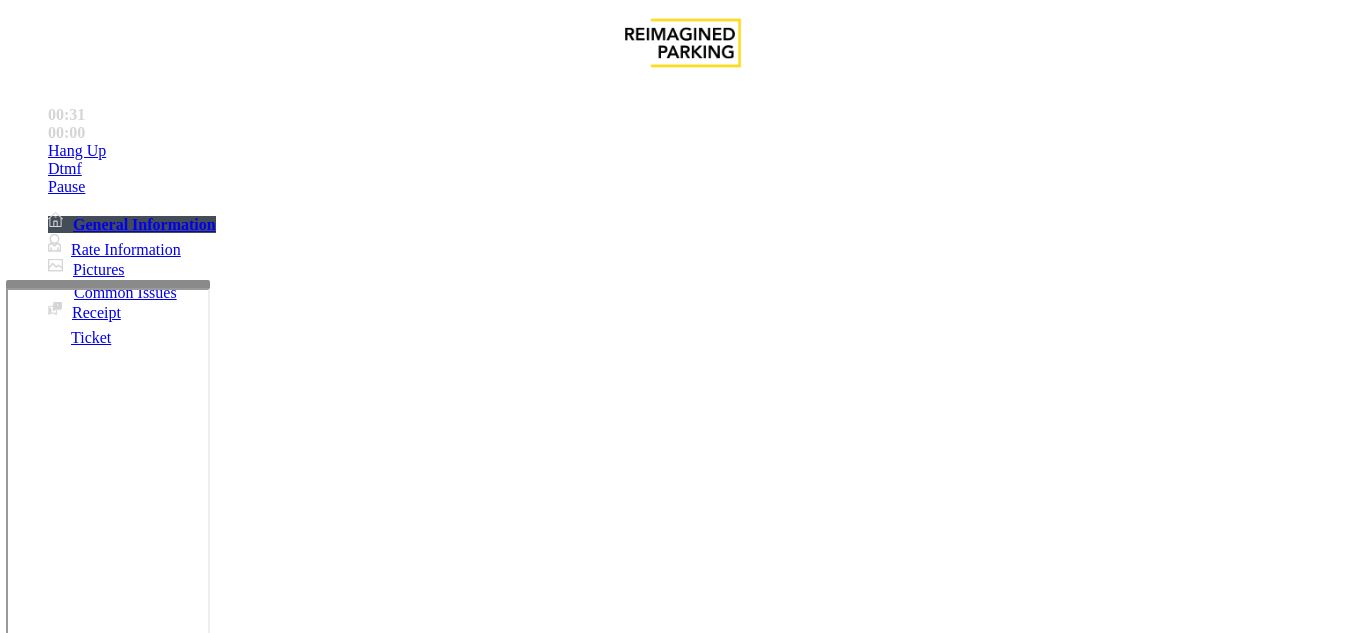 scroll, scrollTop: 300, scrollLeft: 0, axis: vertical 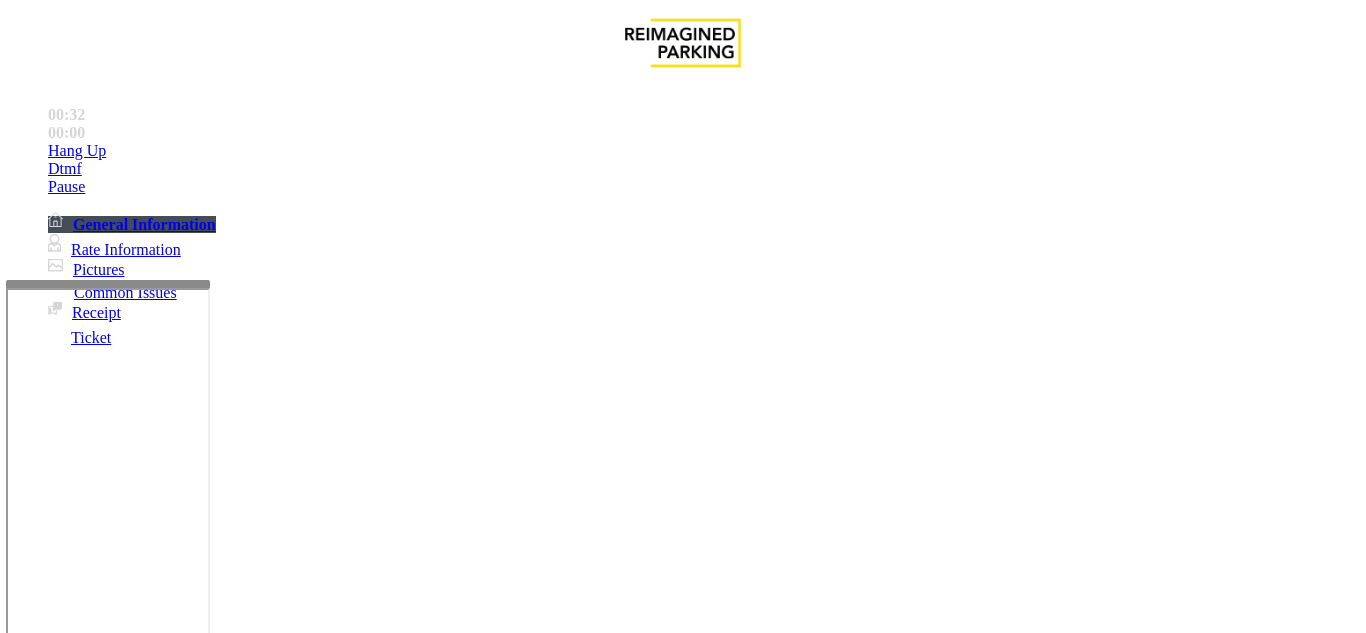 click on "Notes:" at bounding box center (682, 1644) 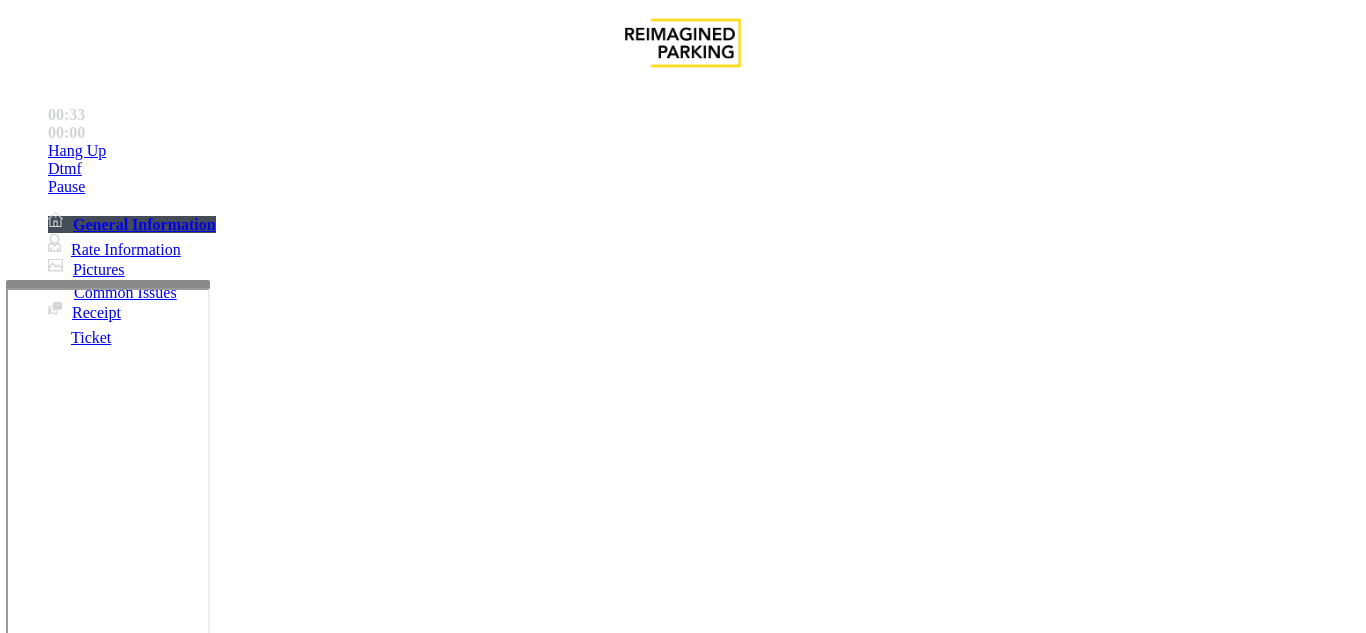 paste on "**********" 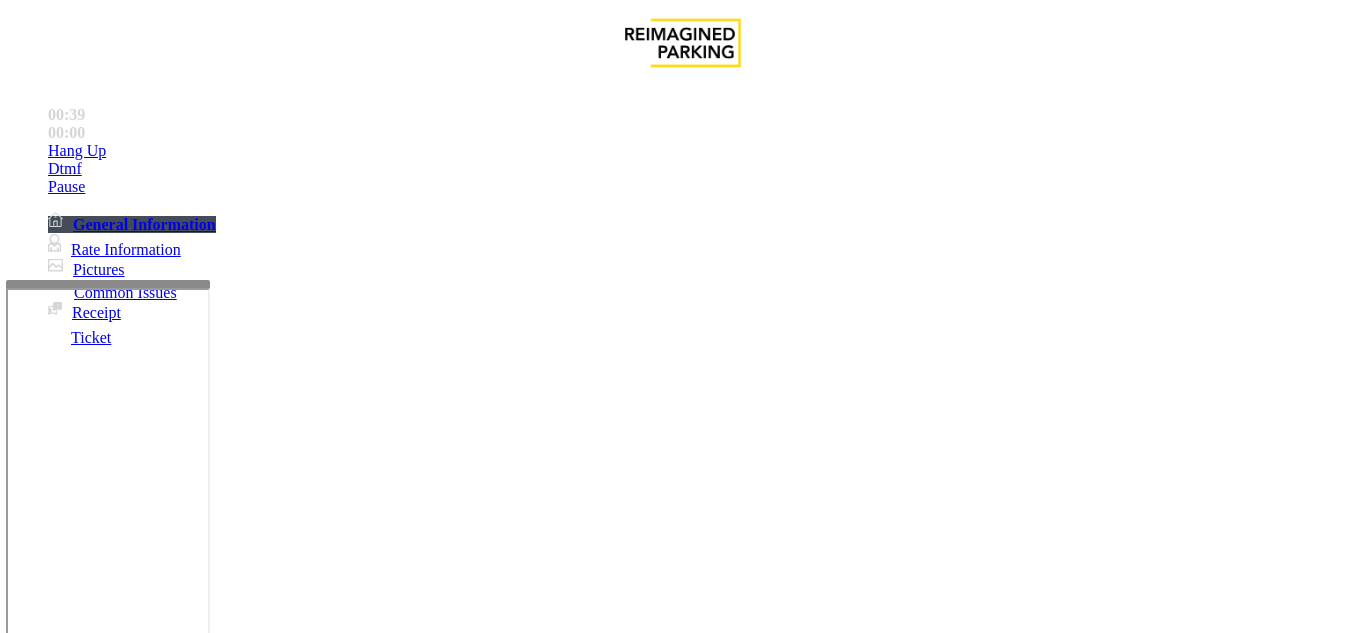 click at bounding box center (221, 1642) 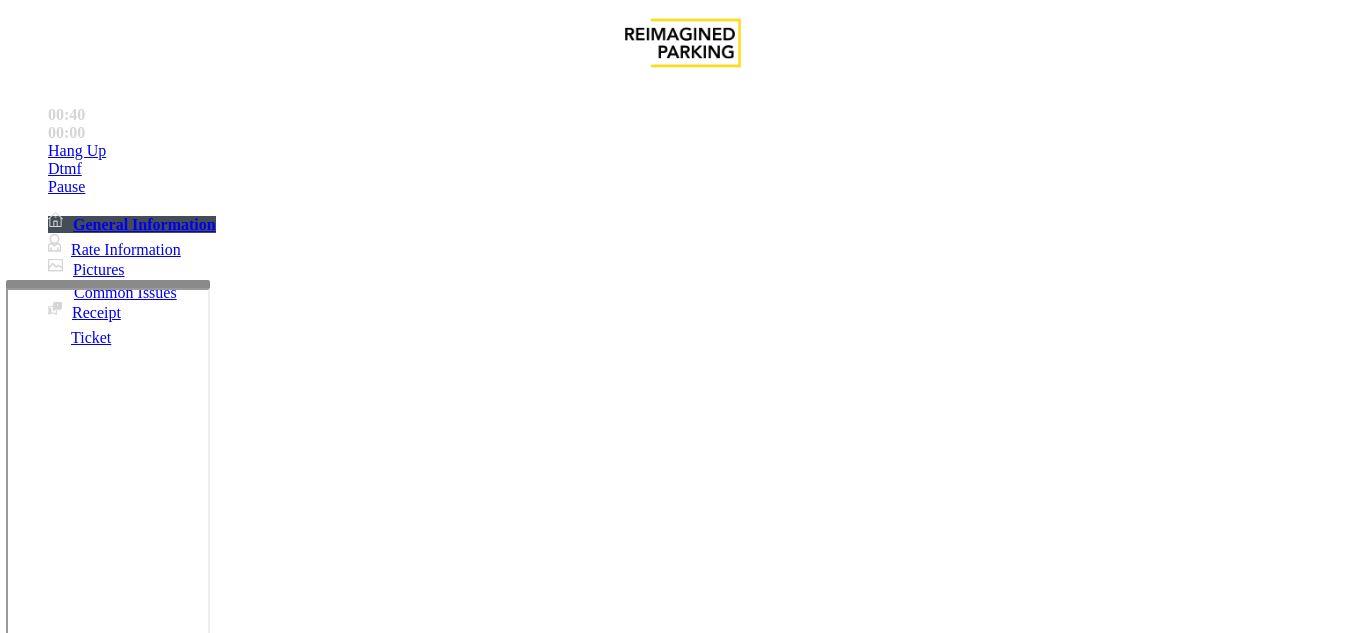 scroll, scrollTop: 0, scrollLeft: 0, axis: both 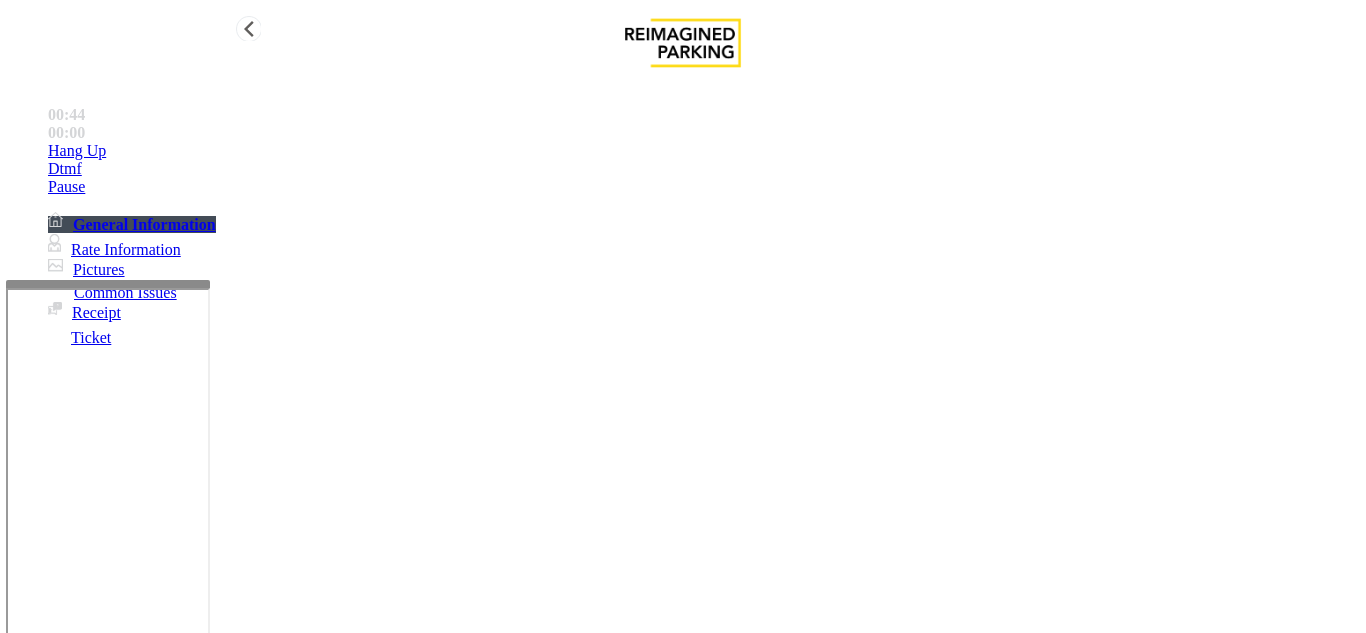 type on "**********" 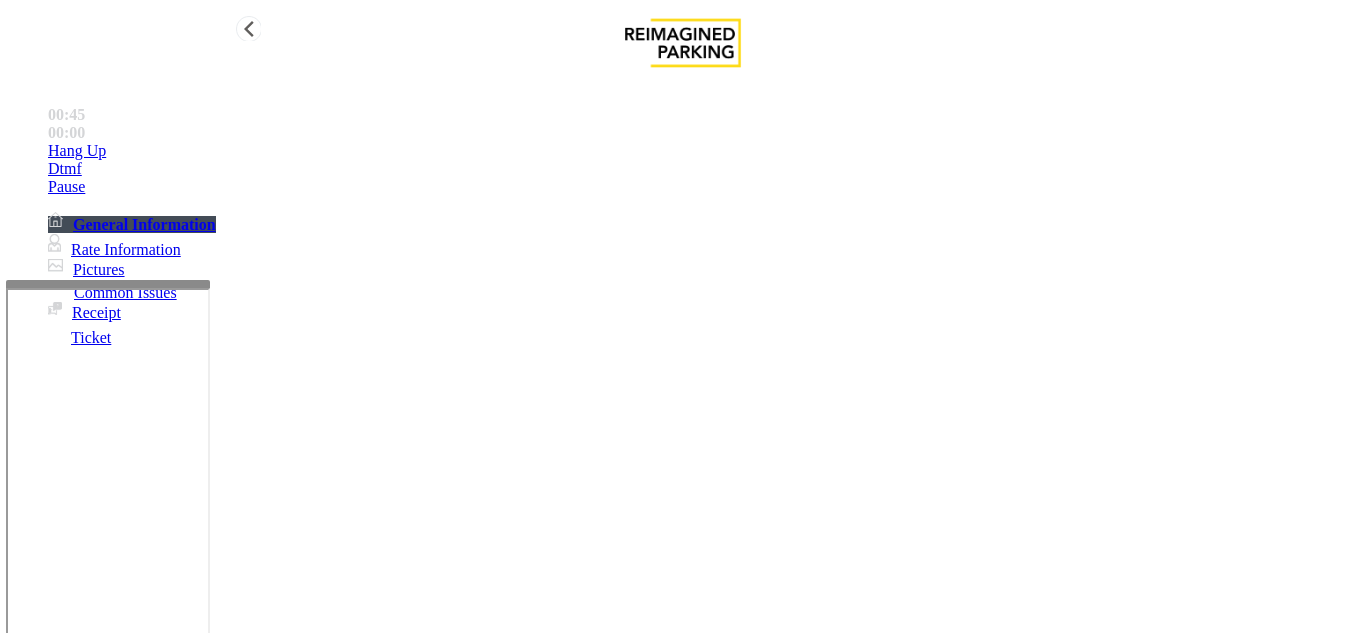 click on "Hang Up" at bounding box center (77, 151) 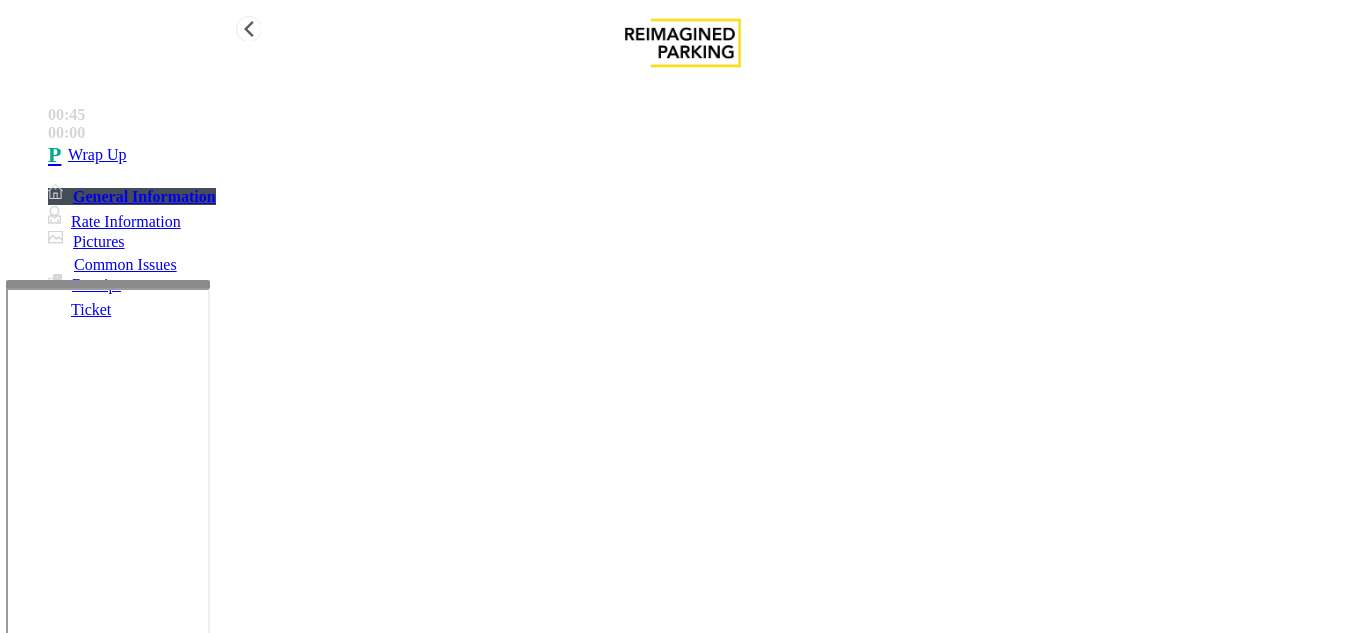 click on "Wrap Up" at bounding box center (97, 155) 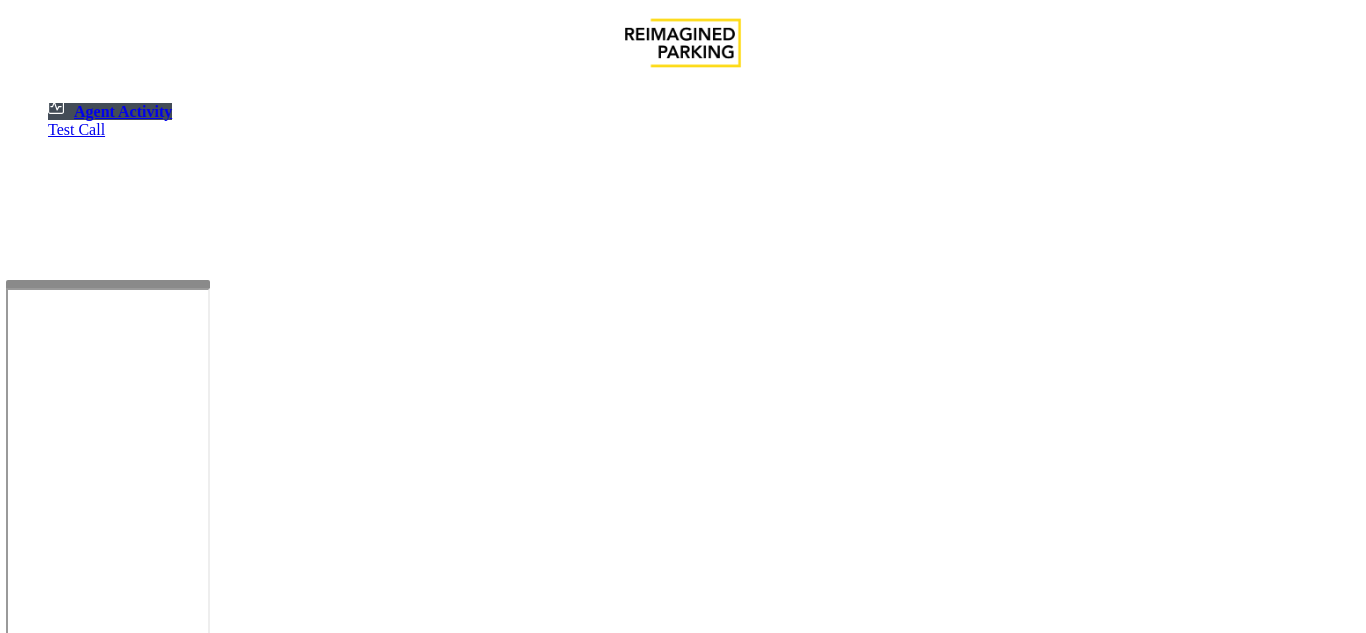 click at bounding box center (79, 1335) 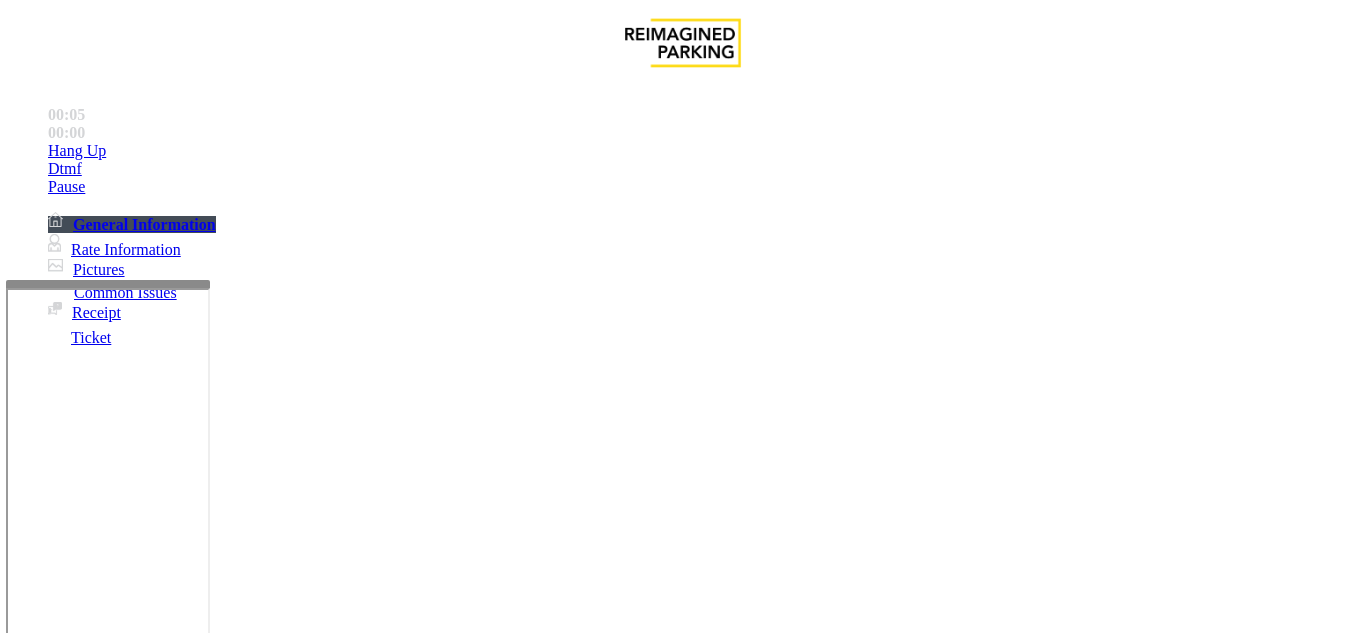 click on "×" at bounding box center (20, 15691) 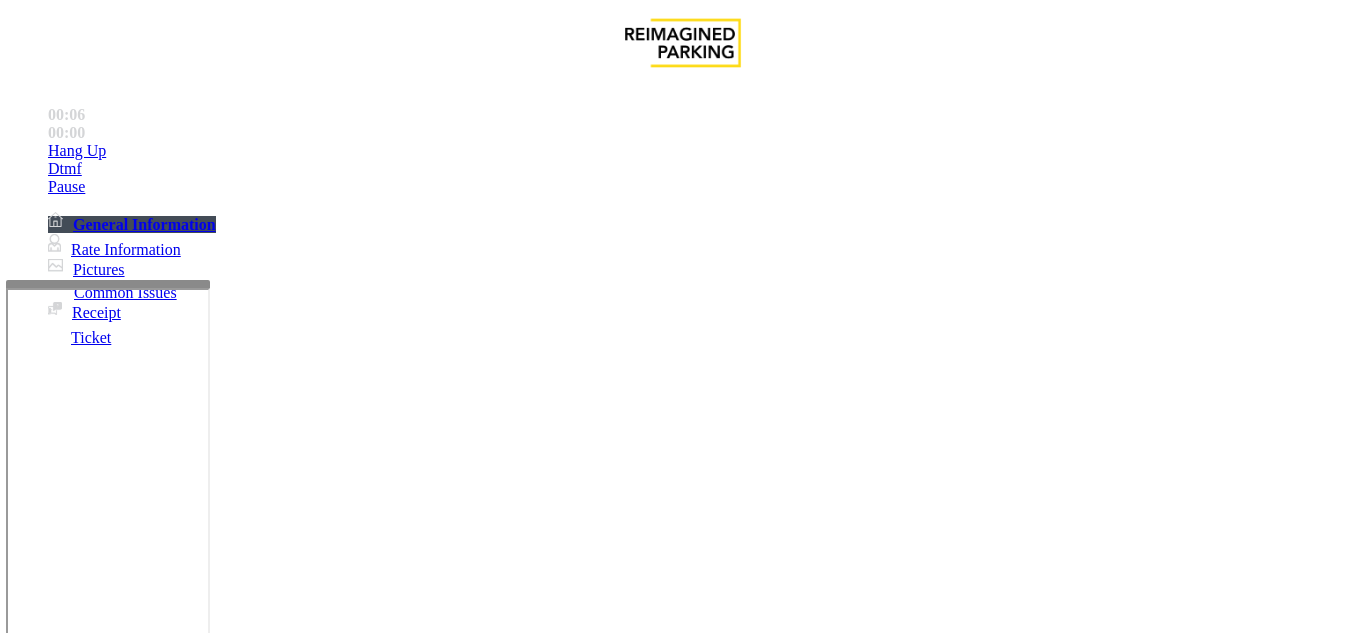 scroll, scrollTop: 300, scrollLeft: 0, axis: vertical 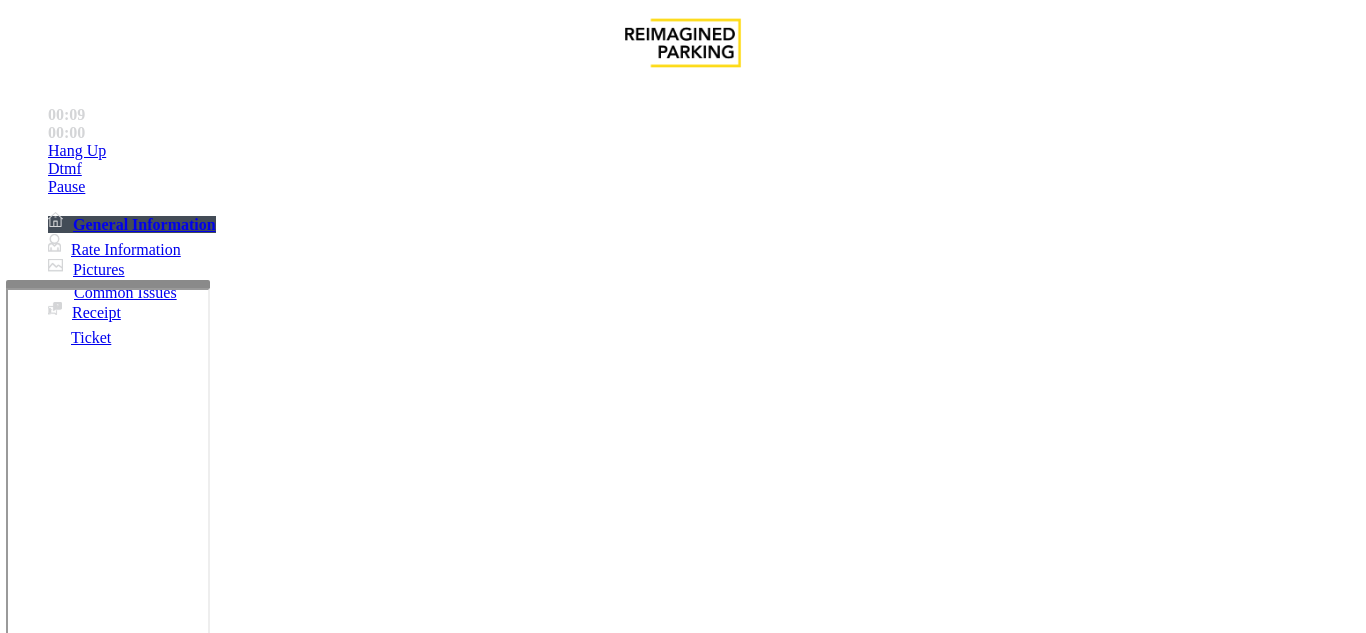 click on "Ticket Issue" at bounding box center [71, 1286] 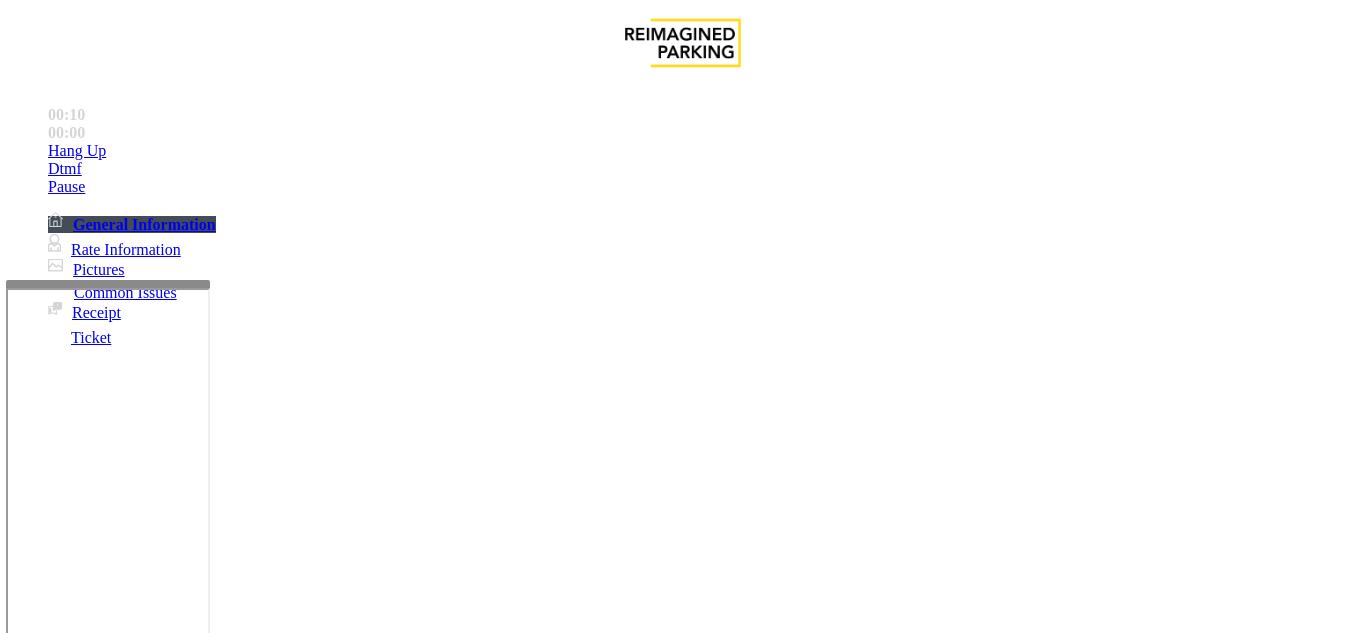 click on "Ticket Unreadable" at bounding box center (300, 1286) 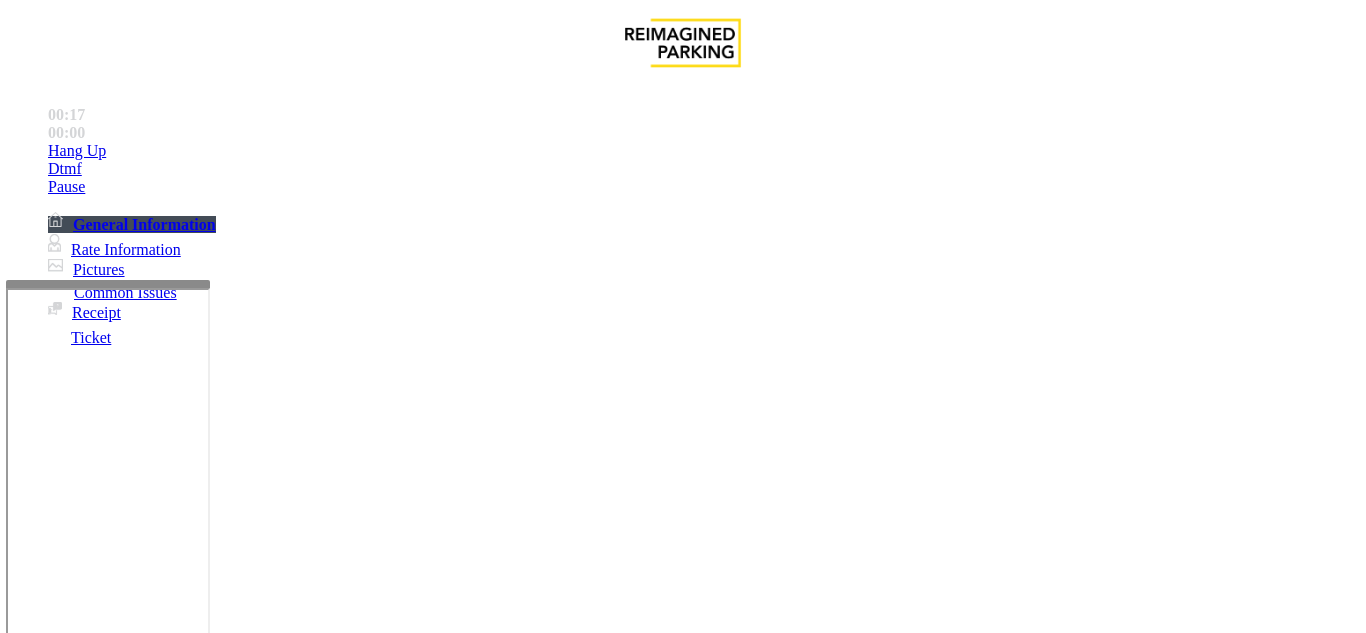 scroll, scrollTop: 300, scrollLeft: 0, axis: vertical 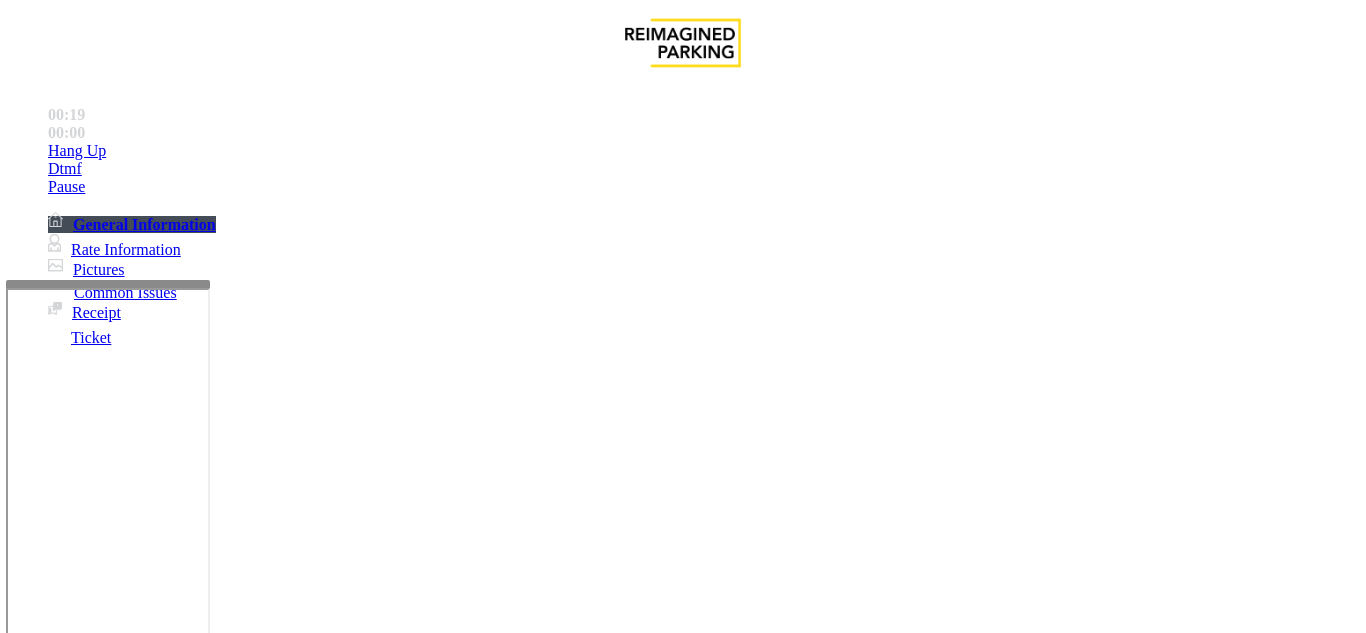 drag, startPoint x: 325, startPoint y: 505, endPoint x: 349, endPoint y: 559, distance: 59.093147 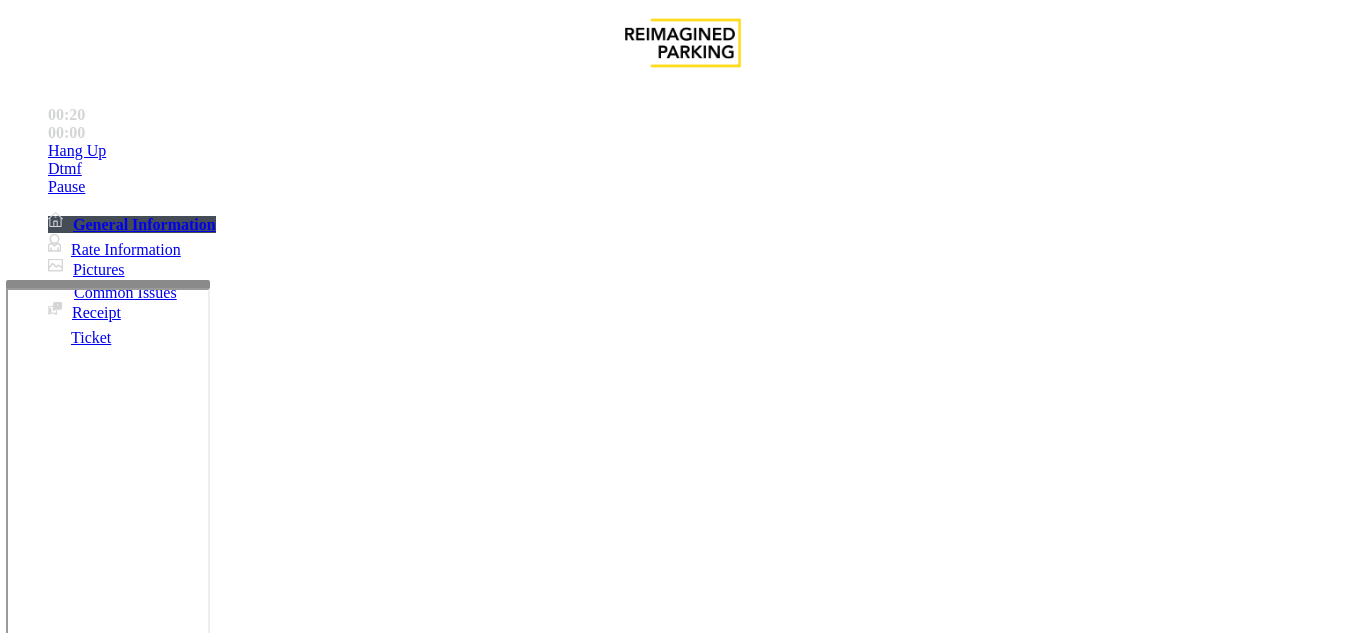 paste on "**********" 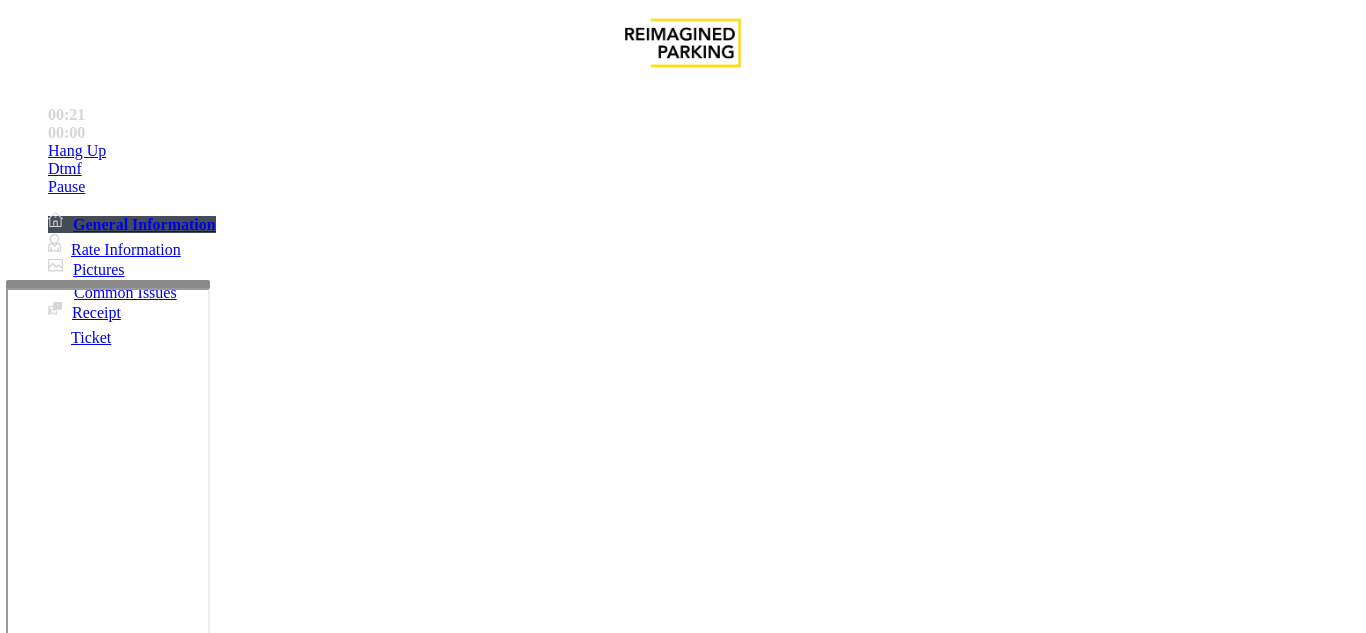 click on "Ticket Unreadable" at bounding box center (682, 1271) 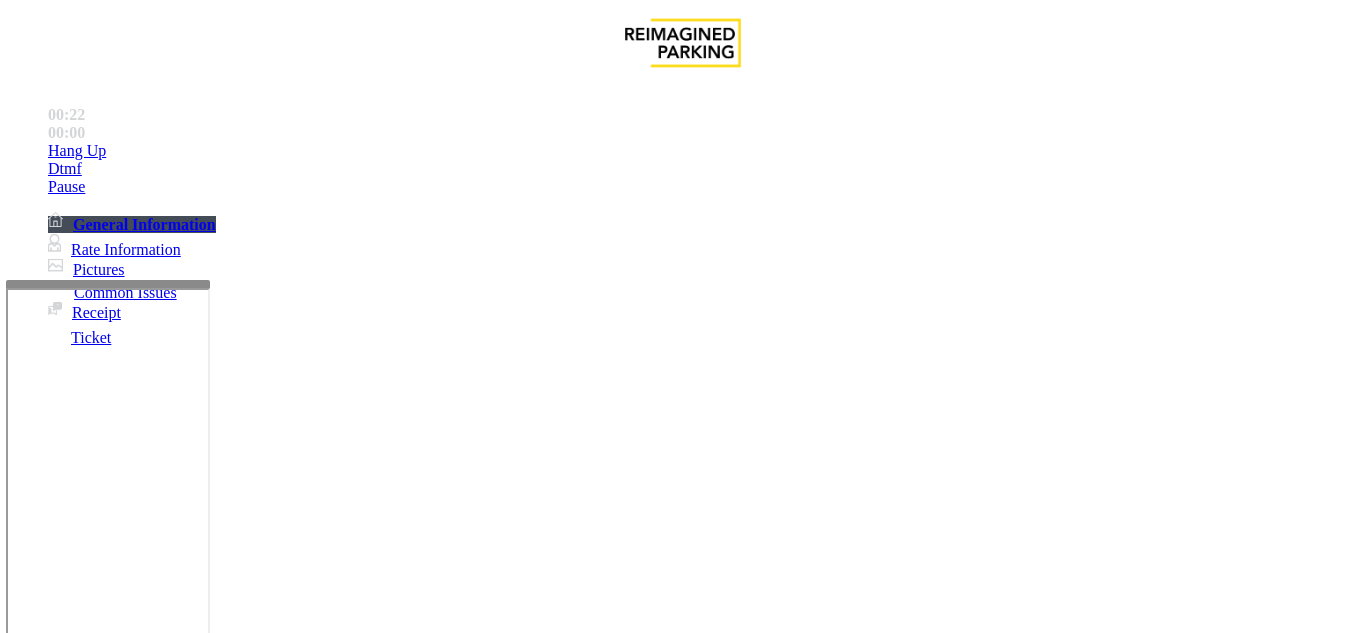copy on "Ticket Unreadable" 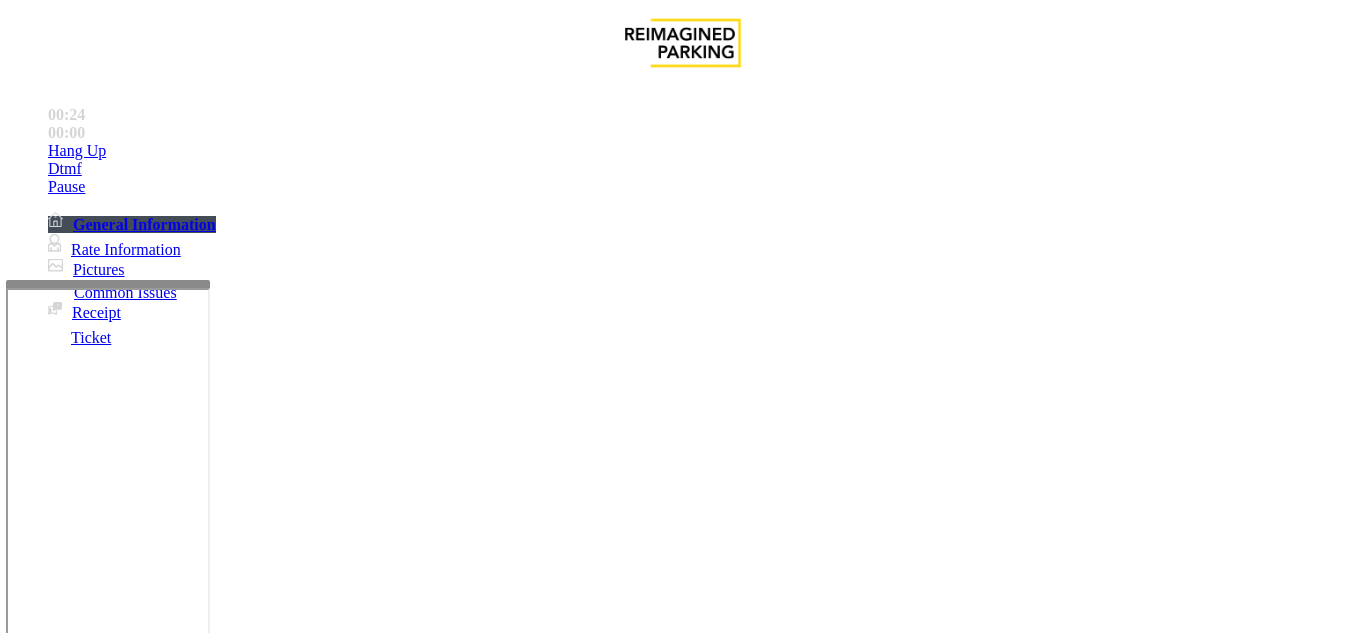 paste on "**********" 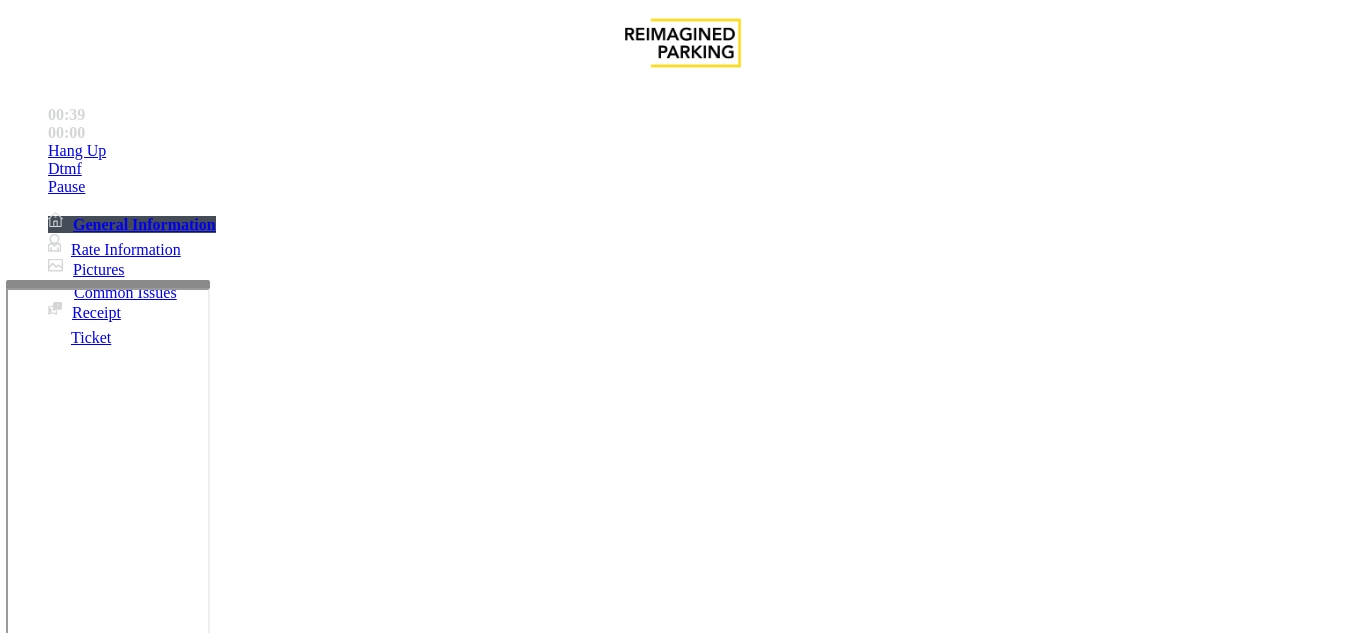 scroll, scrollTop: 300, scrollLeft: 0, axis: vertical 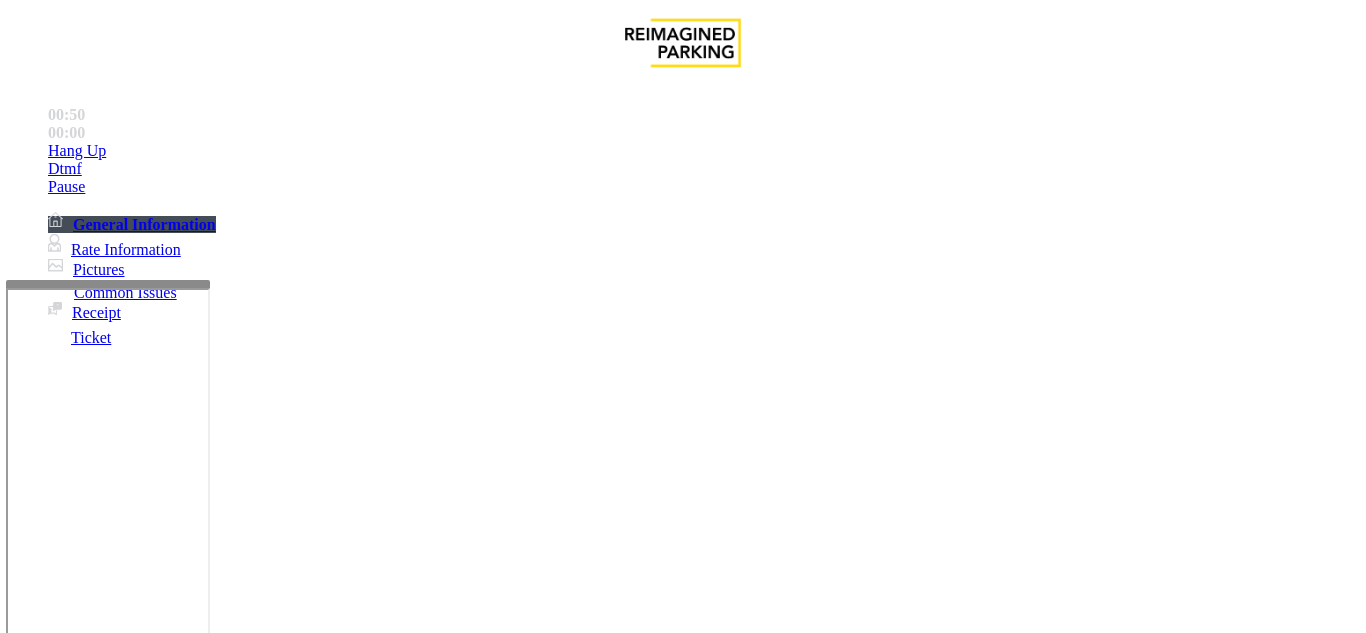 paste on "**********" 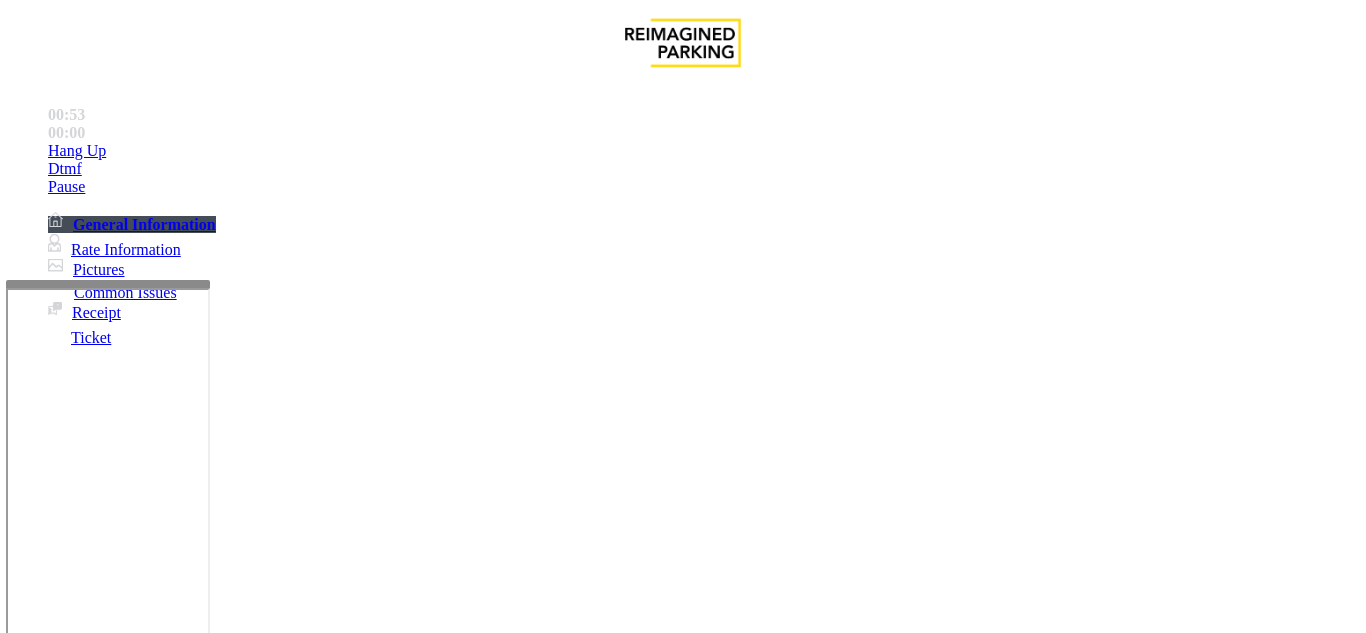 scroll, scrollTop: 200, scrollLeft: 0, axis: vertical 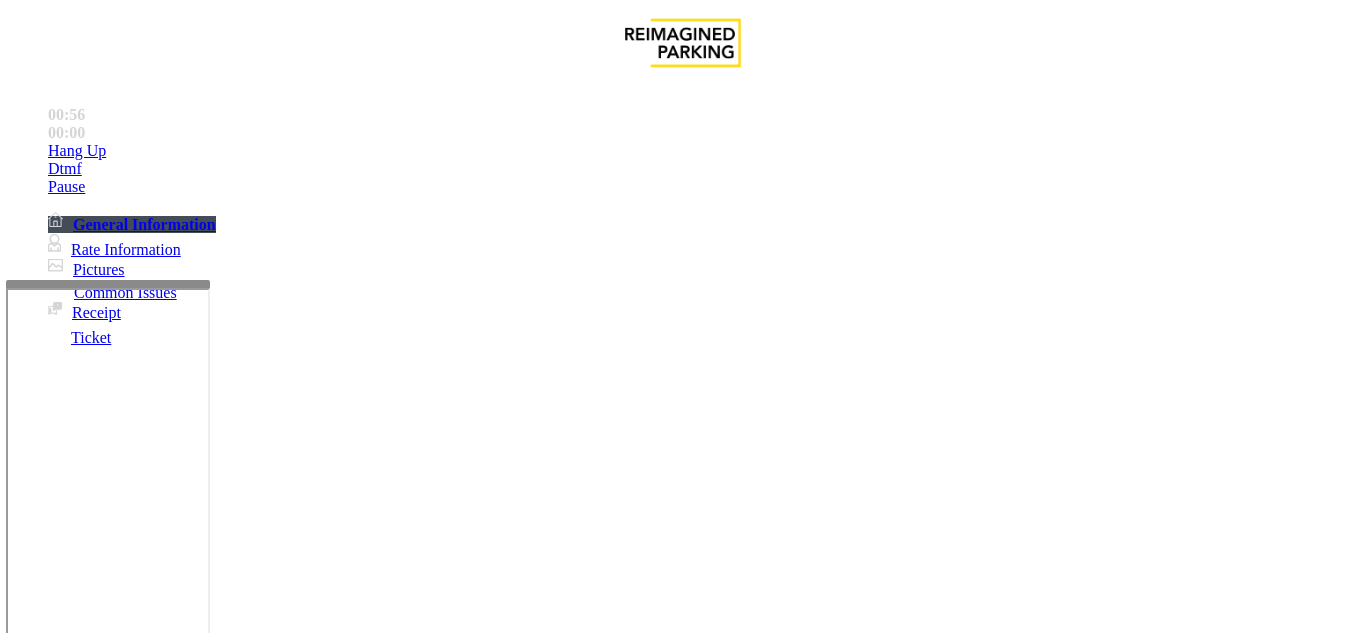 drag, startPoint x: 574, startPoint y: 386, endPoint x: 570, endPoint y: 472, distance: 86.09297 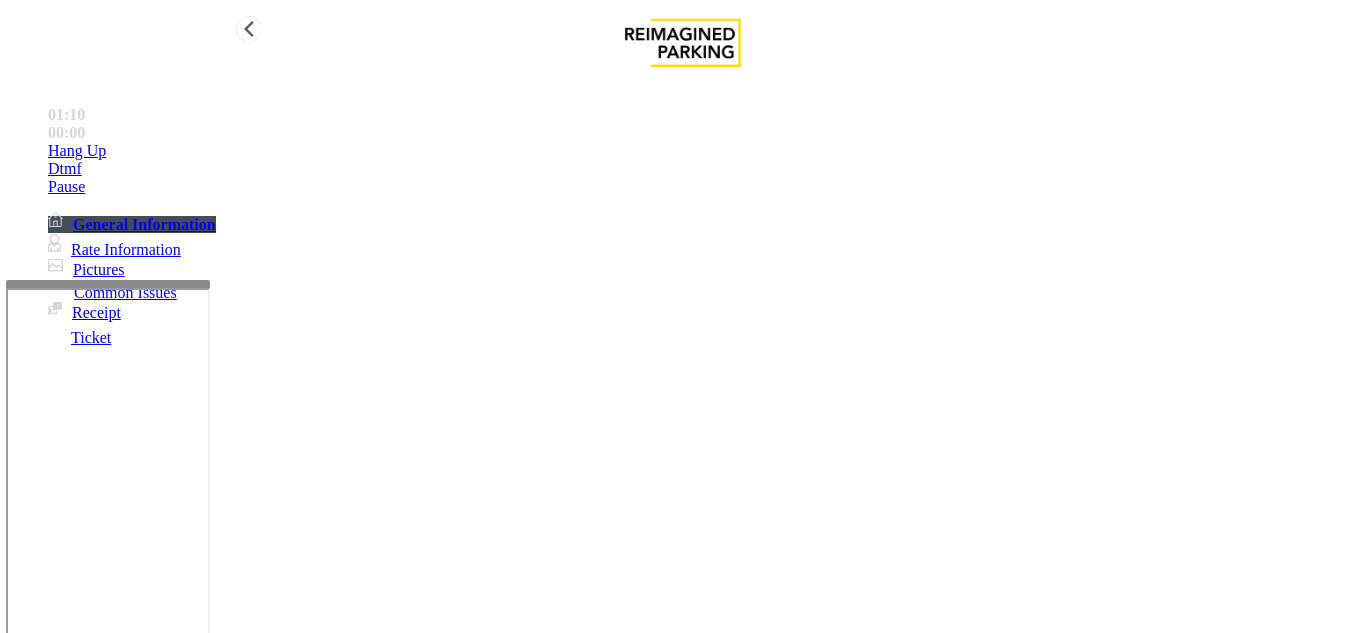 type on "**********" 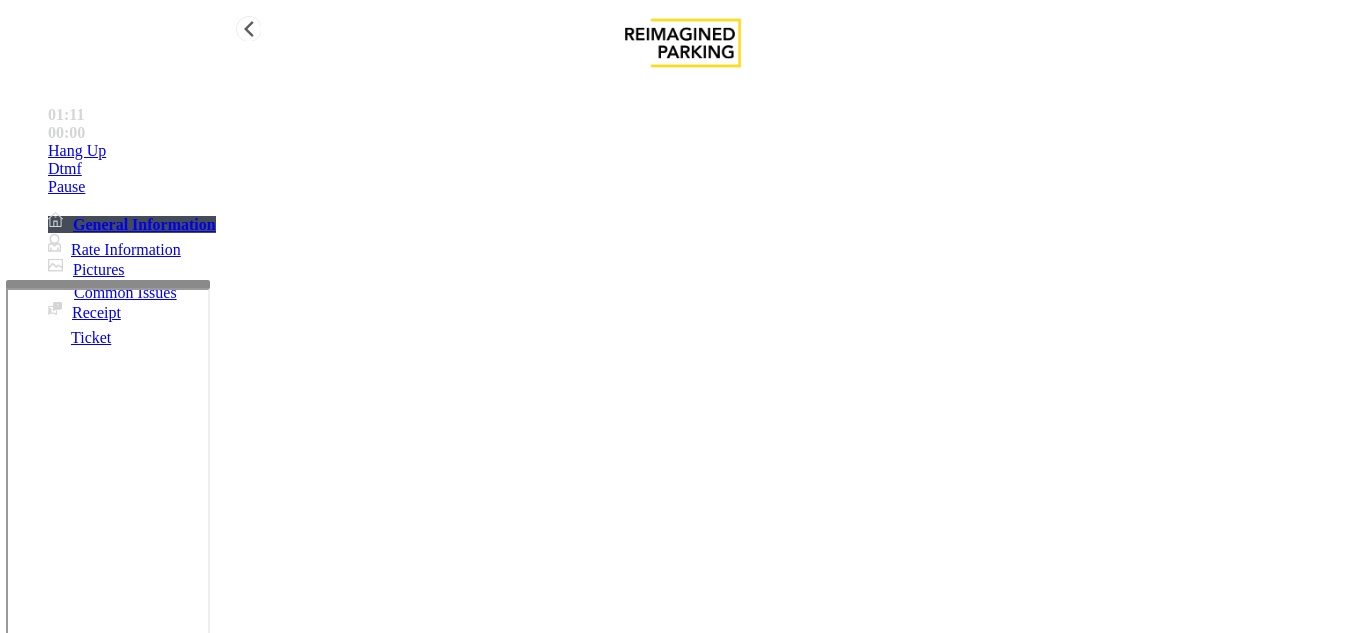 click on "Hang Up" at bounding box center (703, 151) 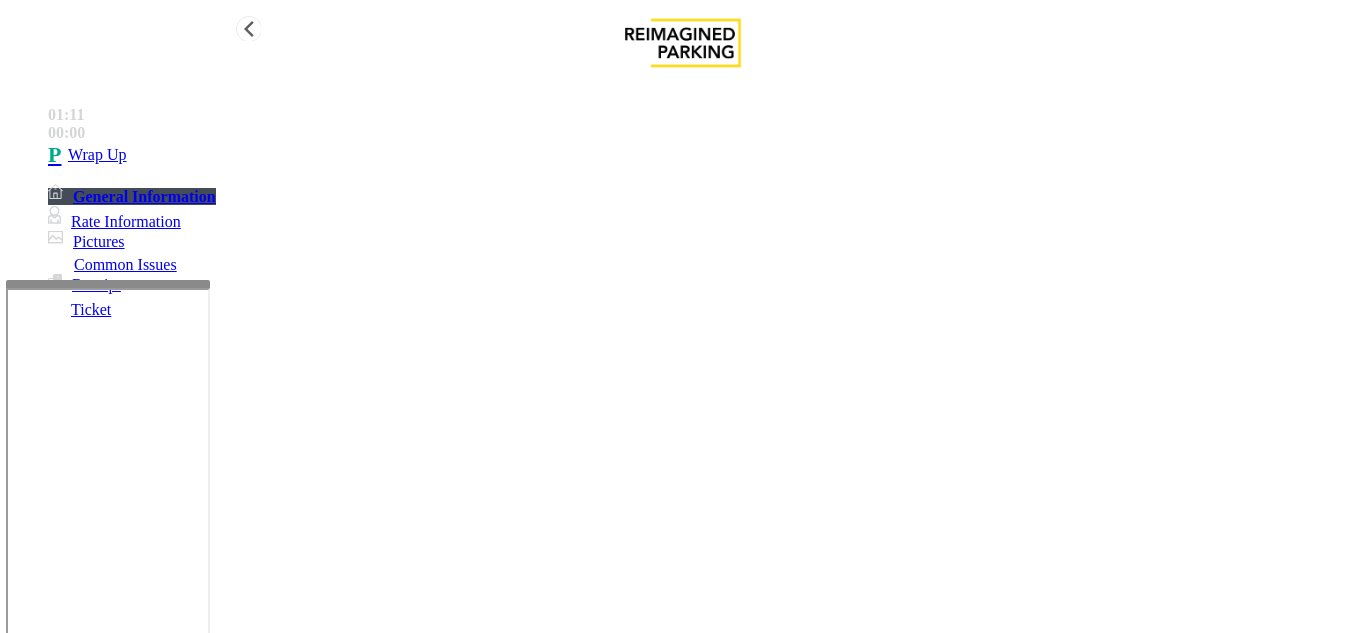 click on "Wrap Up" at bounding box center [703, 155] 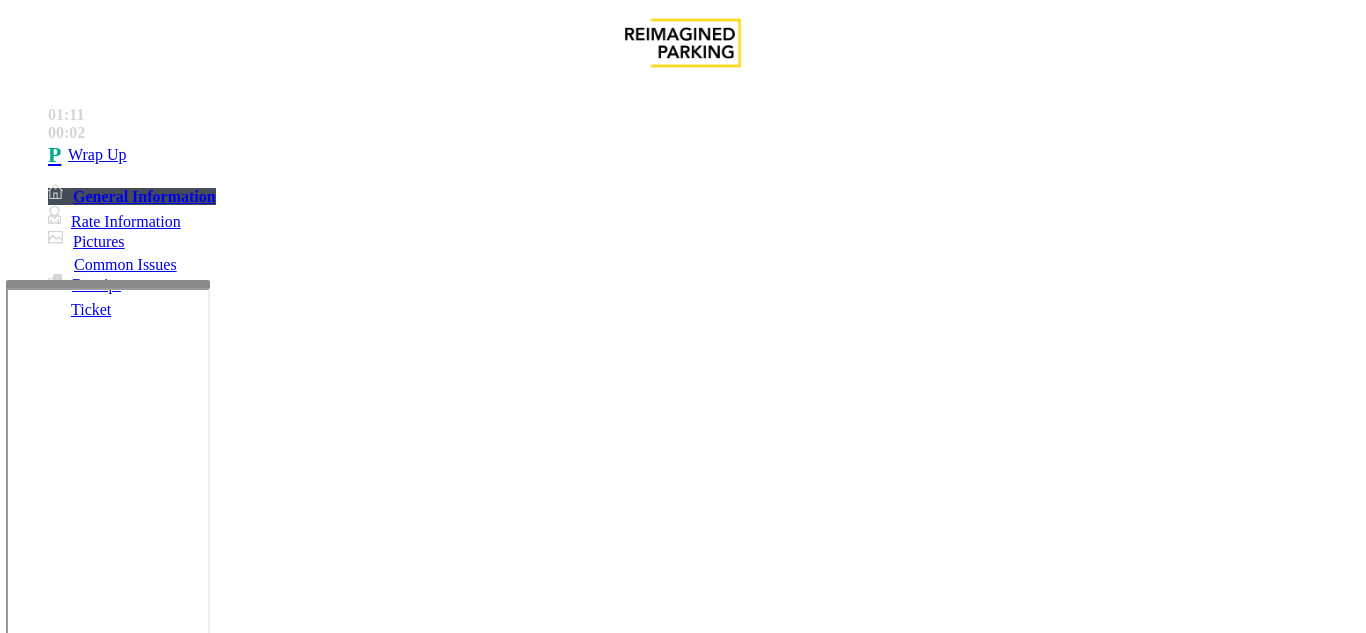 click at bounding box center (96, 1362) 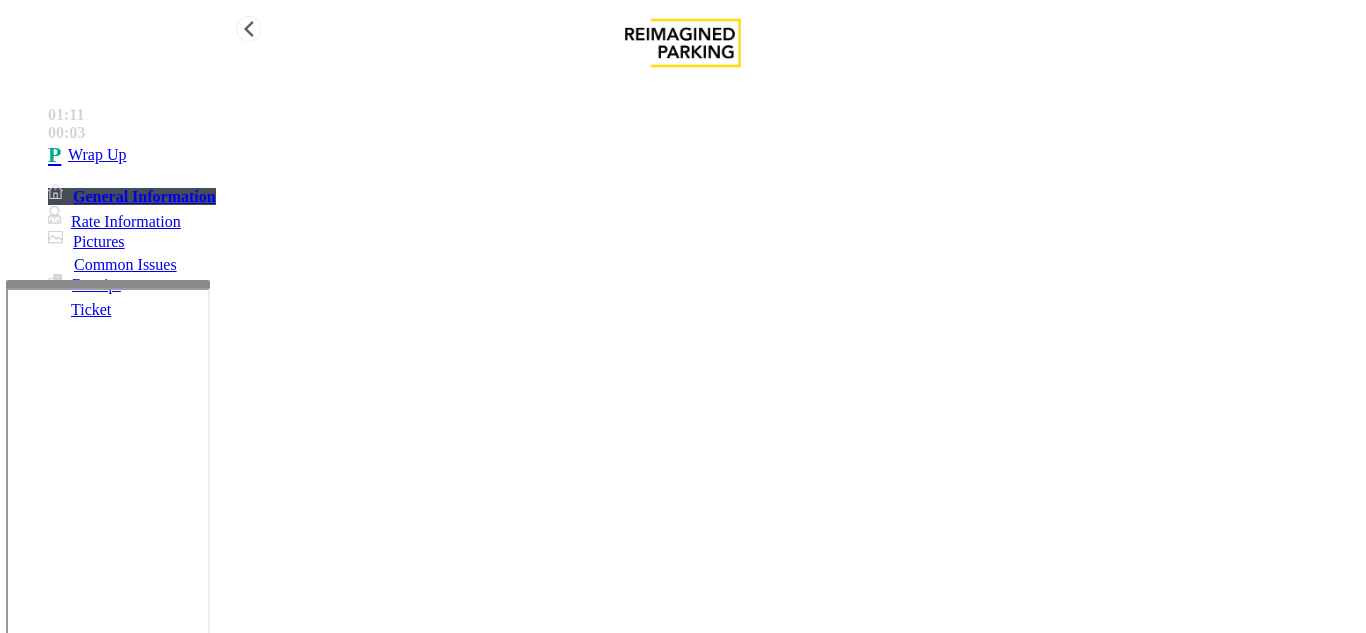 type on "**" 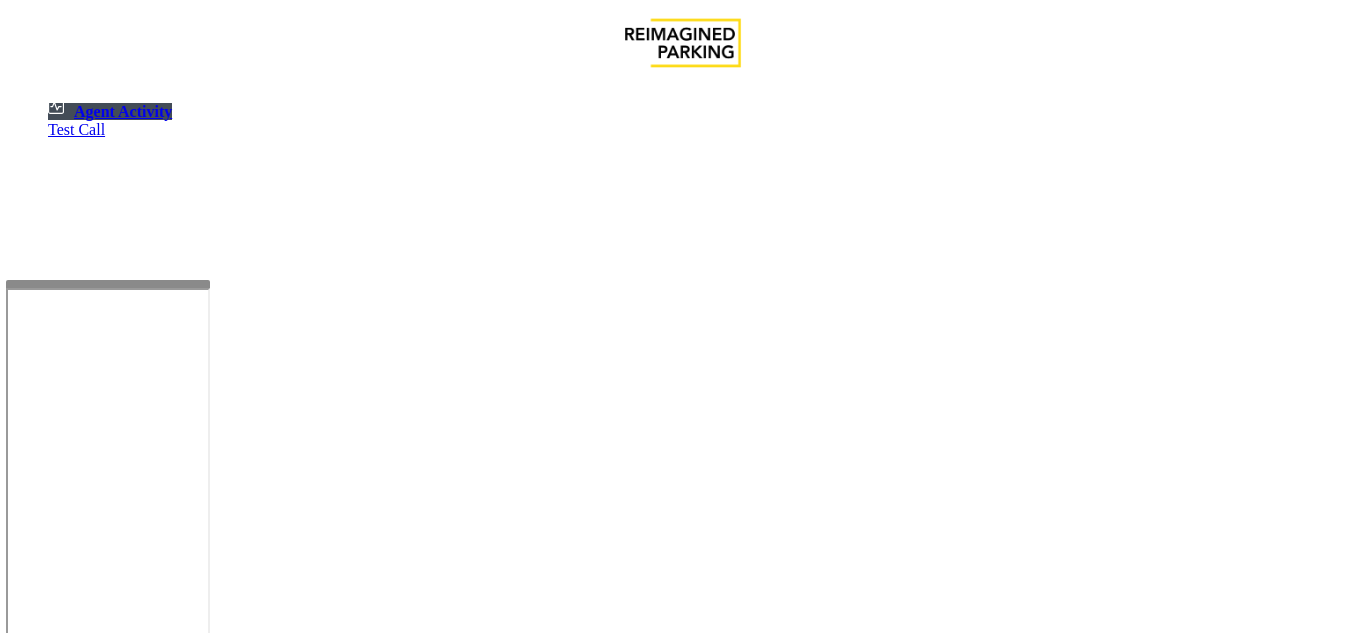 click at bounding box center (79, 1335) 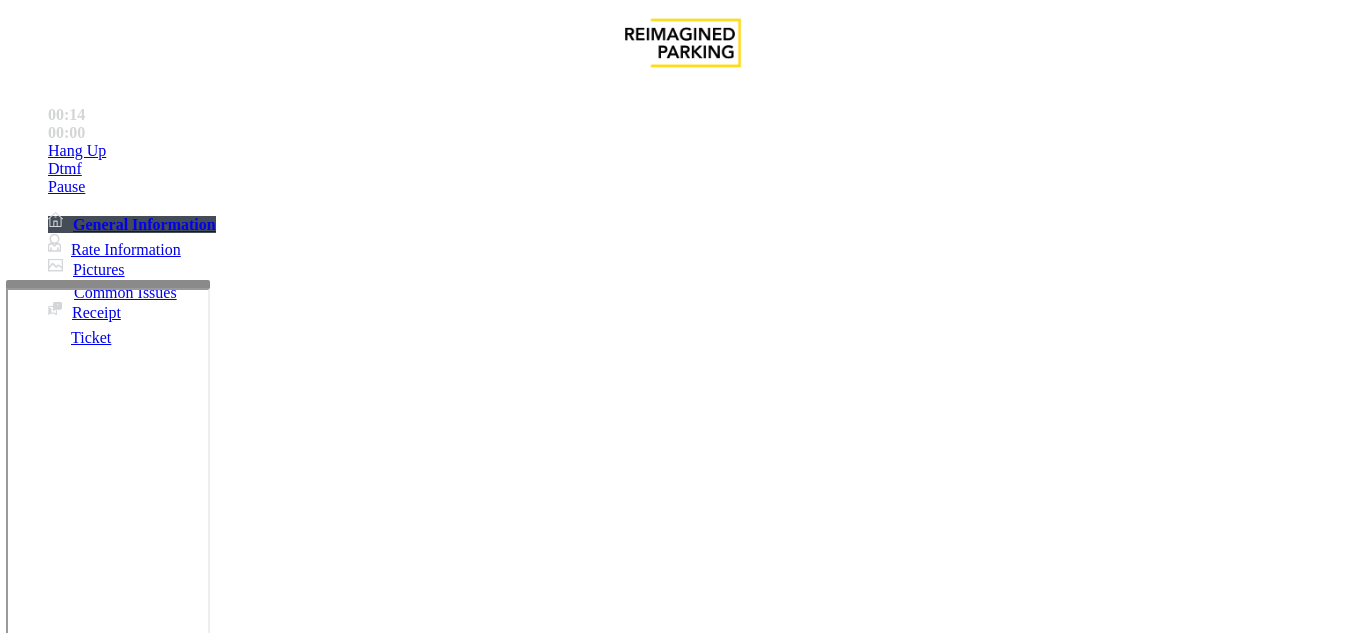 click on "Payment Issue" at bounding box center (167, 1286) 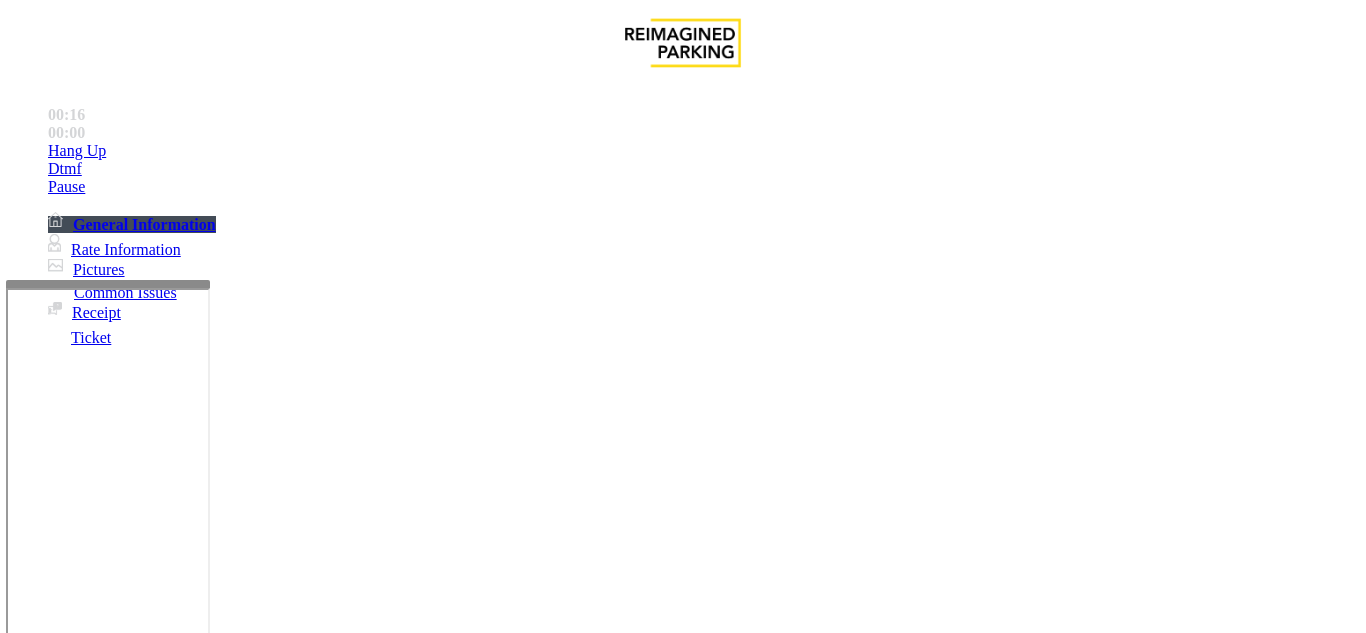 click on "Credit Card Only Machine" at bounding box center [1008, 1286] 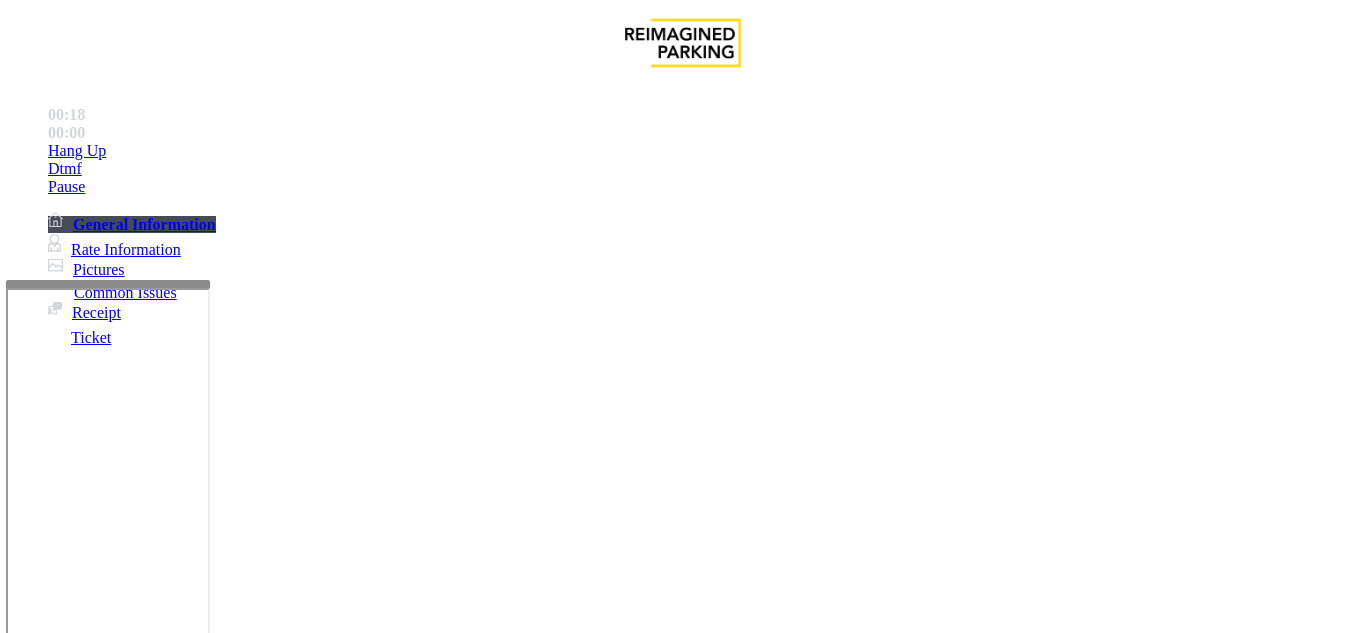 click at bounding box center [96, 1308] 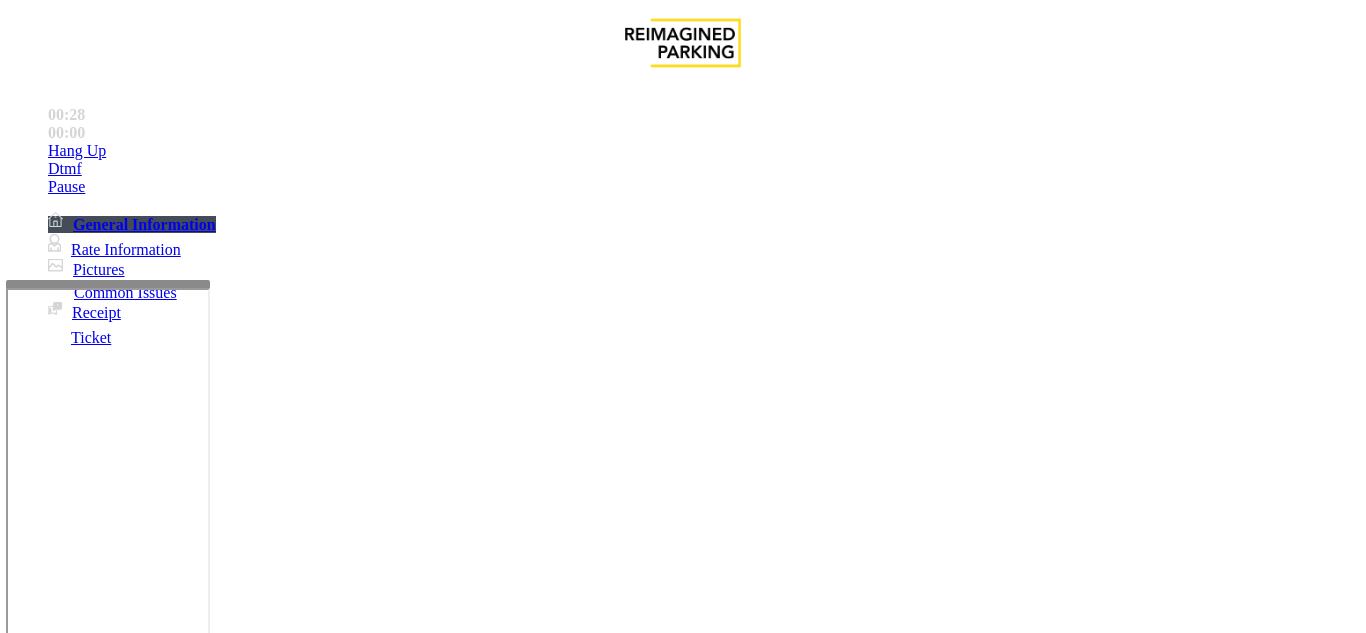 scroll, scrollTop: 100, scrollLeft: 0, axis: vertical 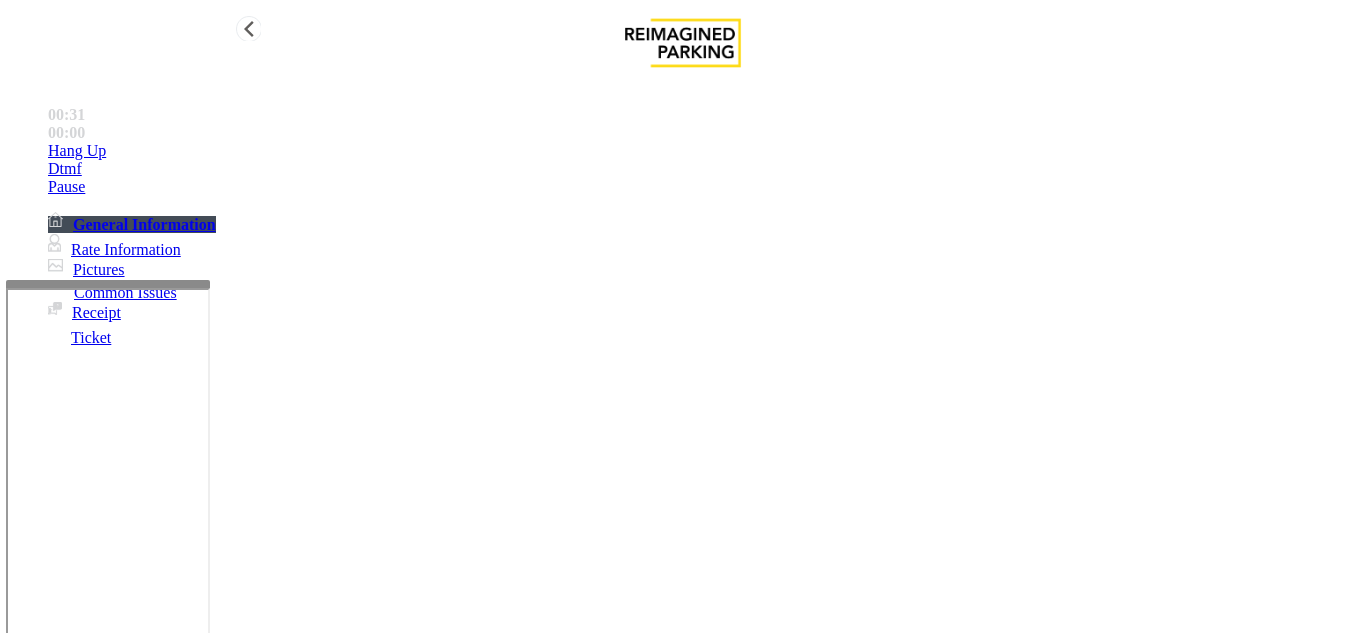 type on "****" 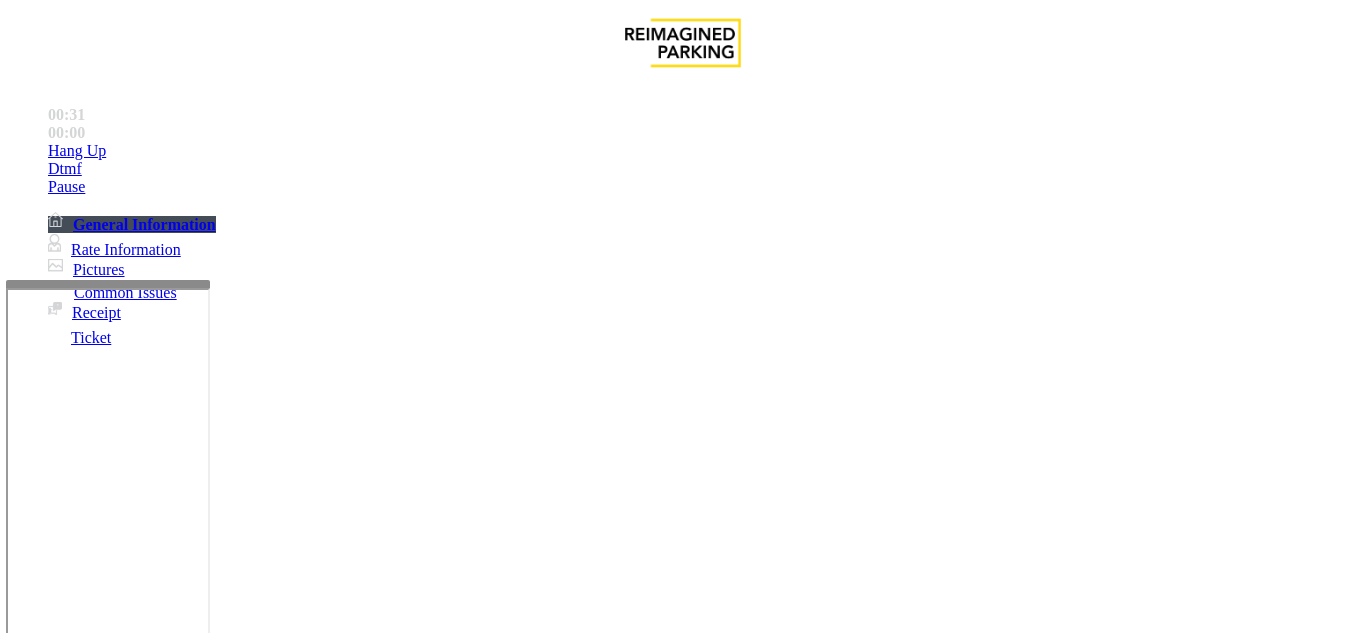 click at bounding box center (221, 1607) 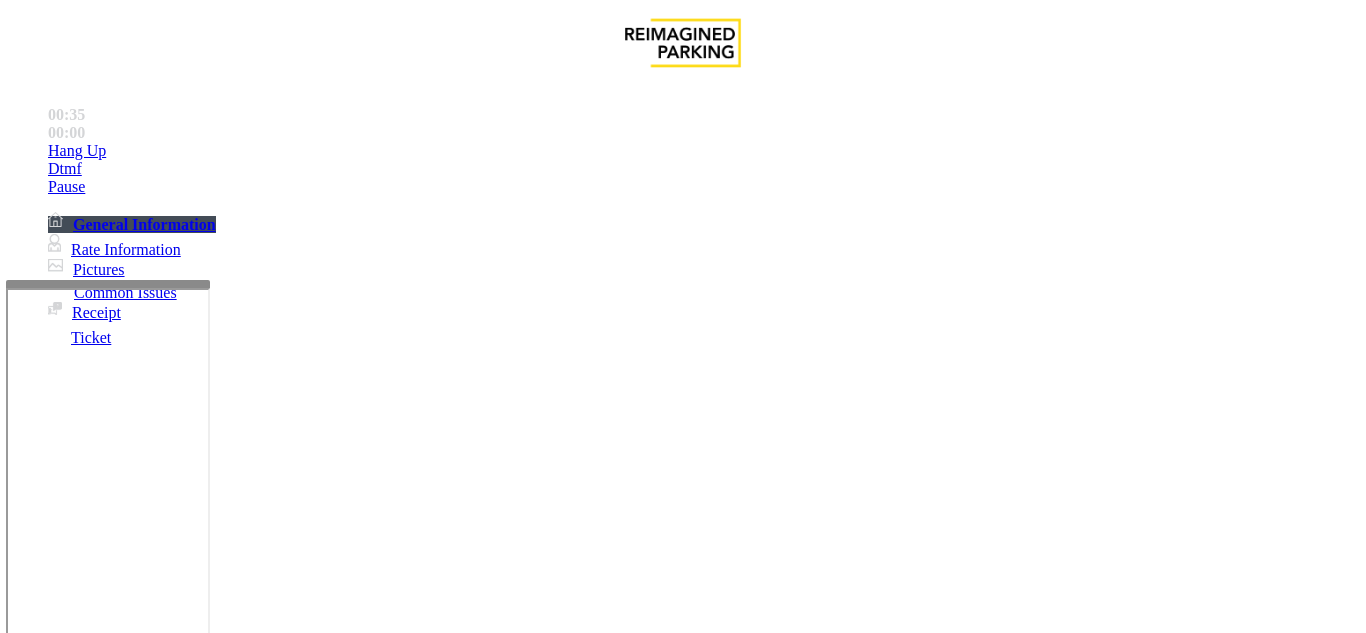 click on "Credit Card Only Machine" at bounding box center (682, 1271) 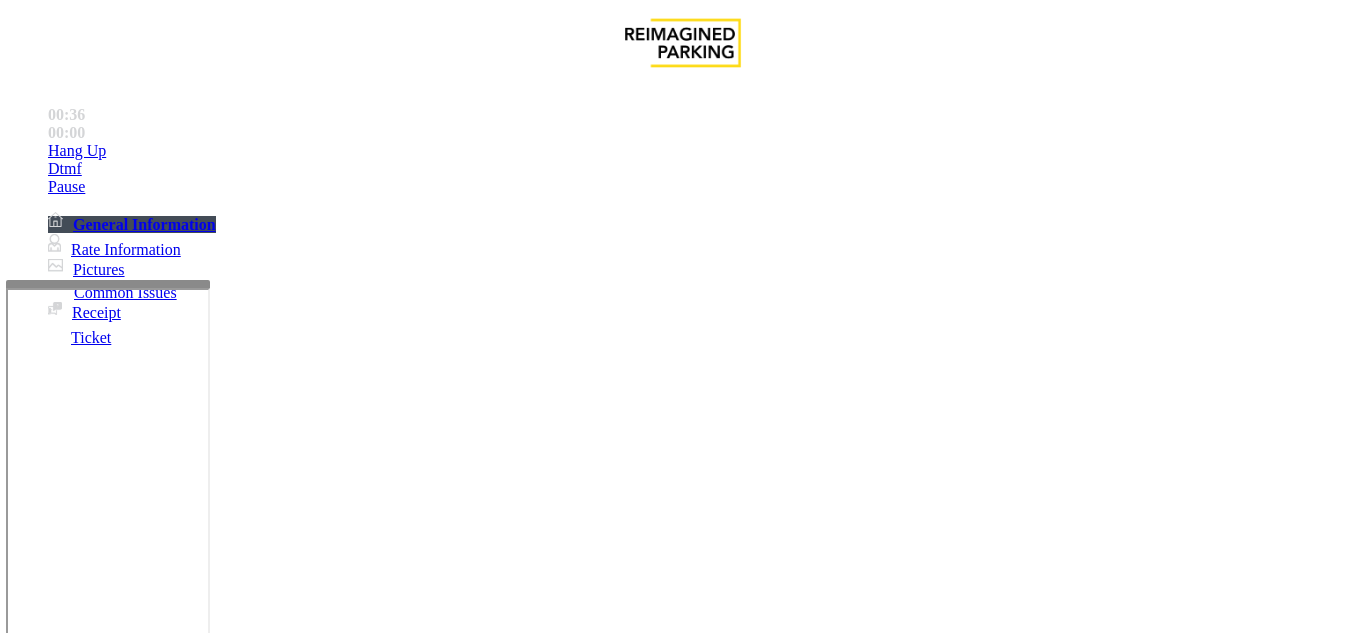 copy on "Credit Card Only Machine" 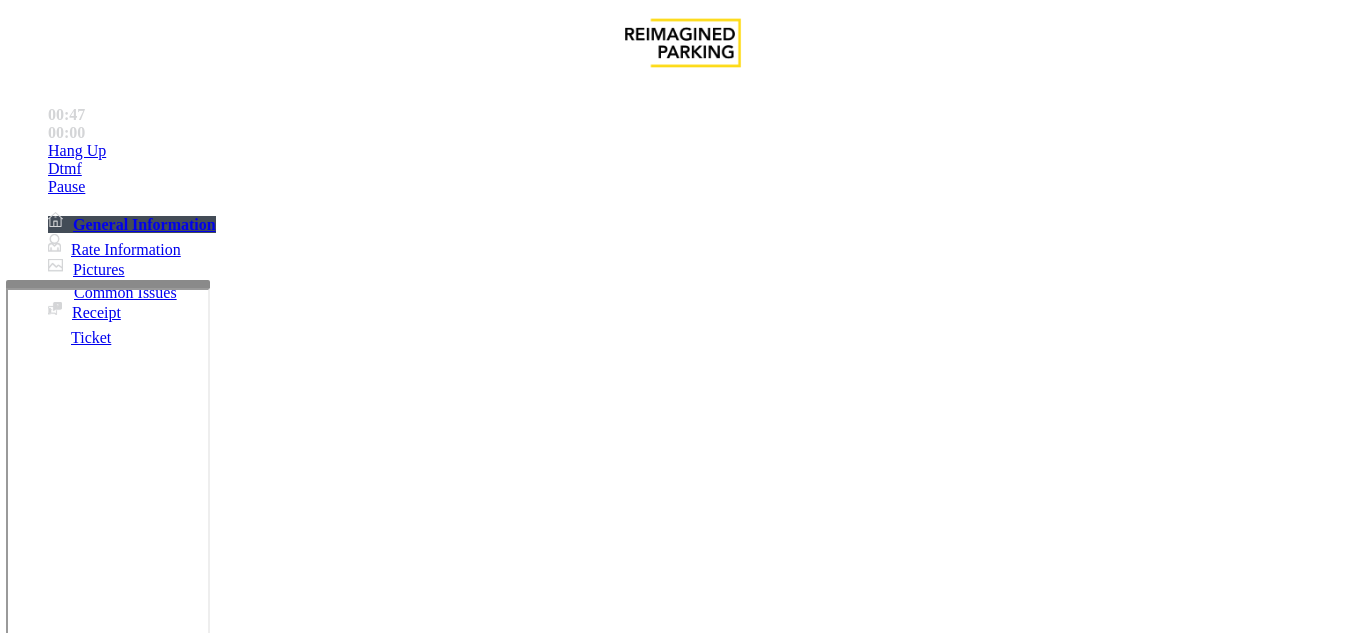 drag, startPoint x: 316, startPoint y: 506, endPoint x: 386, endPoint y: 513, distance: 70.34913 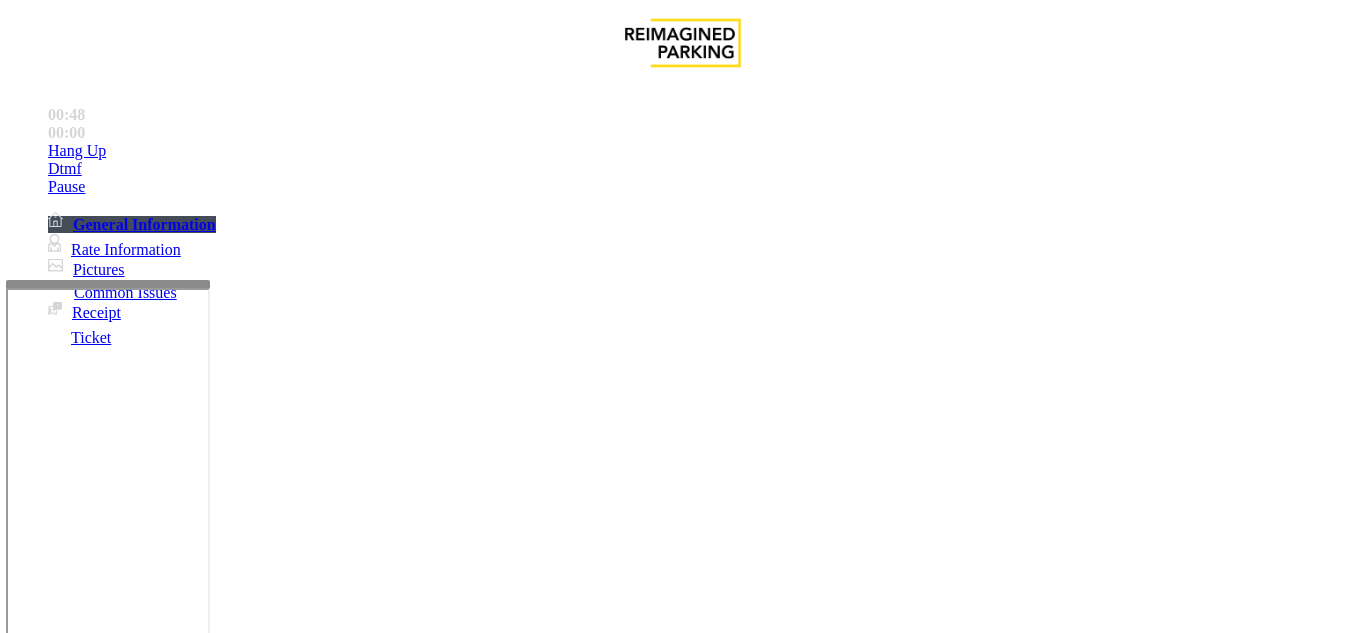 type on "**********" 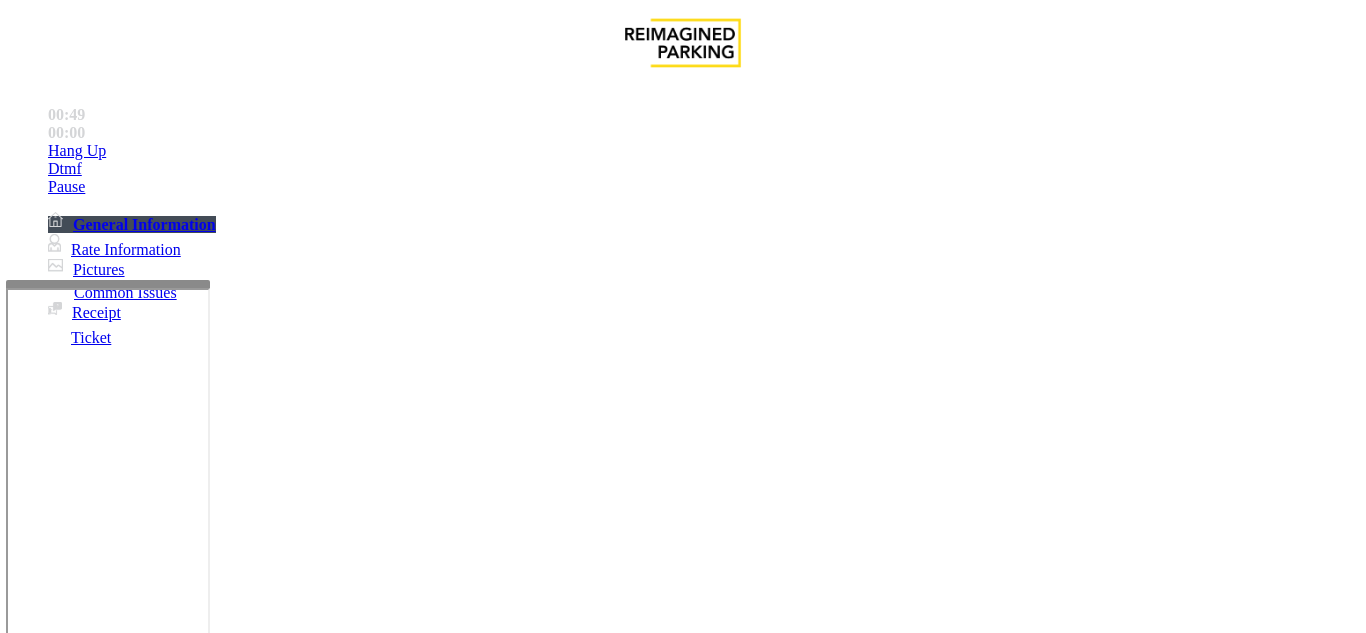 click at bounding box center (96, 1335) 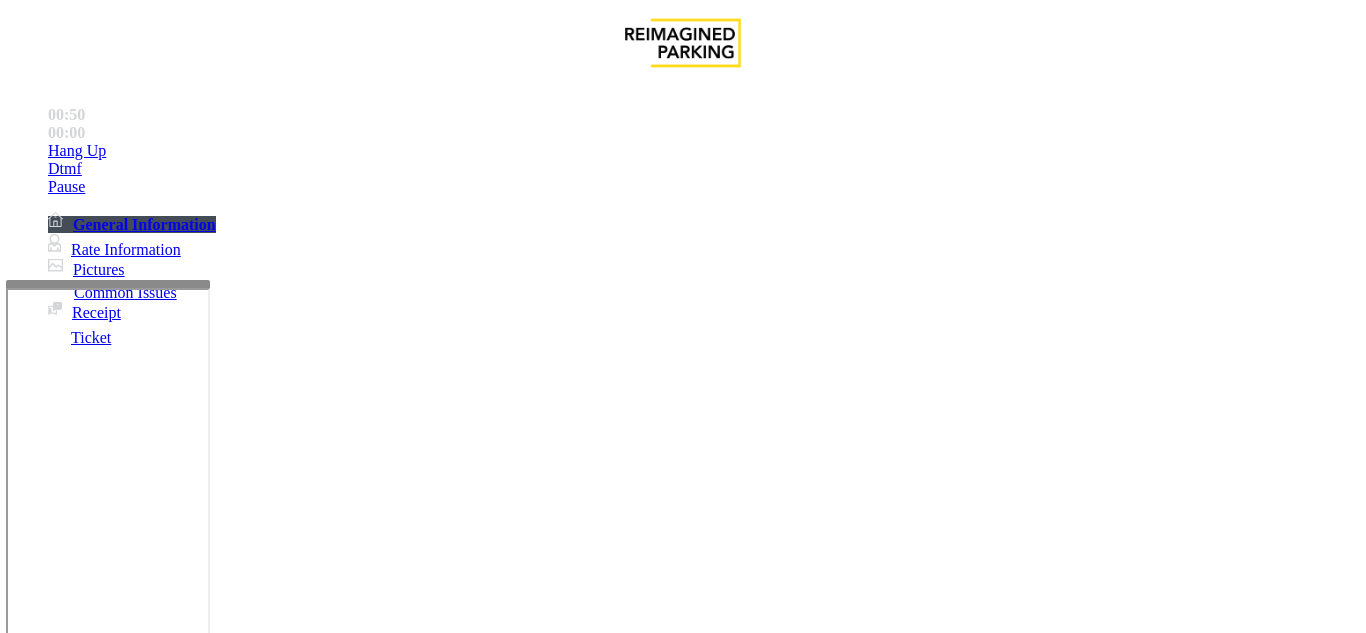 type on "*****" 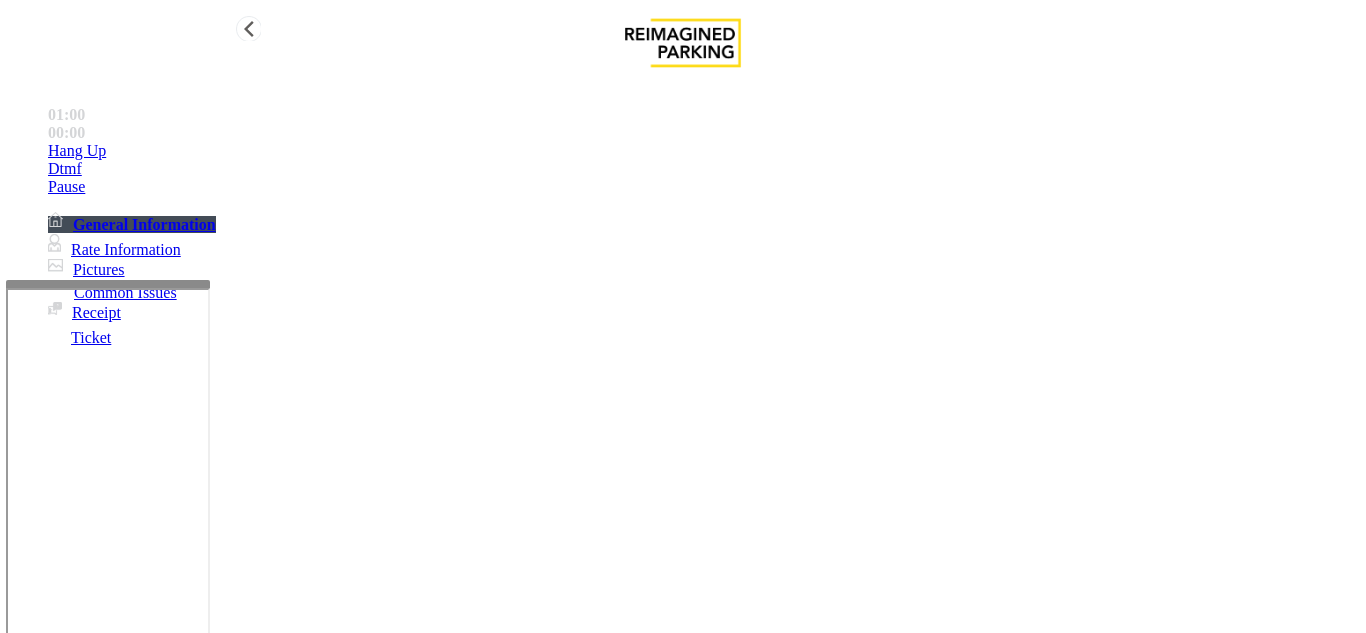 click on "Dtmf" at bounding box center [703, 151] 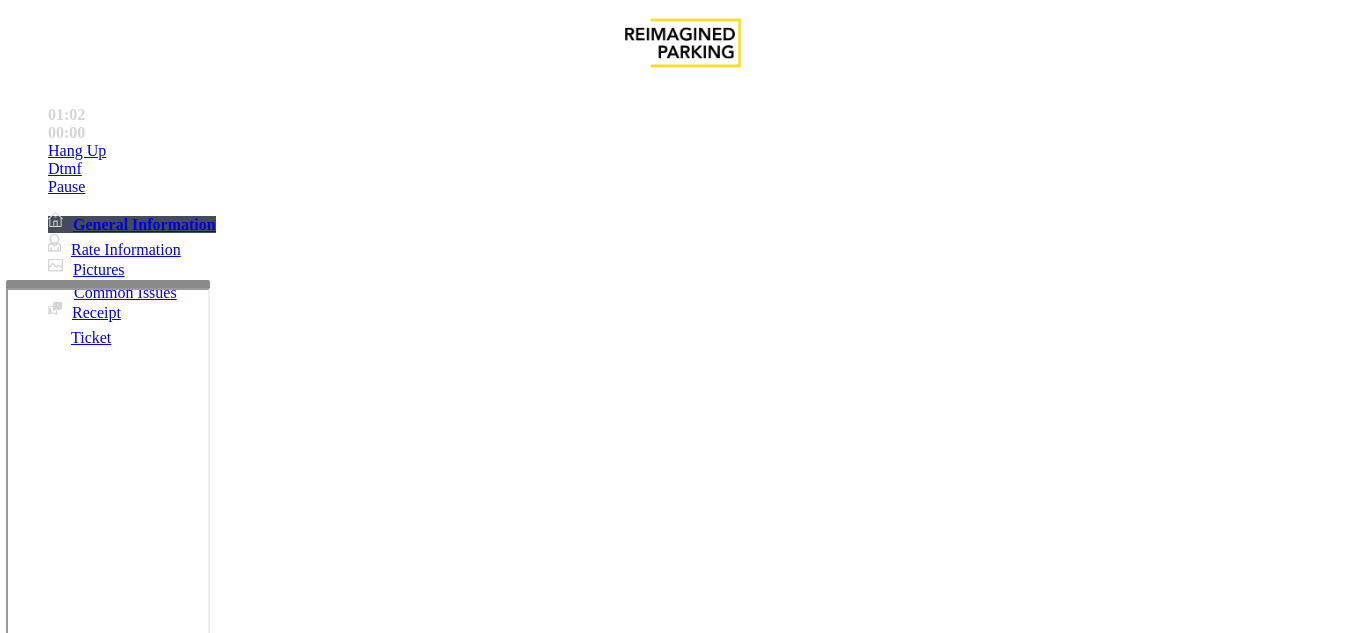 click on "1" at bounding box center [58, 3783] 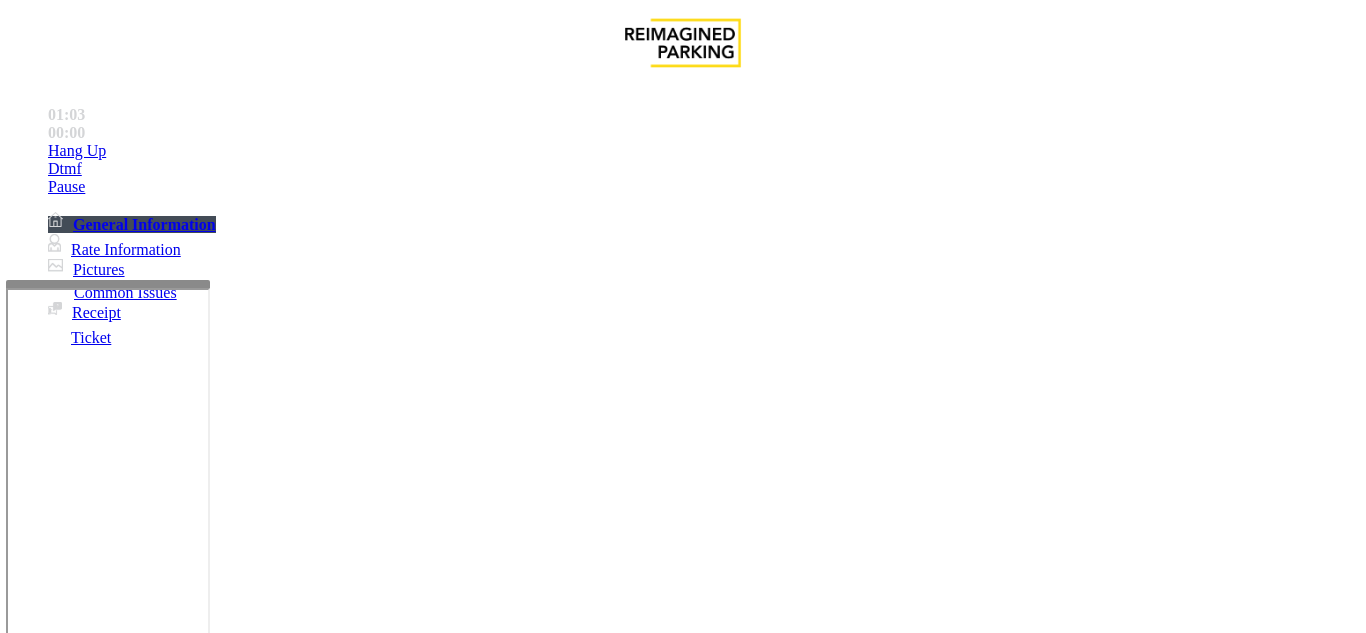 click on "× * 1 2 ABC 3 DEF 4 GHI 5 JKL 6 MNO 7 PQRS 8 TUV 9 WXYZ * 0 #" at bounding box center (683, 4025) 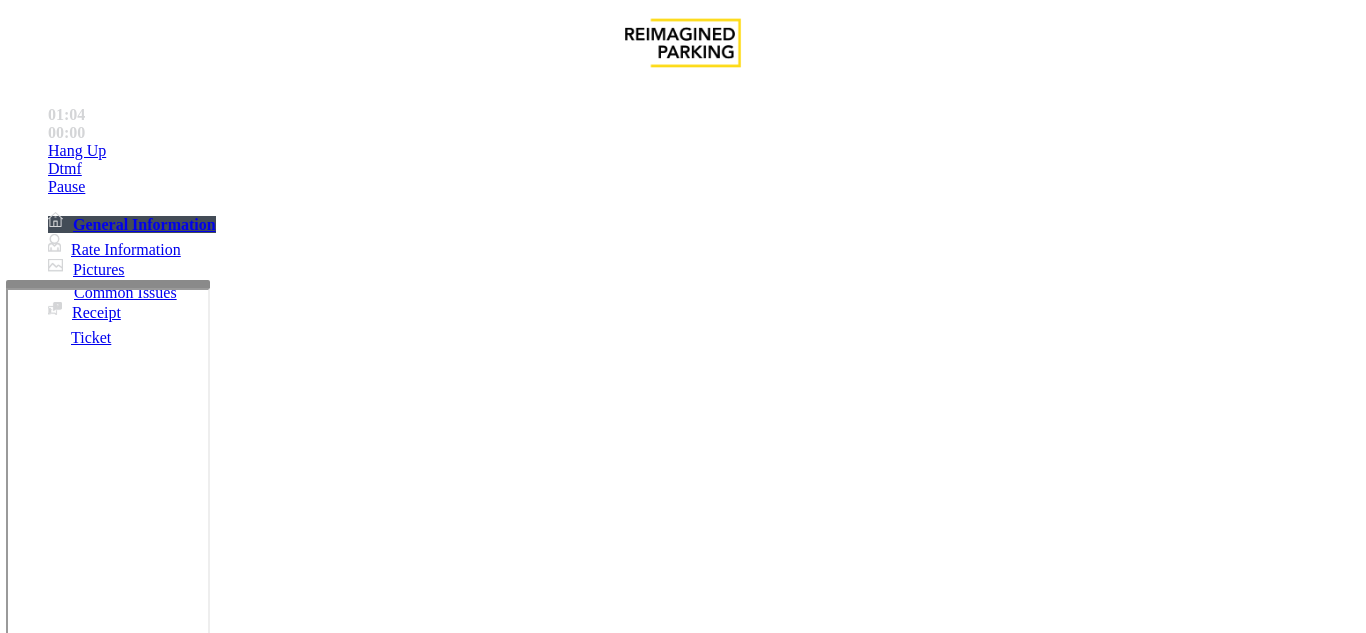 click at bounding box center [221, 1607] 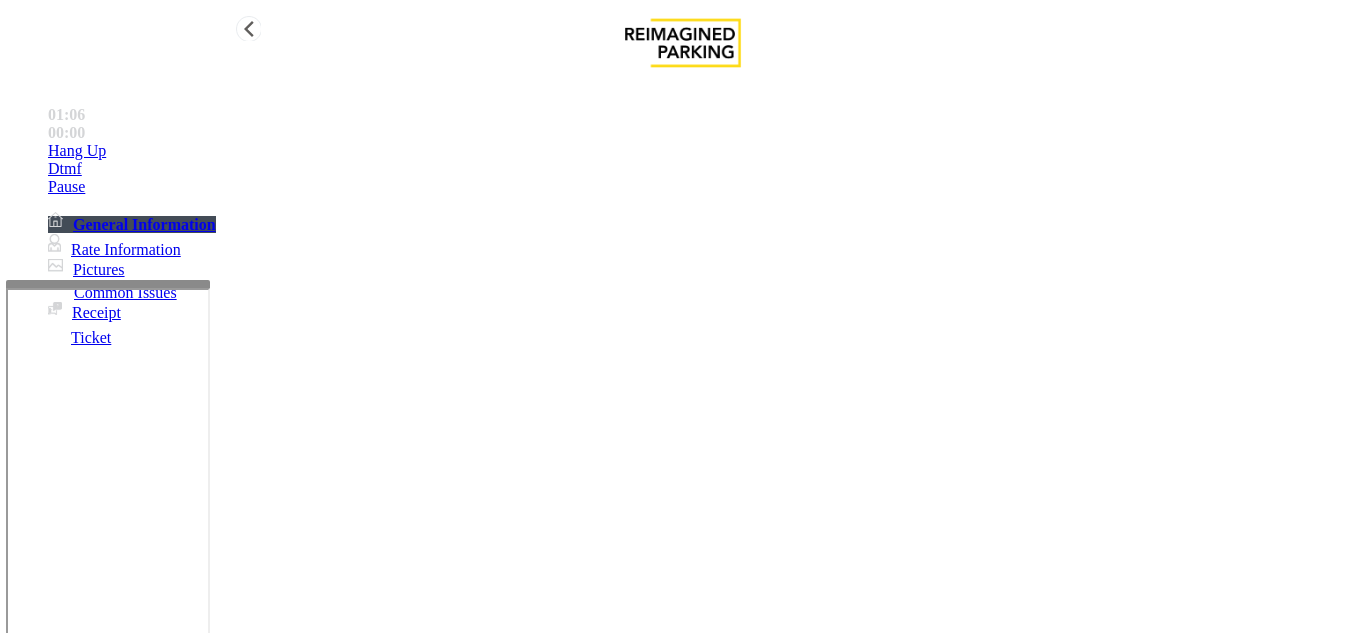 click on "Hang Up" at bounding box center [703, 151] 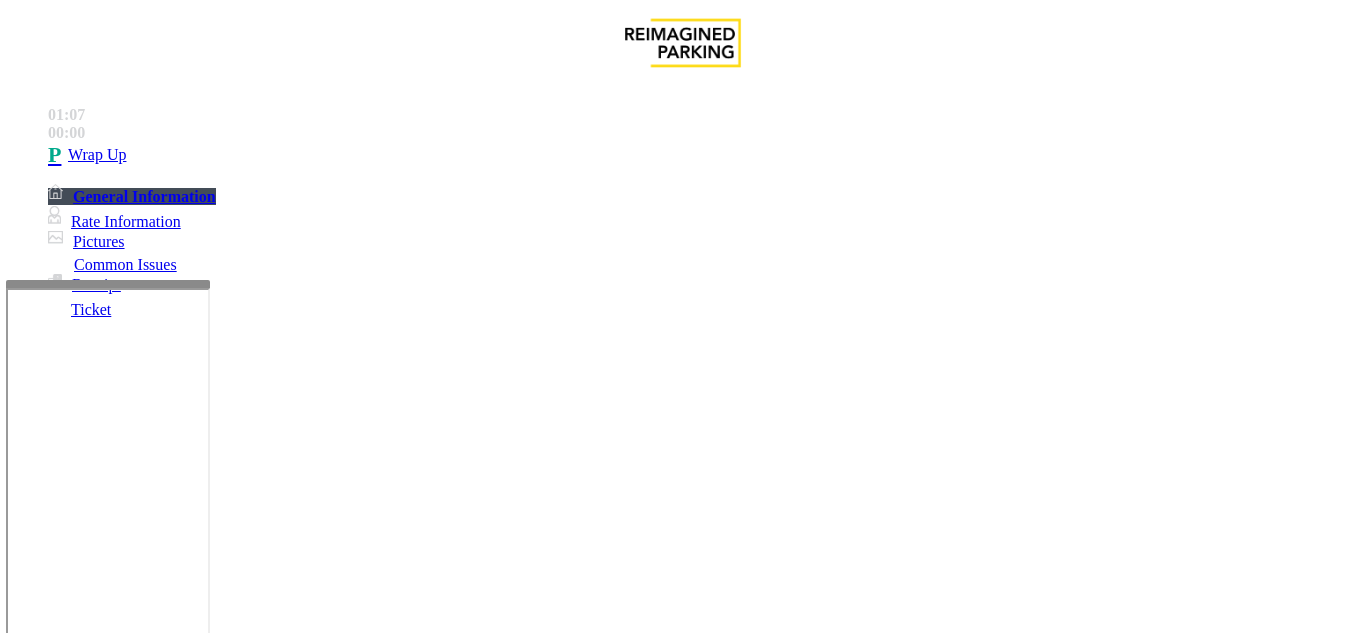 click at bounding box center [221, 1607] 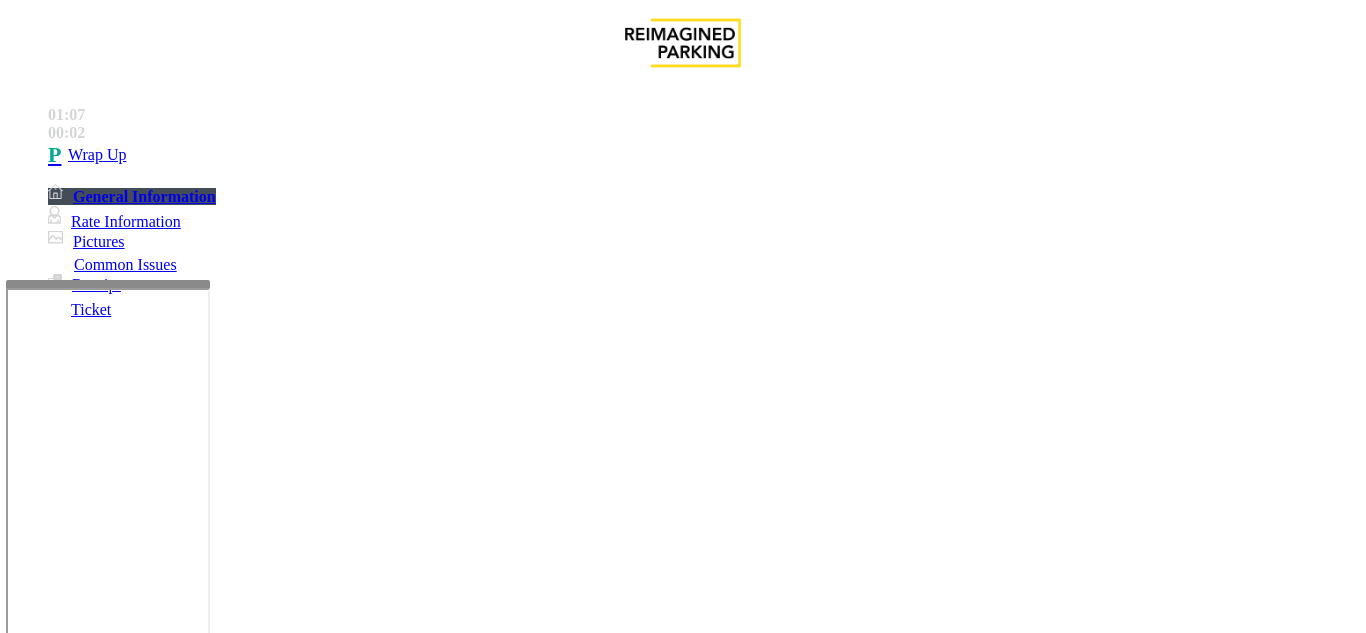scroll, scrollTop: 15, scrollLeft: 0, axis: vertical 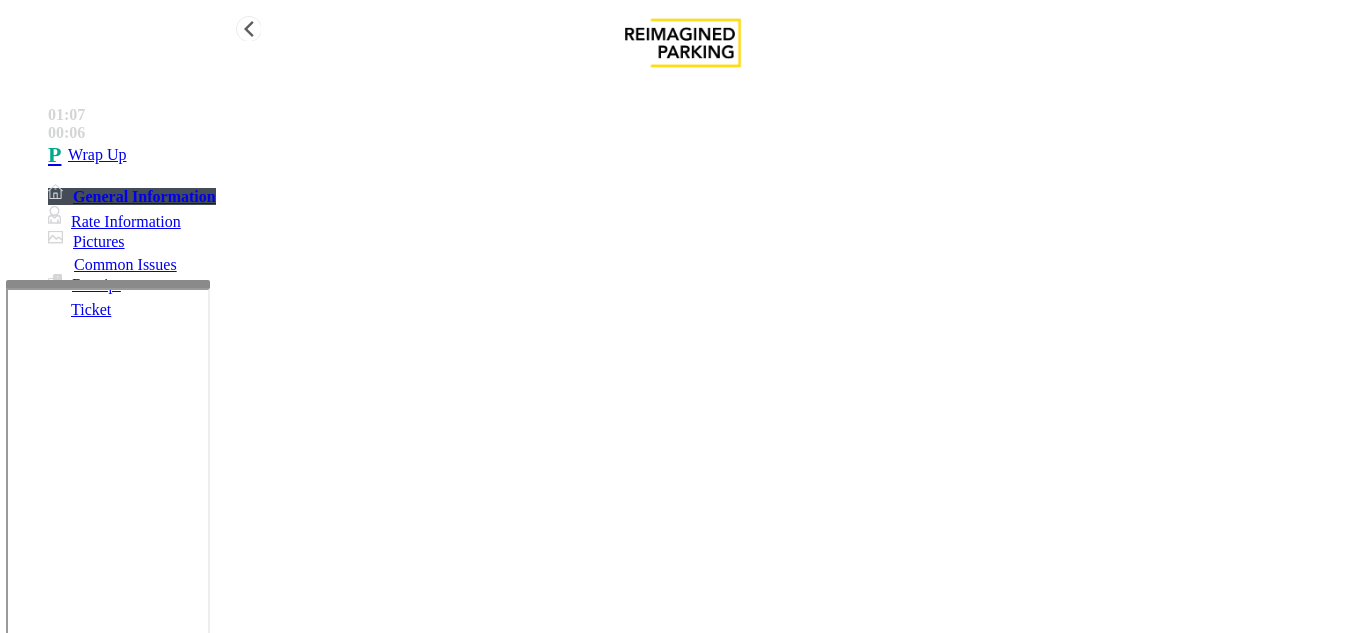 type on "**********" 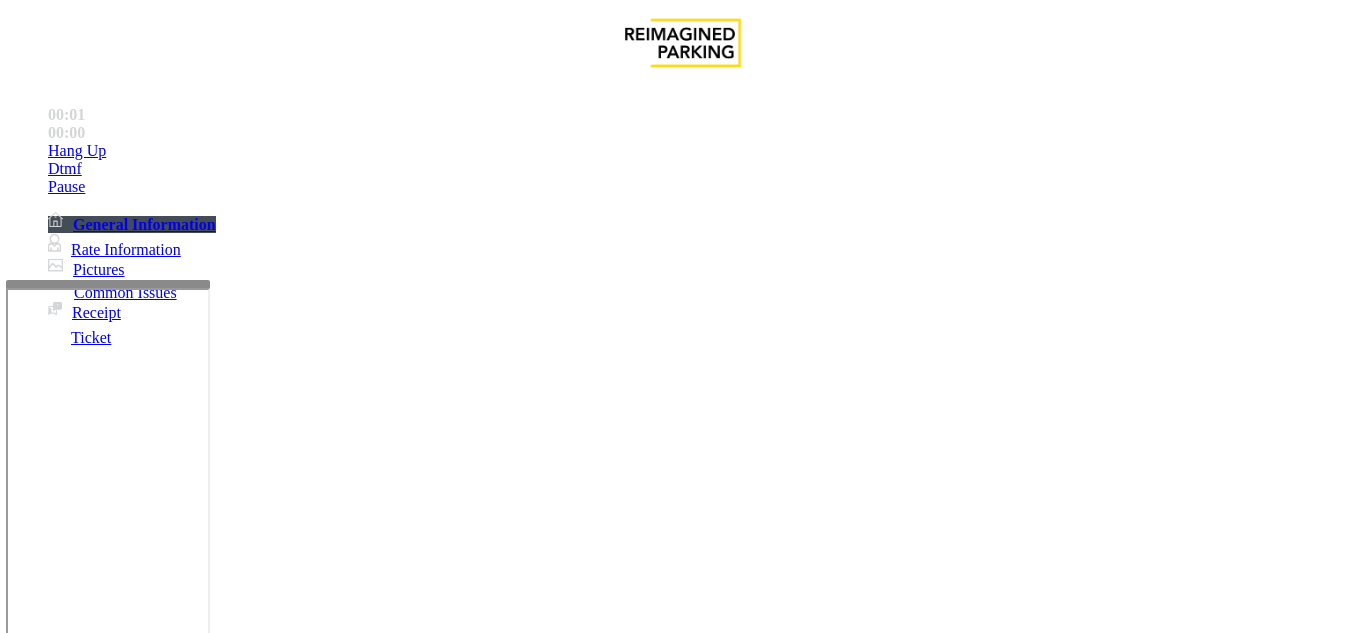 click on "Services" at bounding box center [687, 1286] 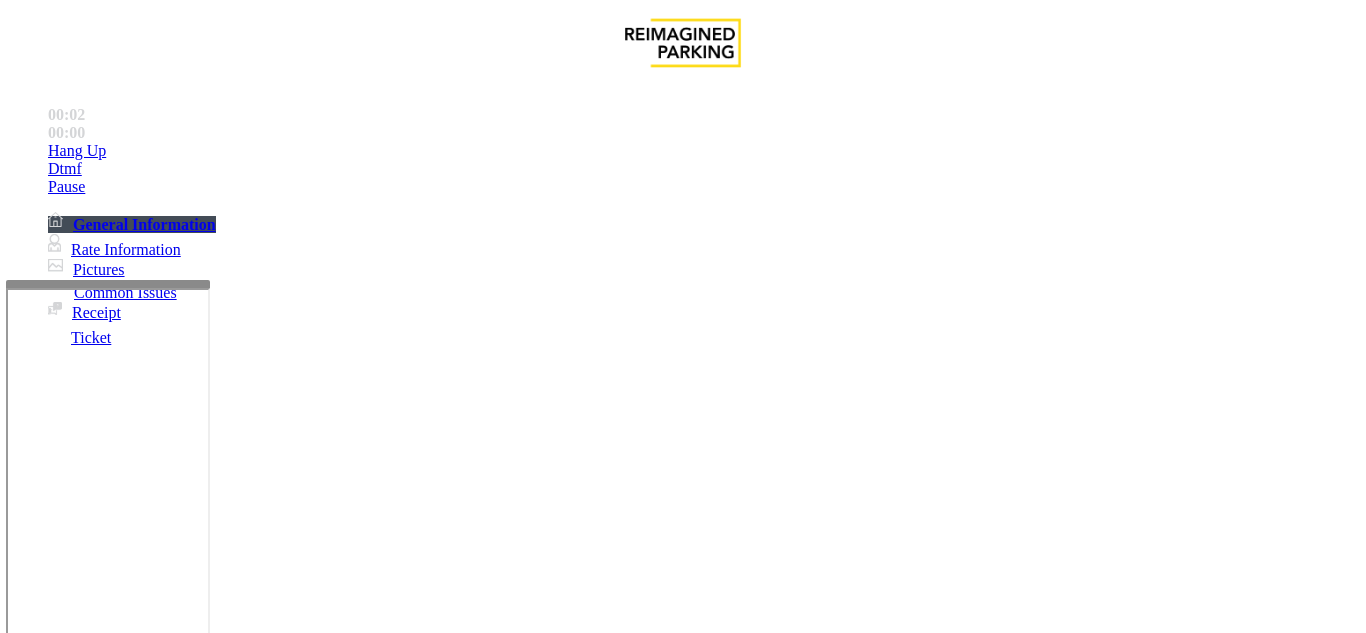 click on "Online Reservations" at bounding box center [528, 1286] 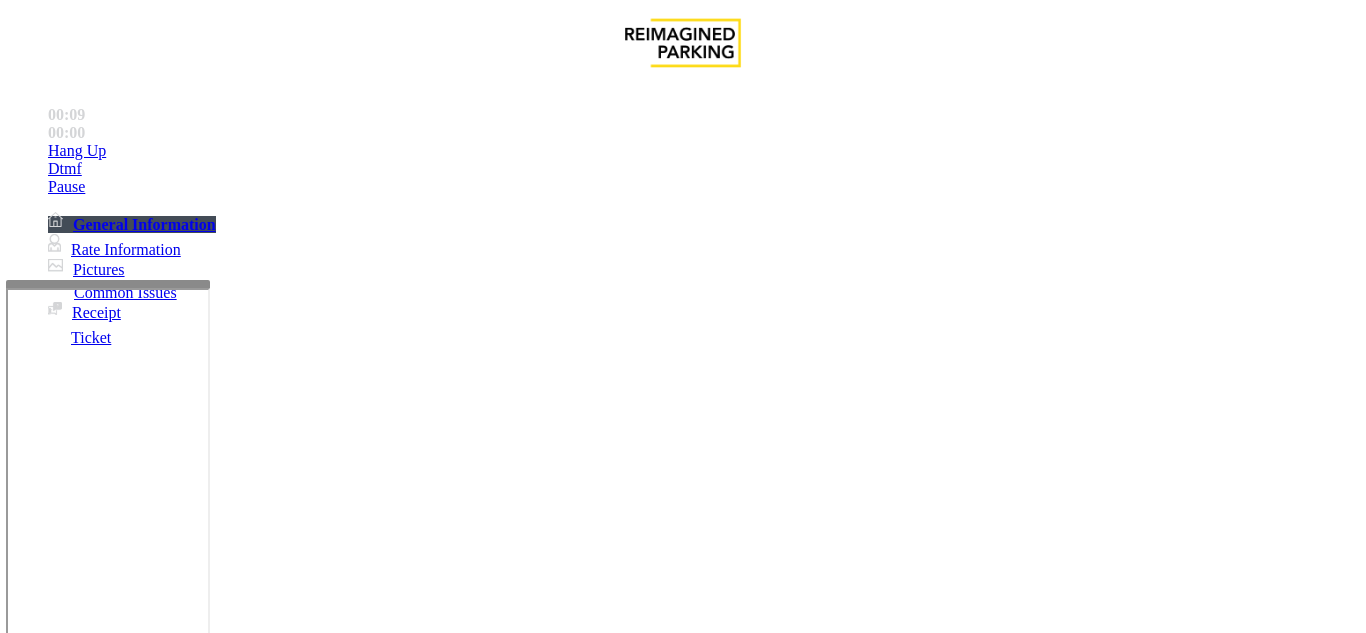 scroll, scrollTop: 300, scrollLeft: 0, axis: vertical 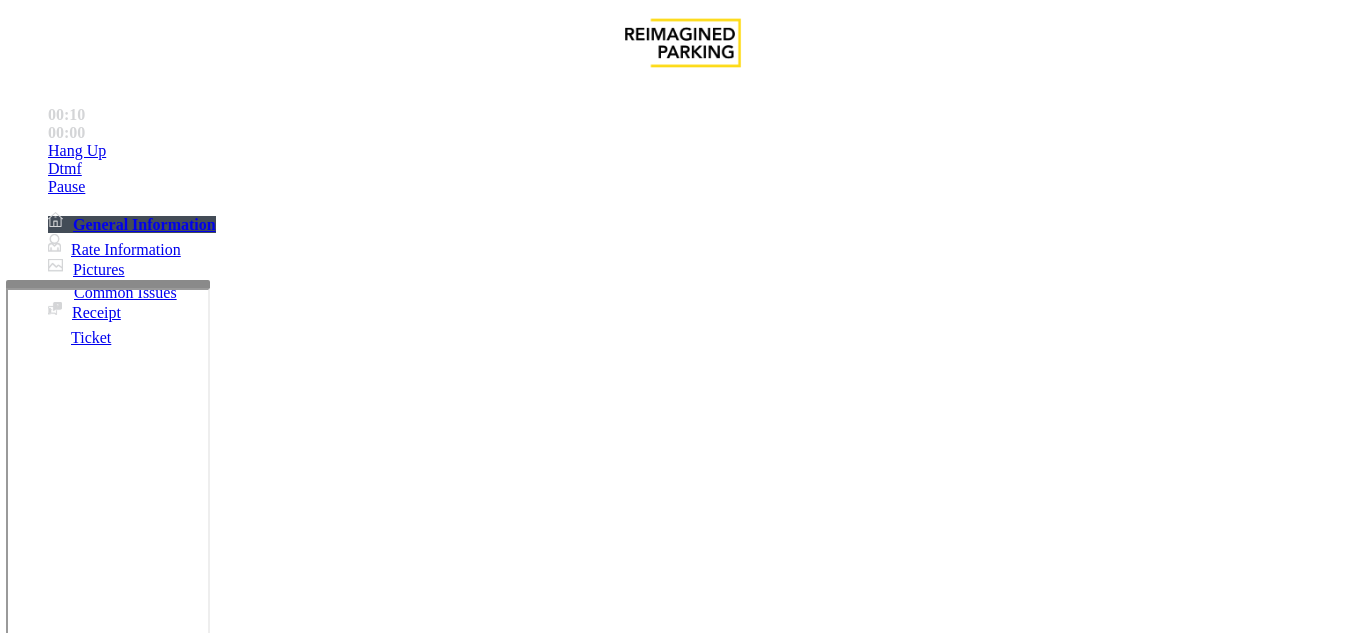 click at bounding box center [221, 1680] 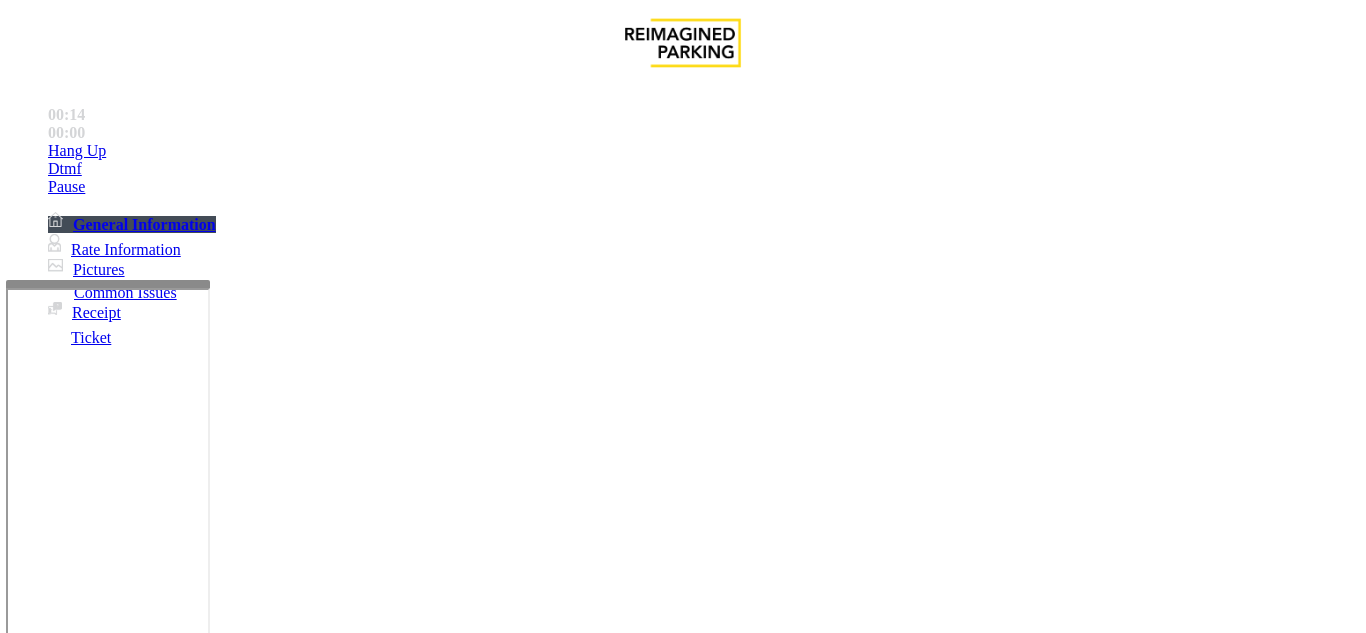 scroll, scrollTop: 100, scrollLeft: 0, axis: vertical 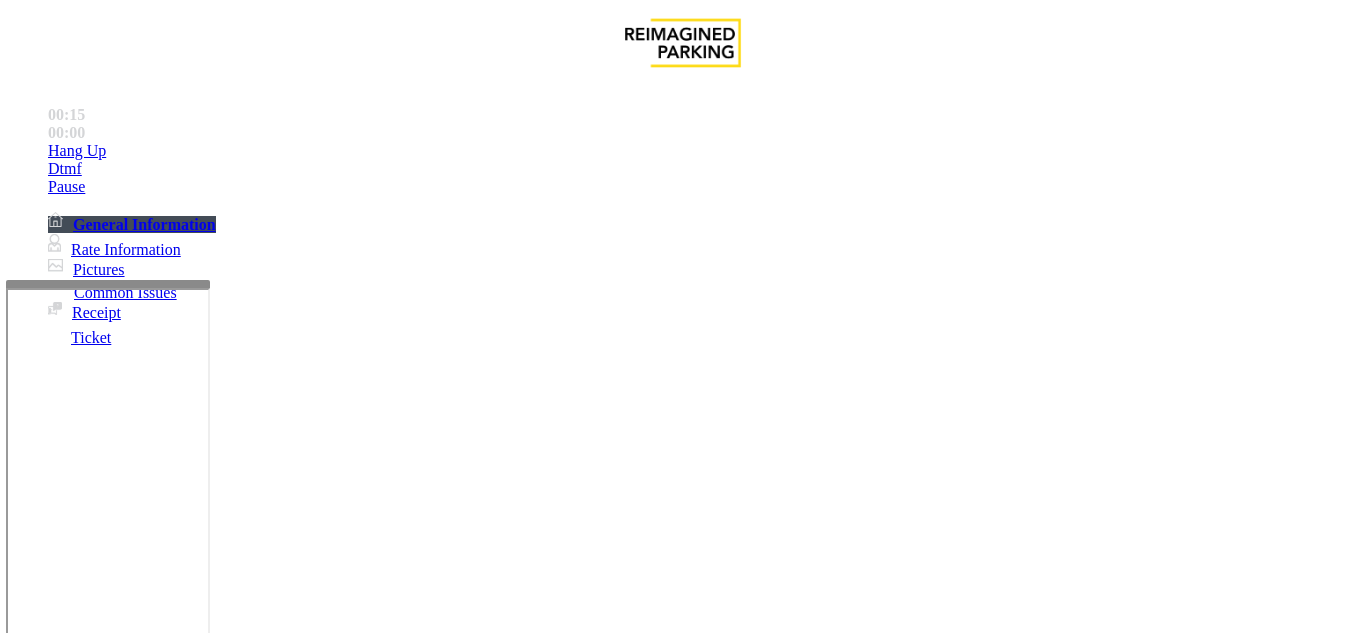 click on "Online Reservations" at bounding box center [682, 1271] 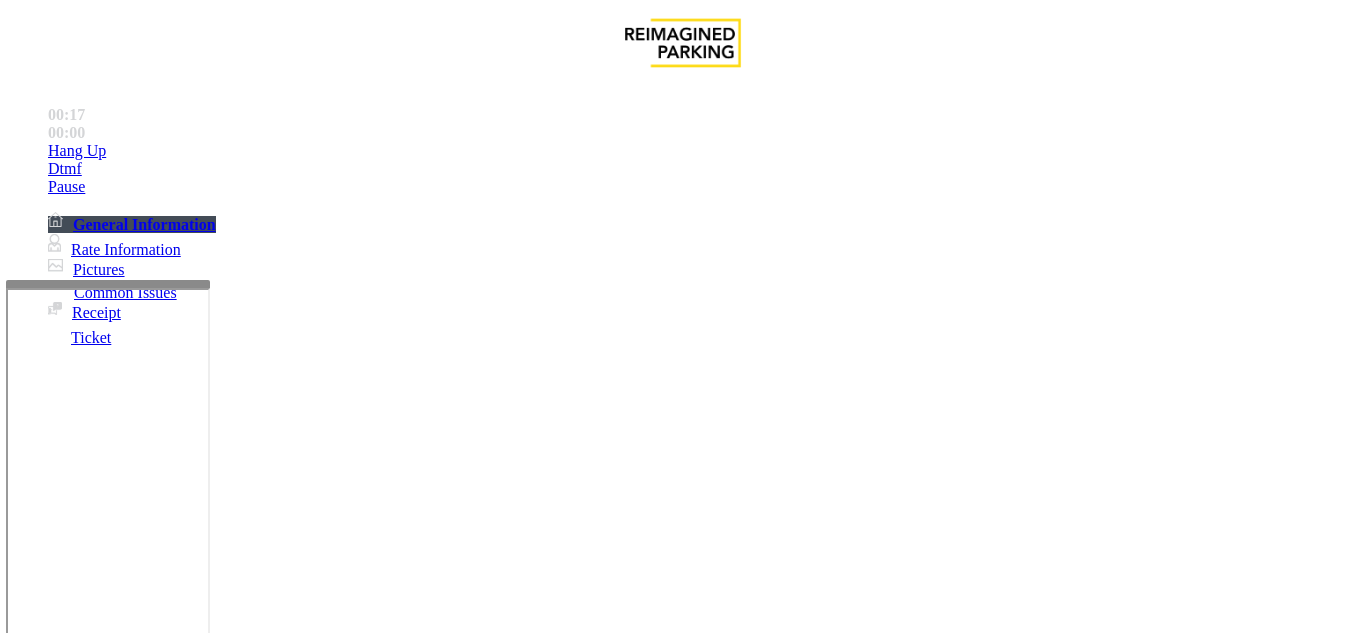 click at bounding box center (221, 1680) 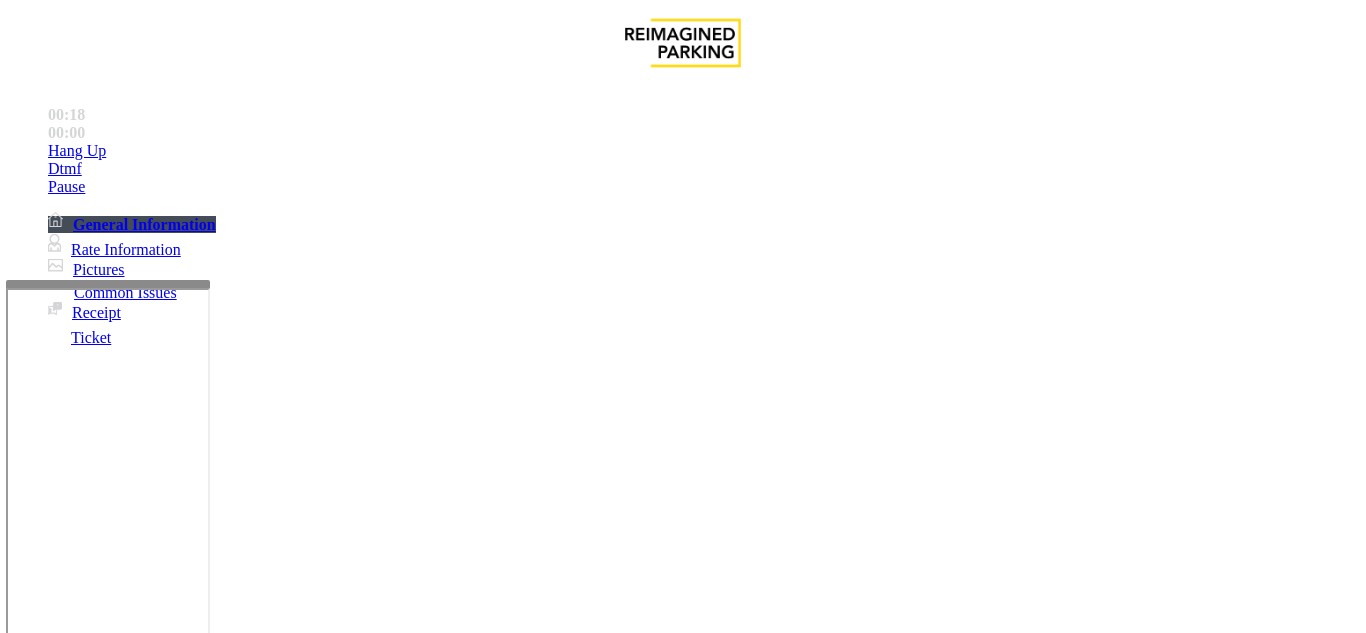 drag, startPoint x: 495, startPoint y: 552, endPoint x: 513, endPoint y: 545, distance: 19.313208 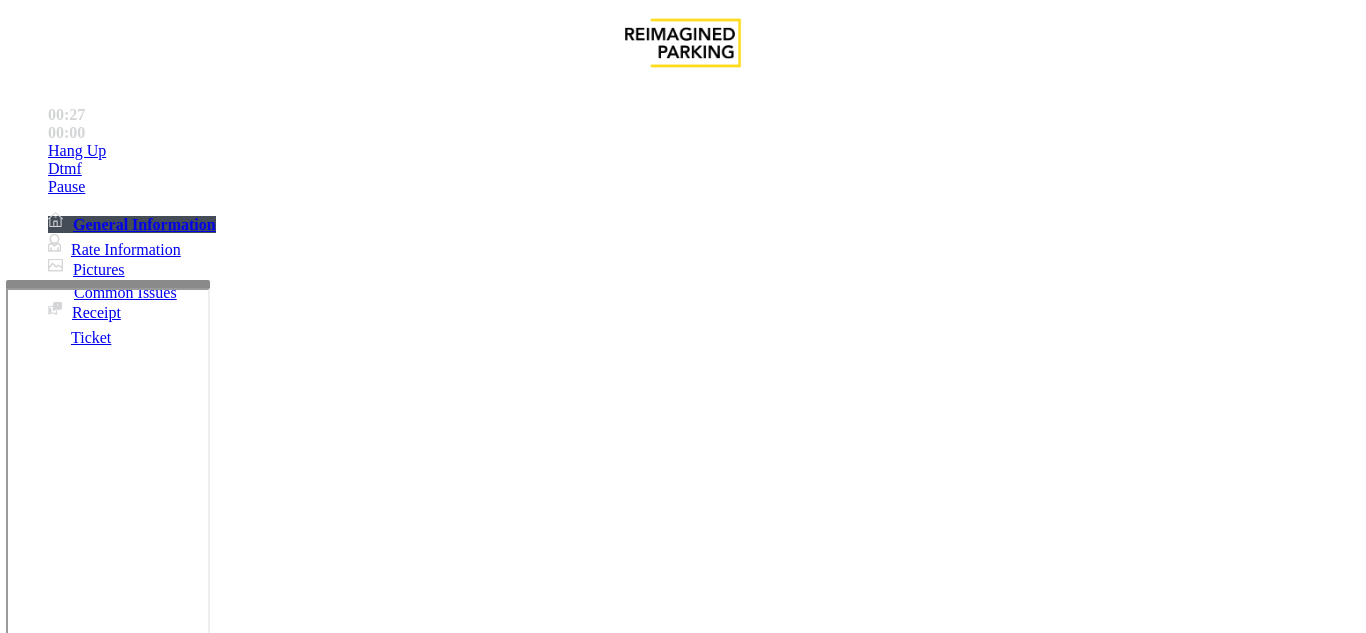 scroll, scrollTop: 21, scrollLeft: 0, axis: vertical 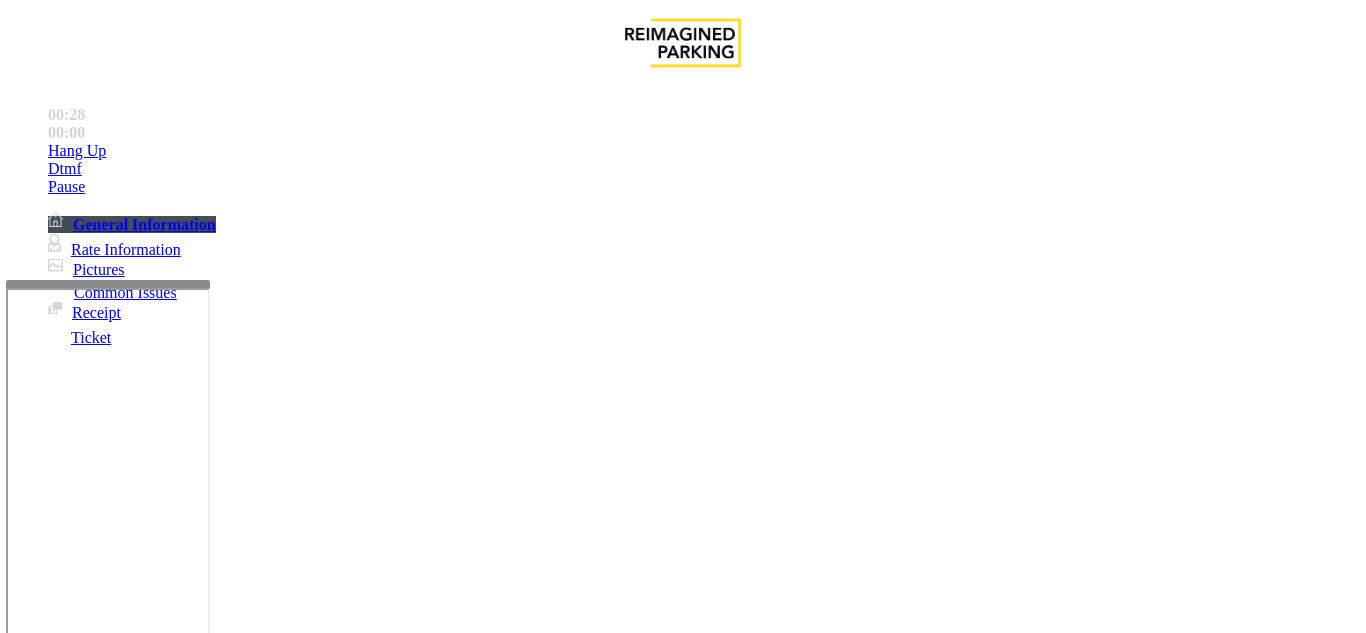 click at bounding box center (221, 1680) 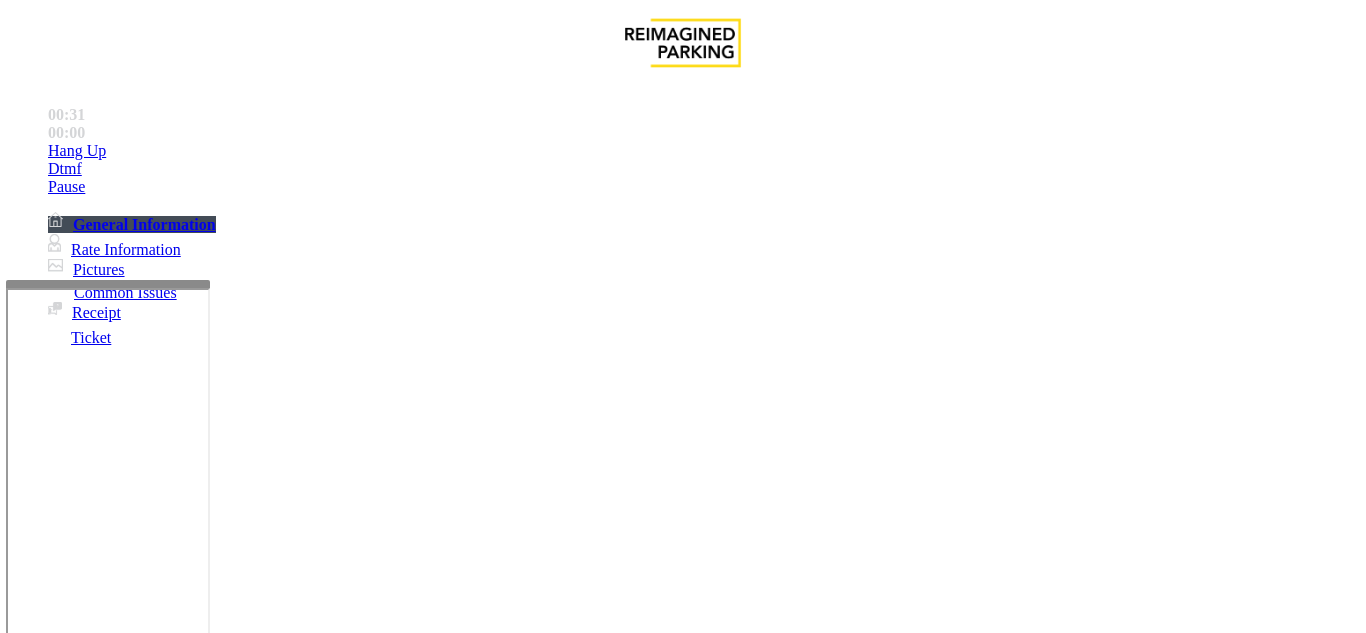 scroll, scrollTop: 400, scrollLeft: 0, axis: vertical 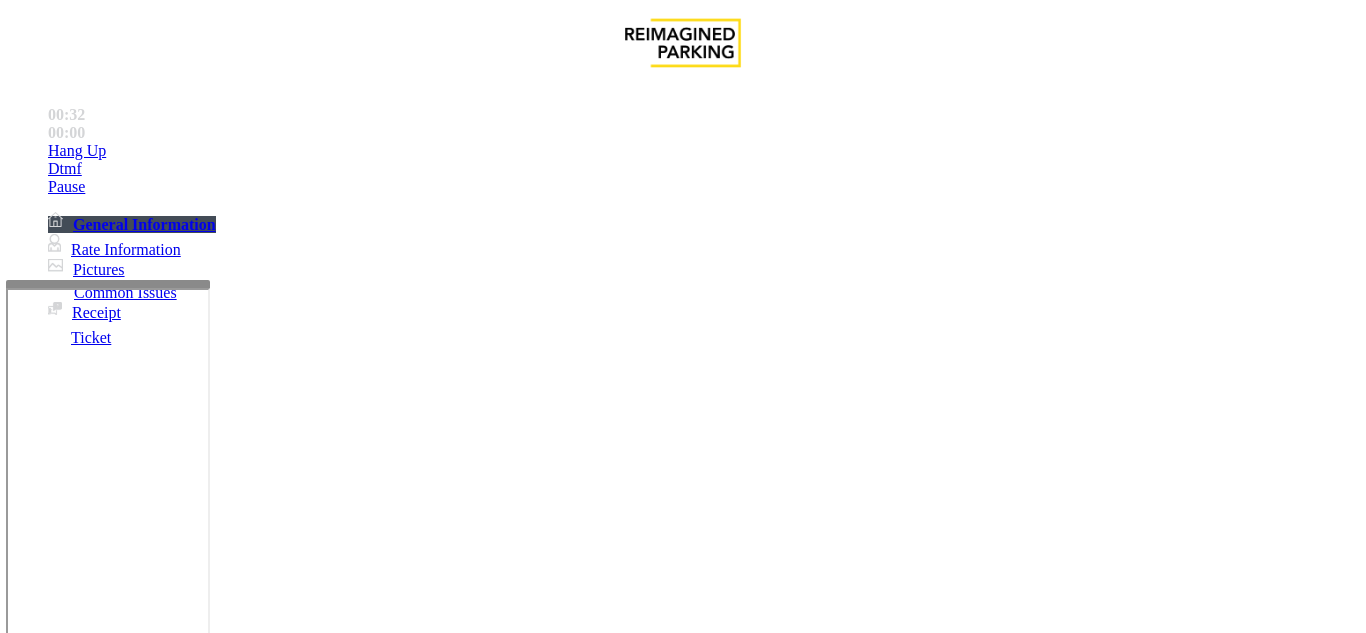 click at bounding box center (221, 1680) 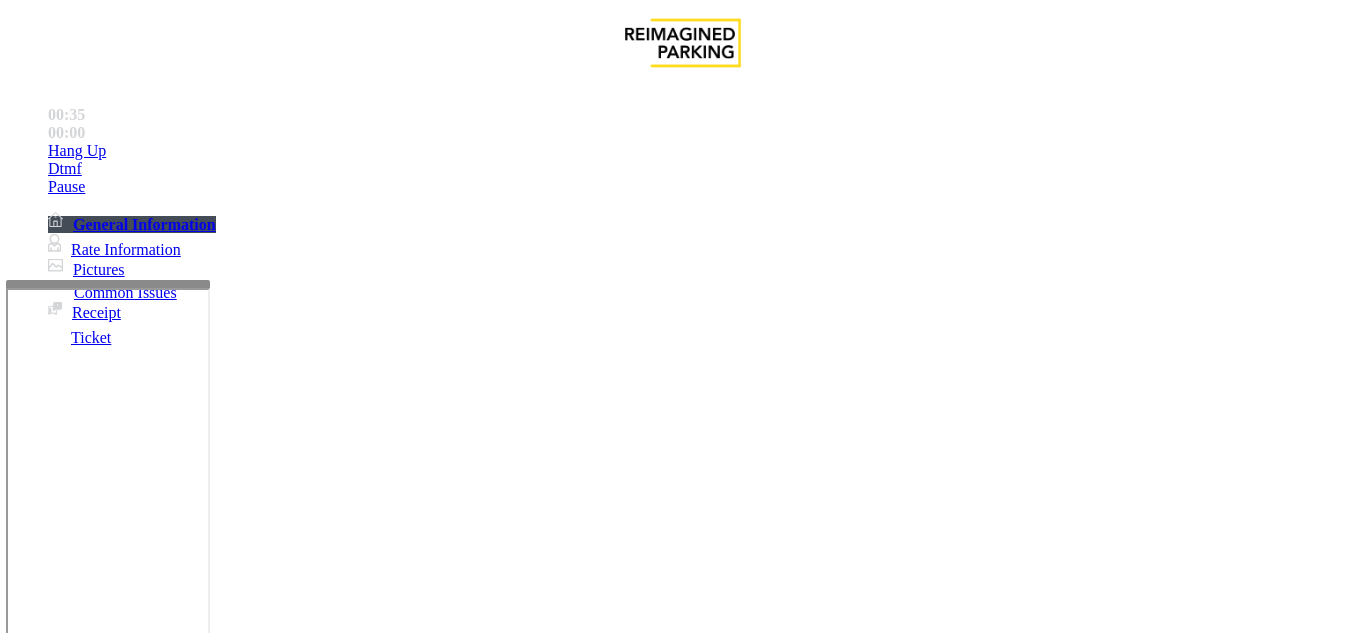 scroll, scrollTop: 0, scrollLeft: 0, axis: both 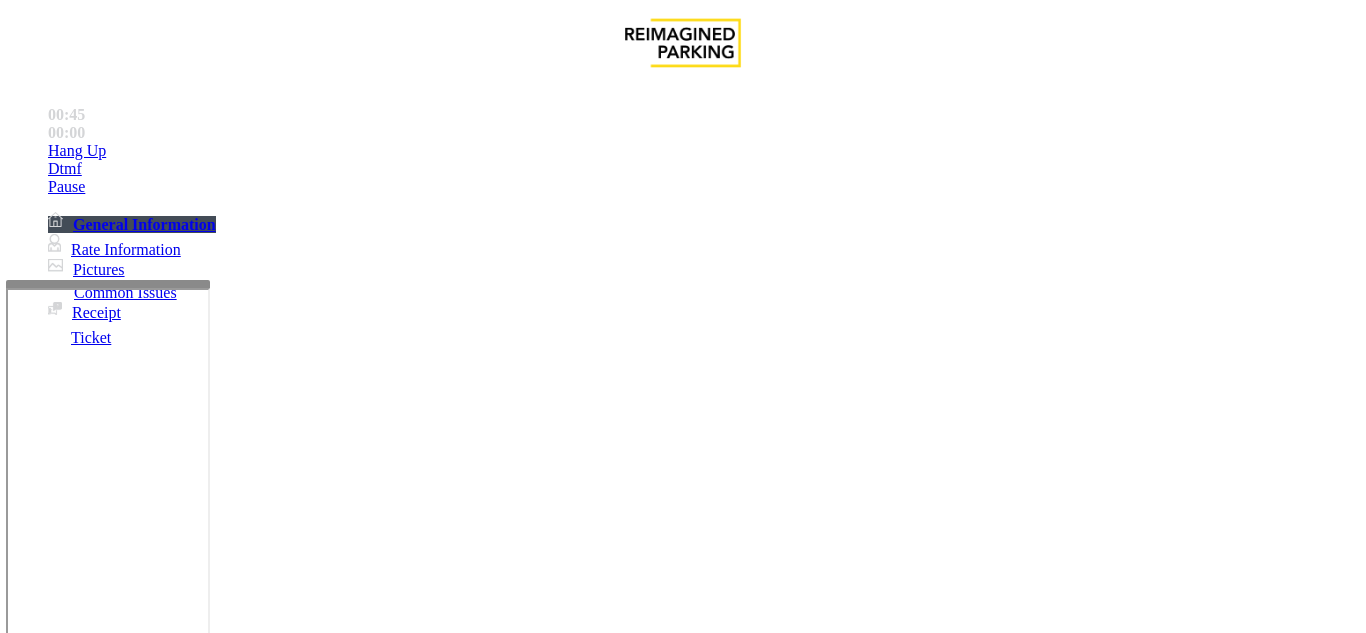 type on "**********" 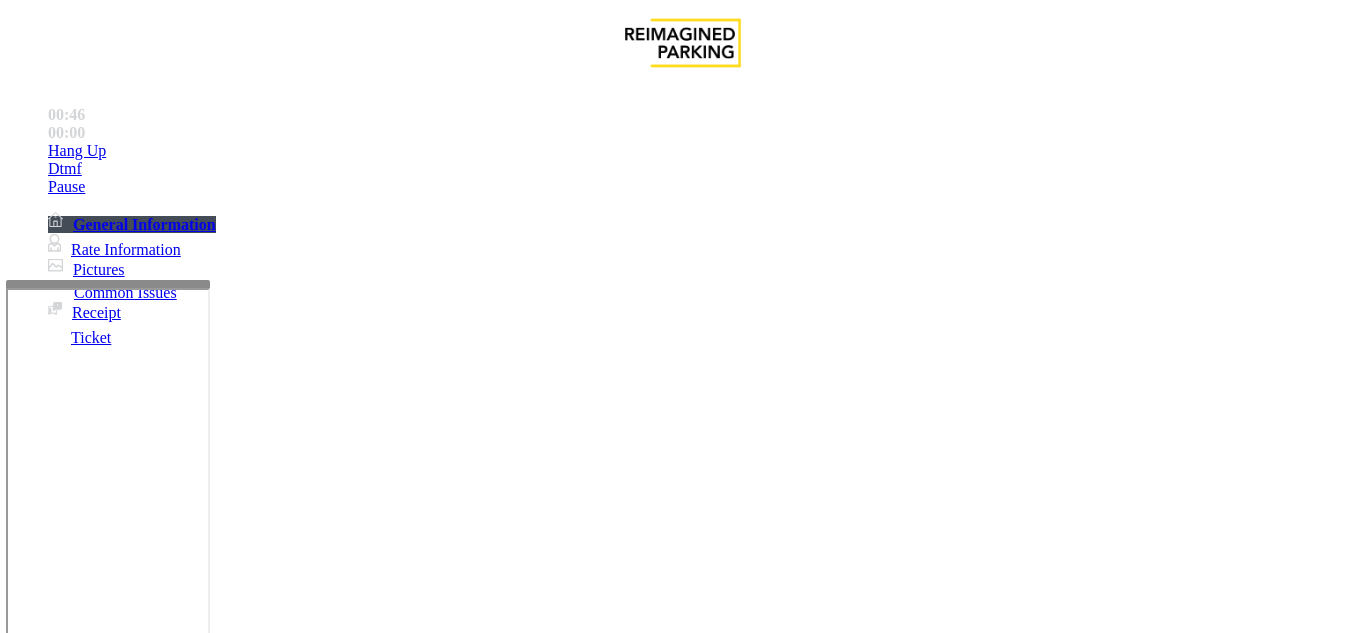 click on "Issue" at bounding box center (42, 1253) 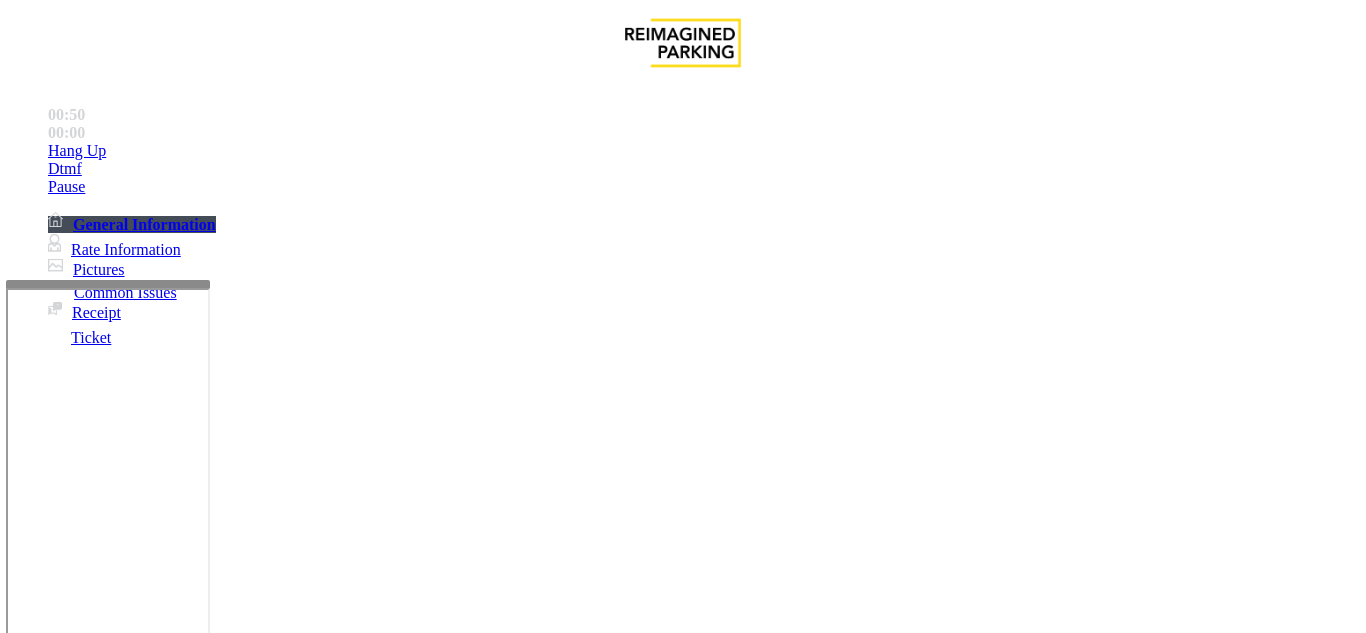 click on "There were no tickets at entrance" at bounding box center [816, 1286] 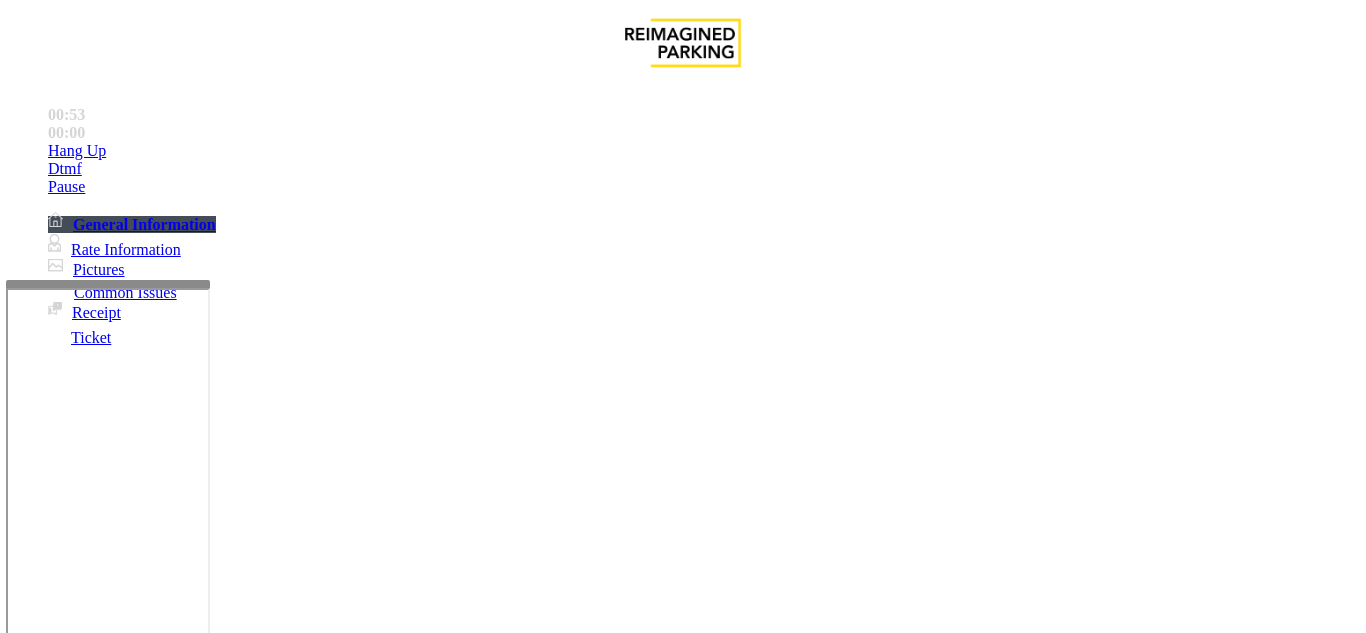 click on "There were no tickets at entrance" at bounding box center [682, 1271] 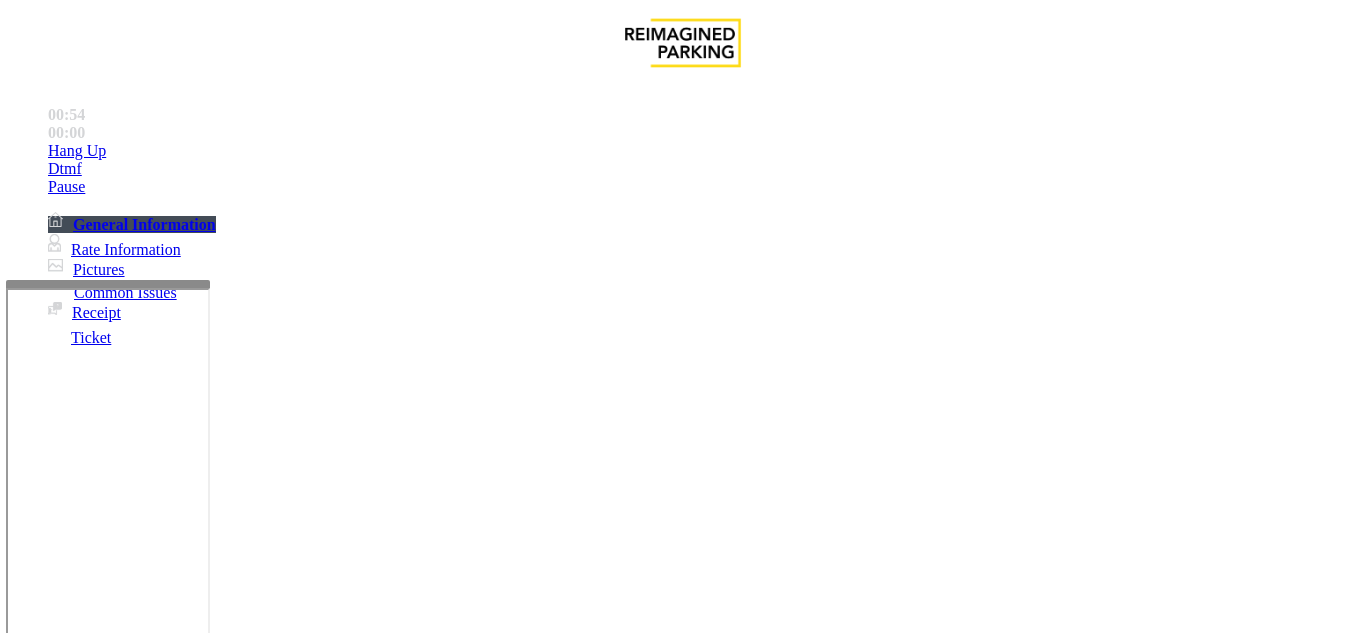 click on "There were no tickets at entrance" at bounding box center (682, 1271) 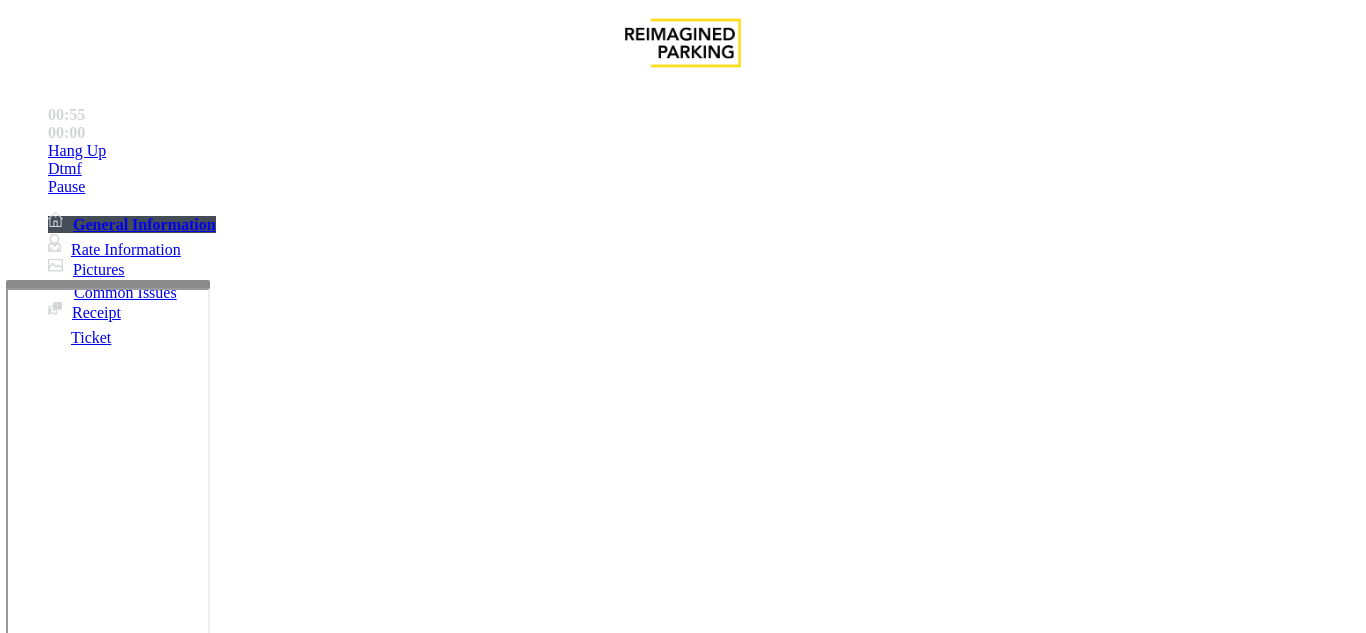 copy on "There were no tickets at entrance" 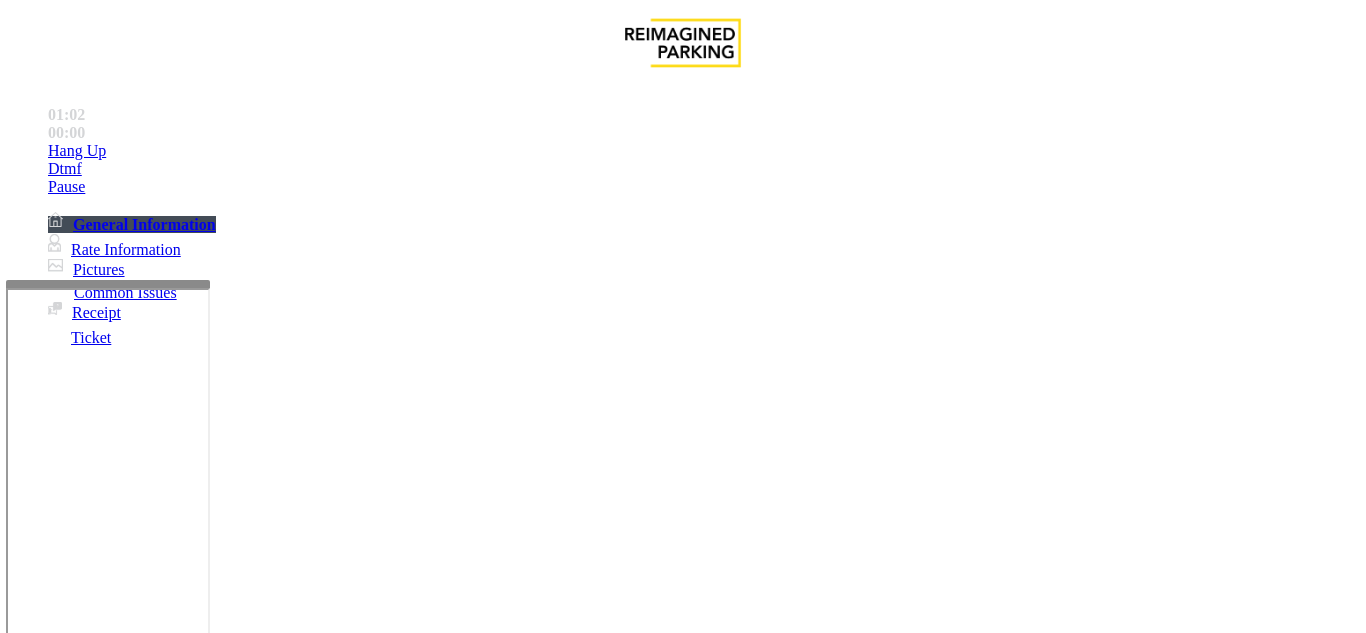 copy on "There were no tickets at entrance" 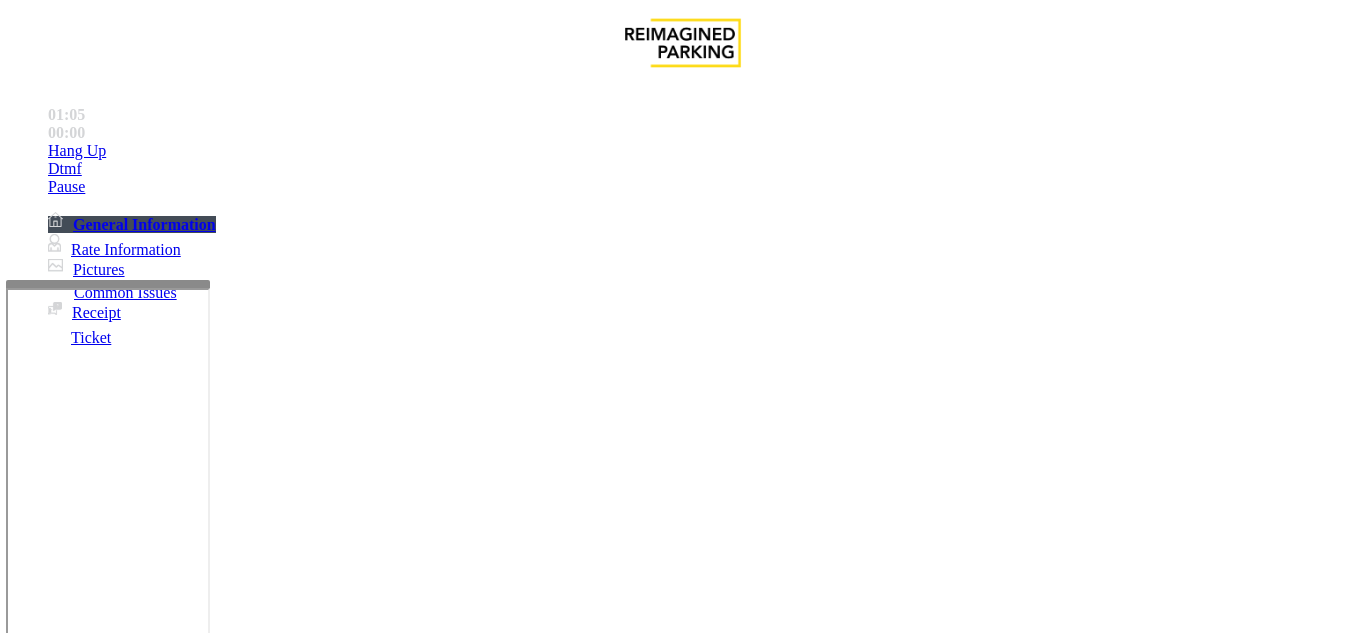 drag, startPoint x: 324, startPoint y: 545, endPoint x: 401, endPoint y: 568, distance: 80.36168 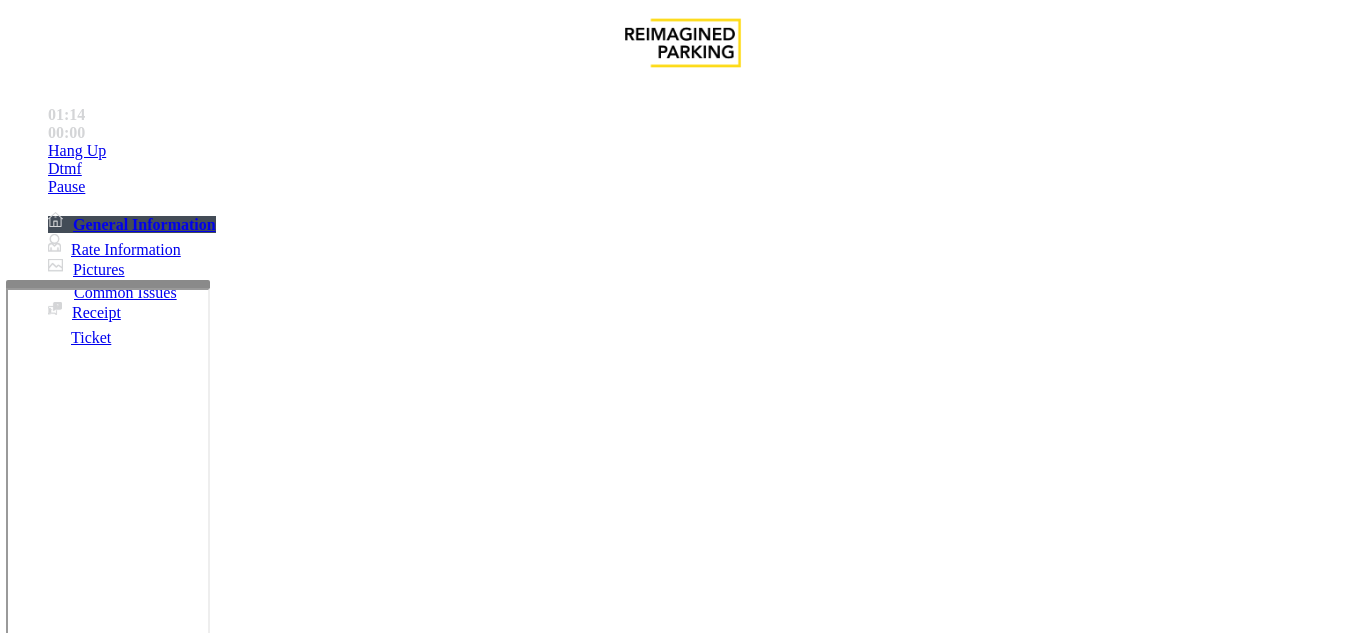 drag, startPoint x: 358, startPoint y: 575, endPoint x: 333, endPoint y: 220, distance: 355.87918 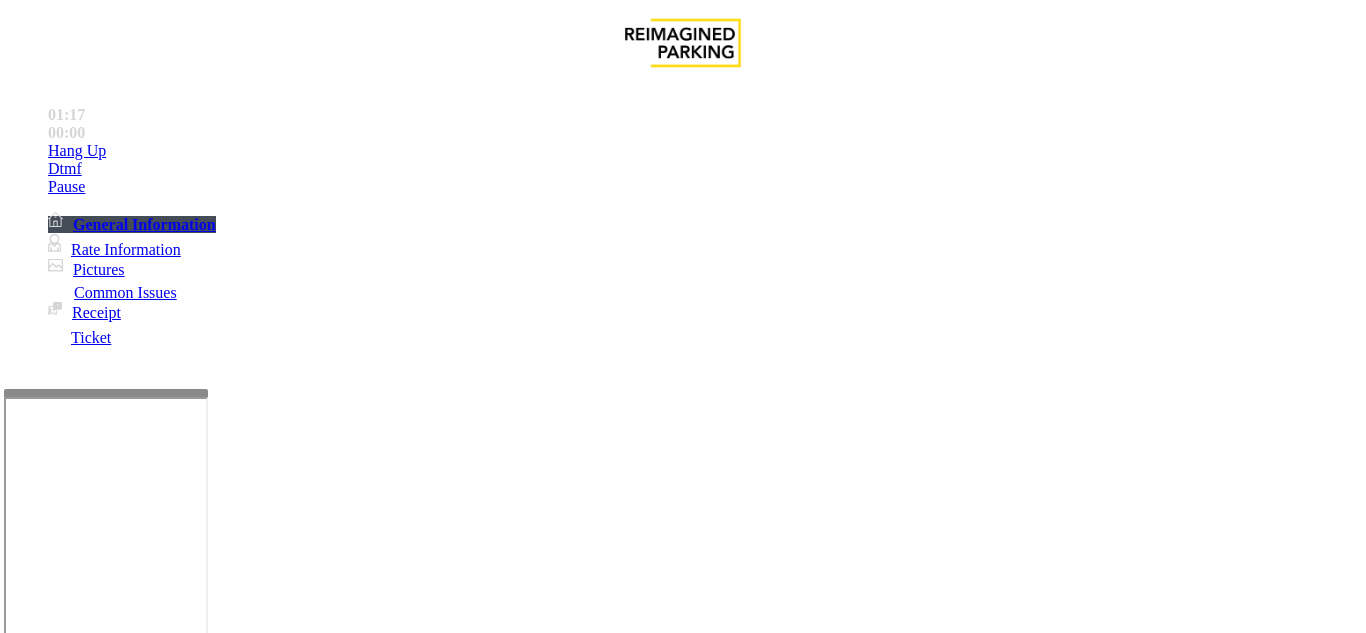 click at bounding box center [106, 393] 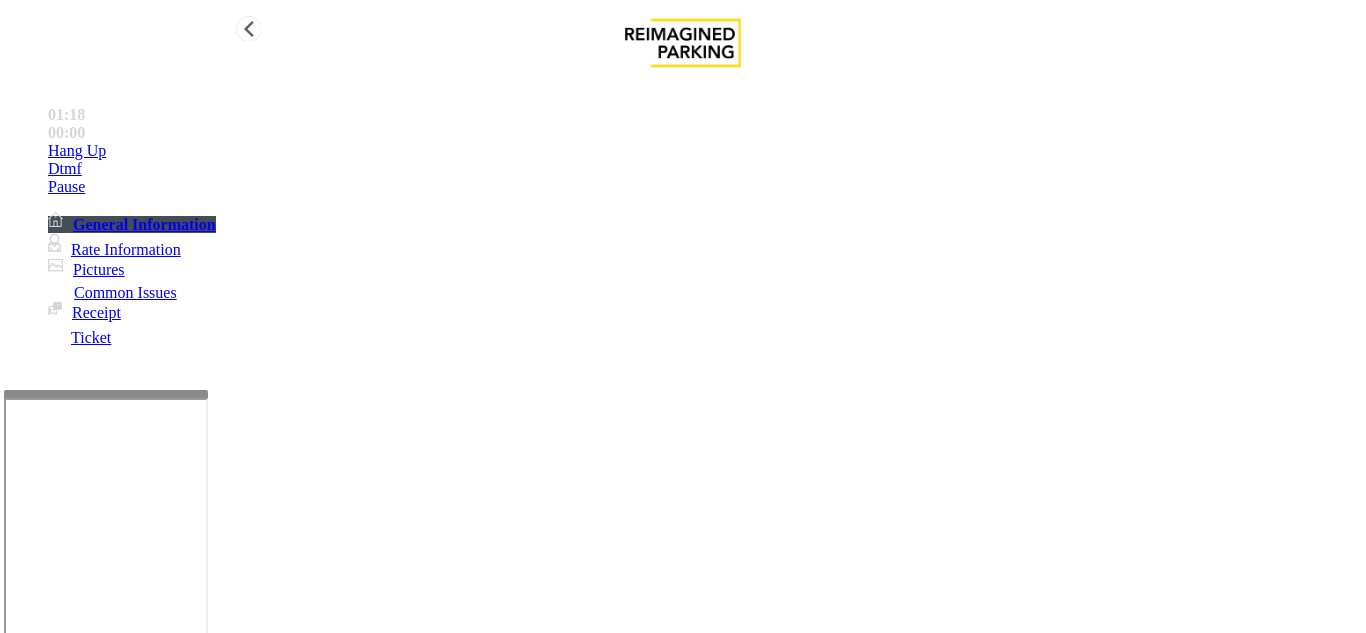 click on "Rate Information" at bounding box center [126, 249] 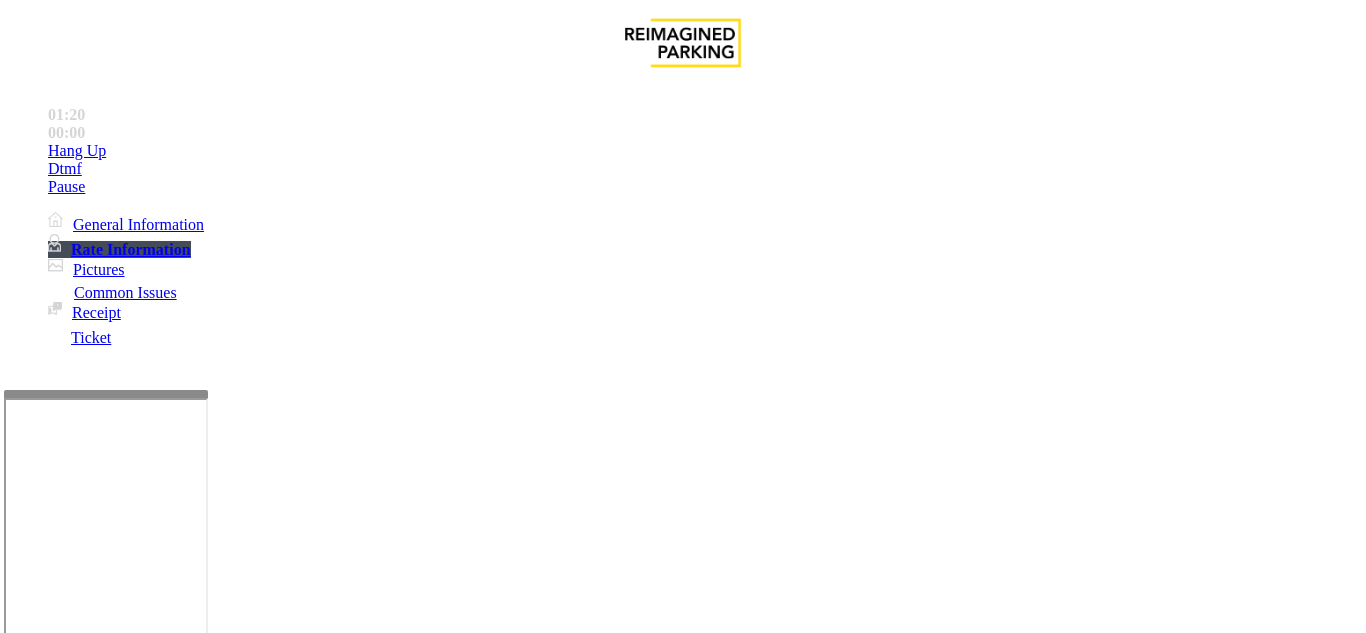 scroll, scrollTop: 400, scrollLeft: 0, axis: vertical 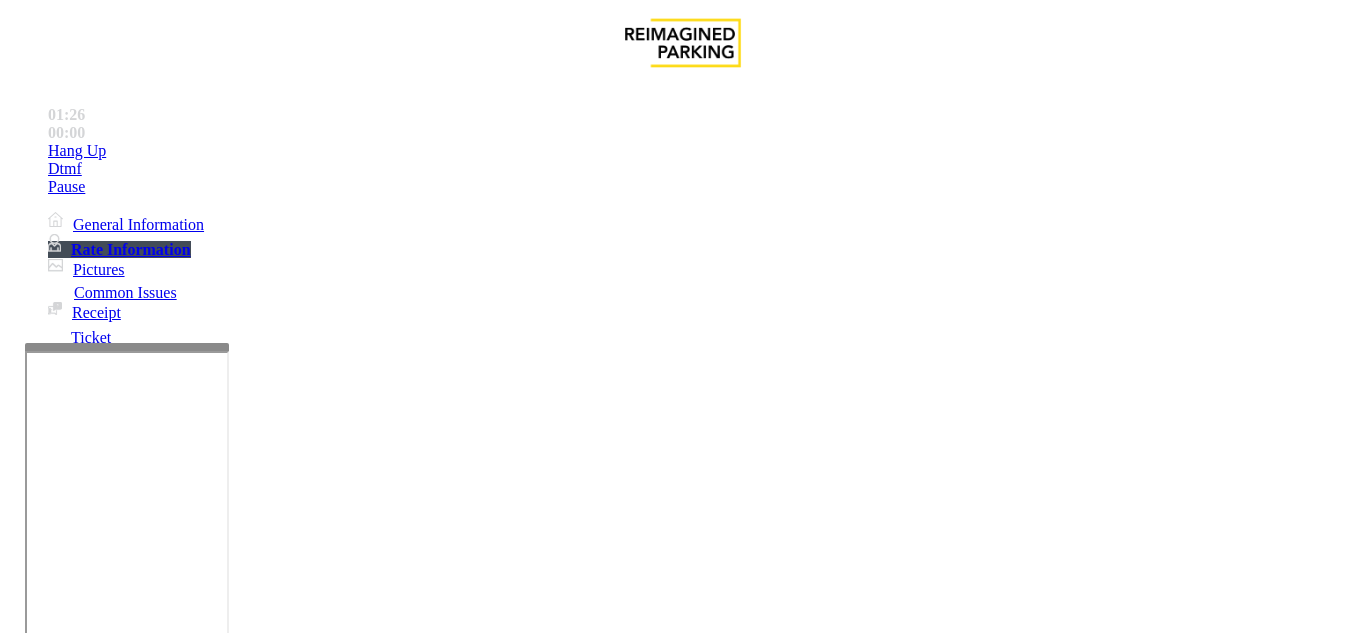 click at bounding box center (127, 347) 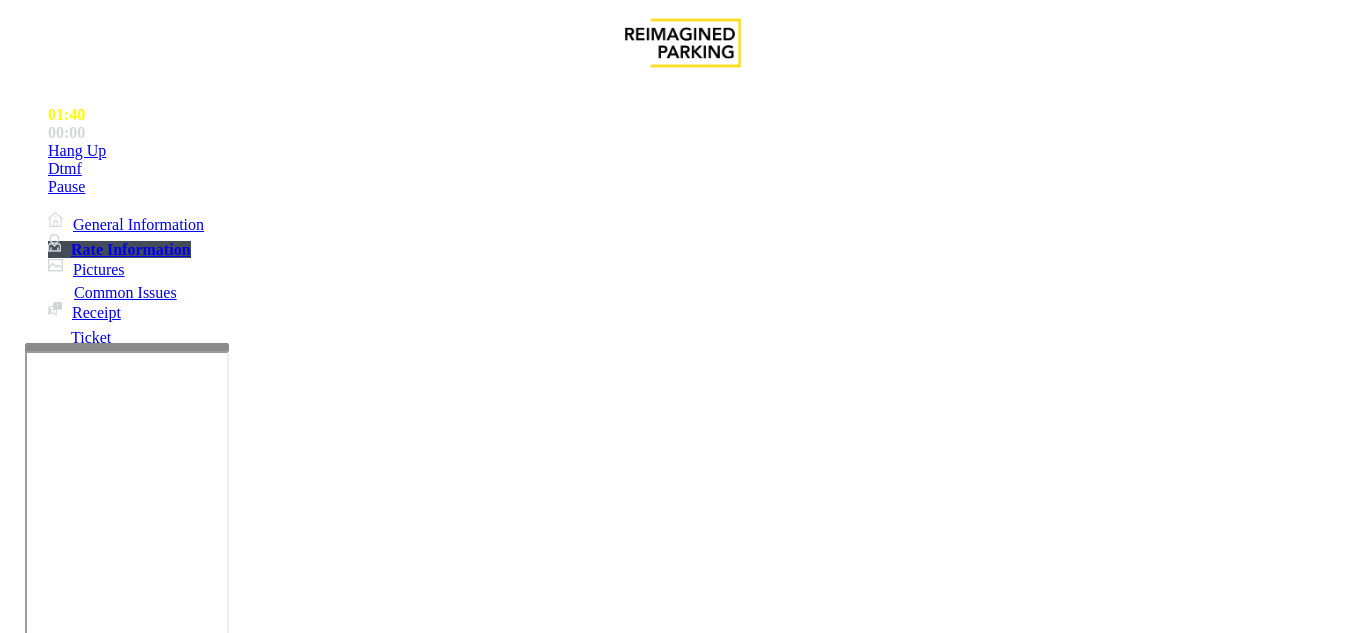 click on "There were no tickets at entrance" at bounding box center [682, 1271] 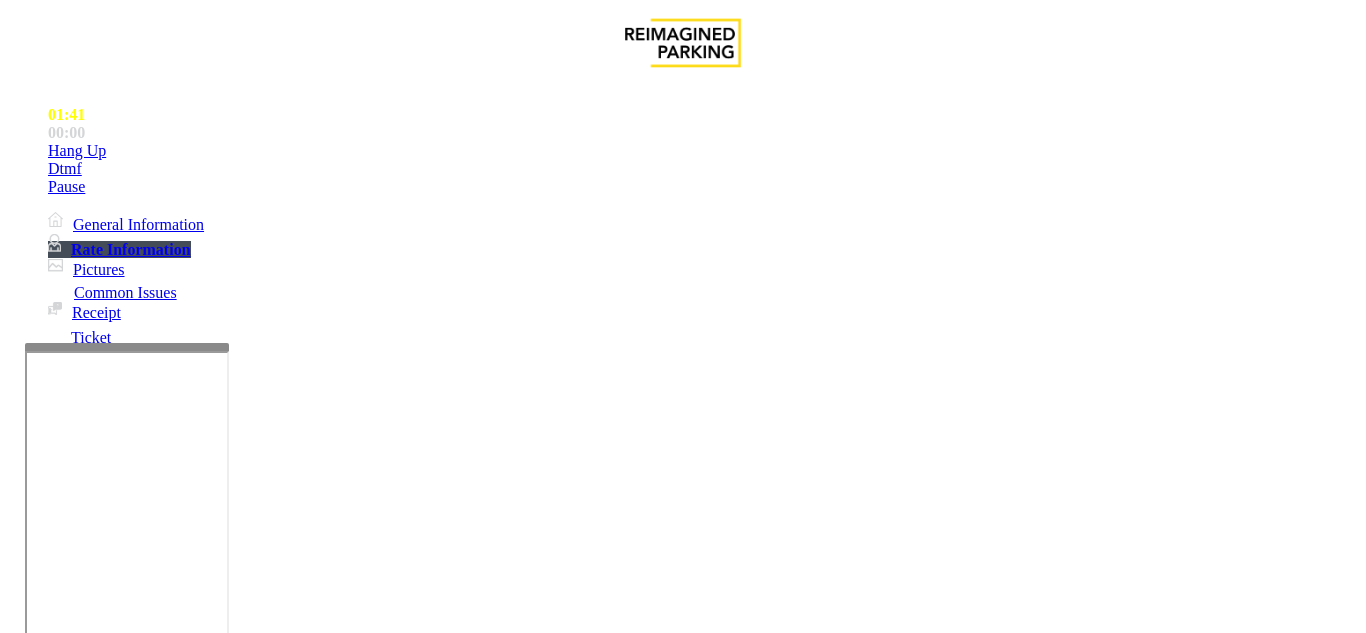click on "There were no tickets at entrance" at bounding box center [682, 1271] 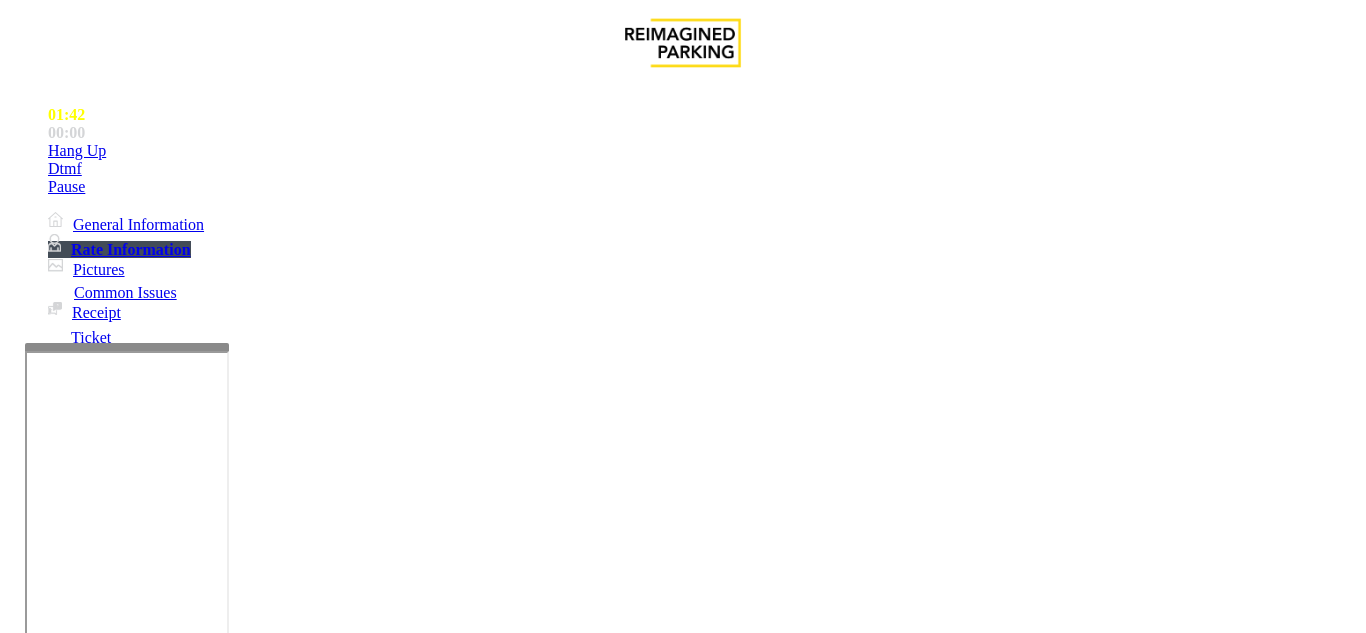 copy on "There were no tickets at entrance" 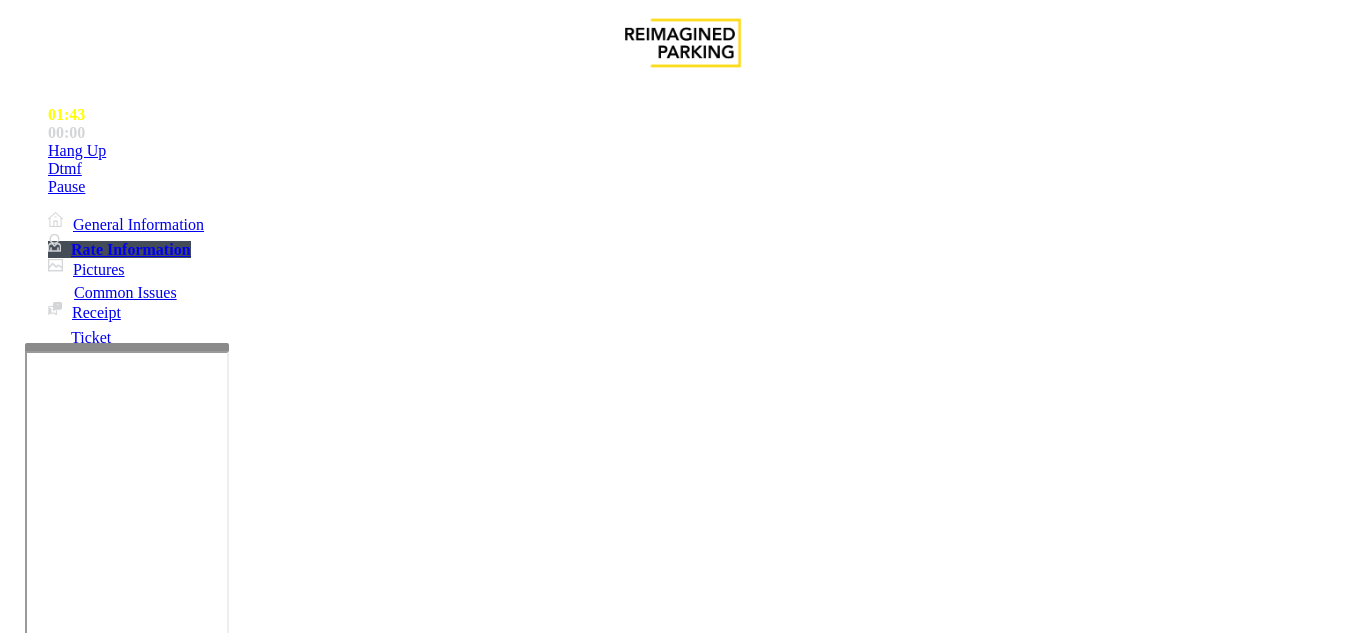 drag, startPoint x: 329, startPoint y: 445, endPoint x: 401, endPoint y: 468, distance: 75.58439 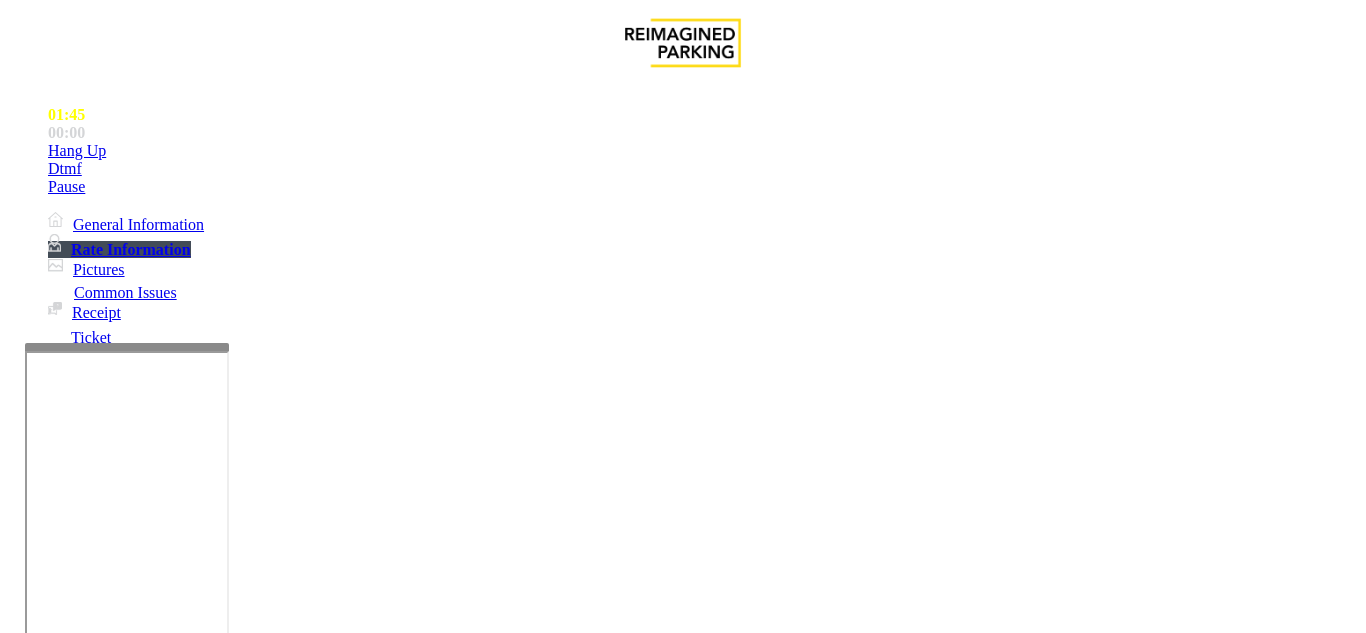 paste 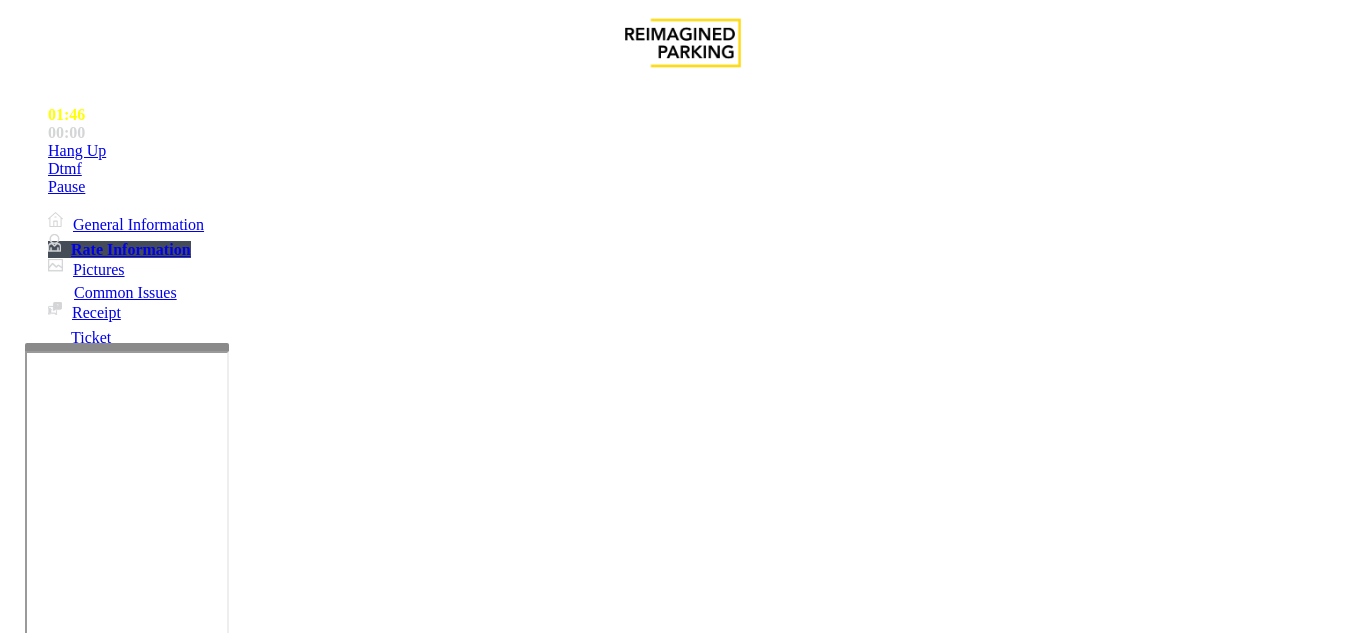 scroll, scrollTop: 200, scrollLeft: 0, axis: vertical 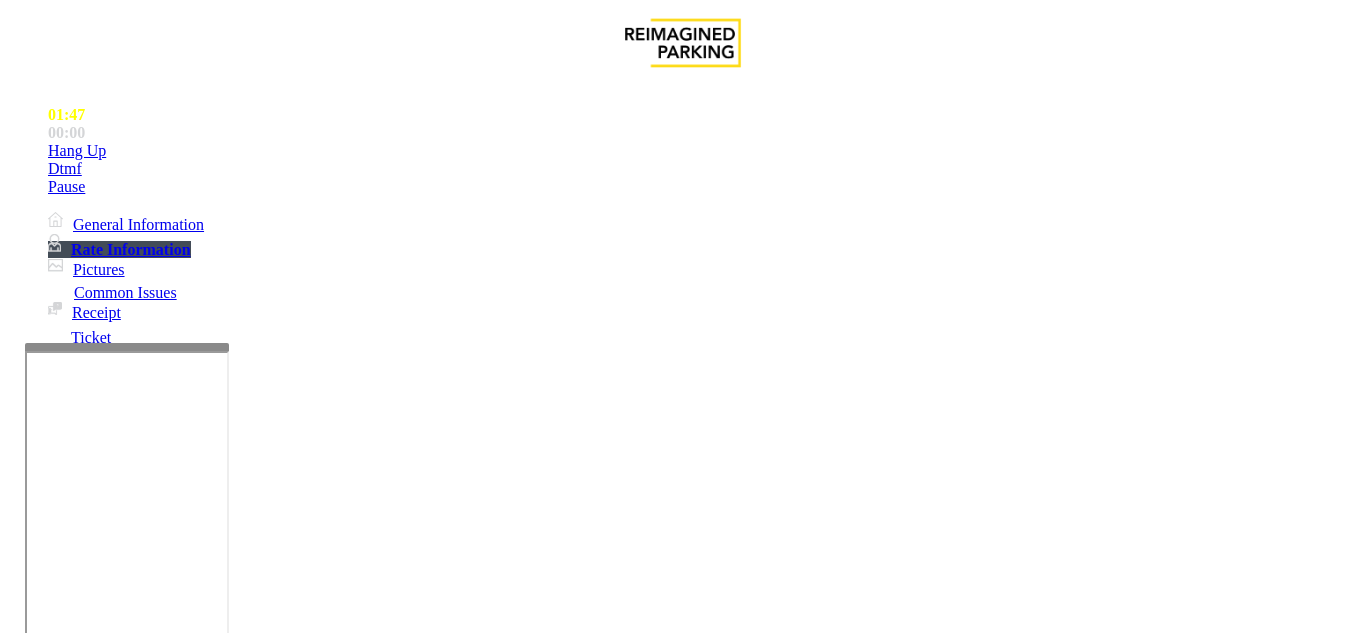 click at bounding box center [221, 1580] 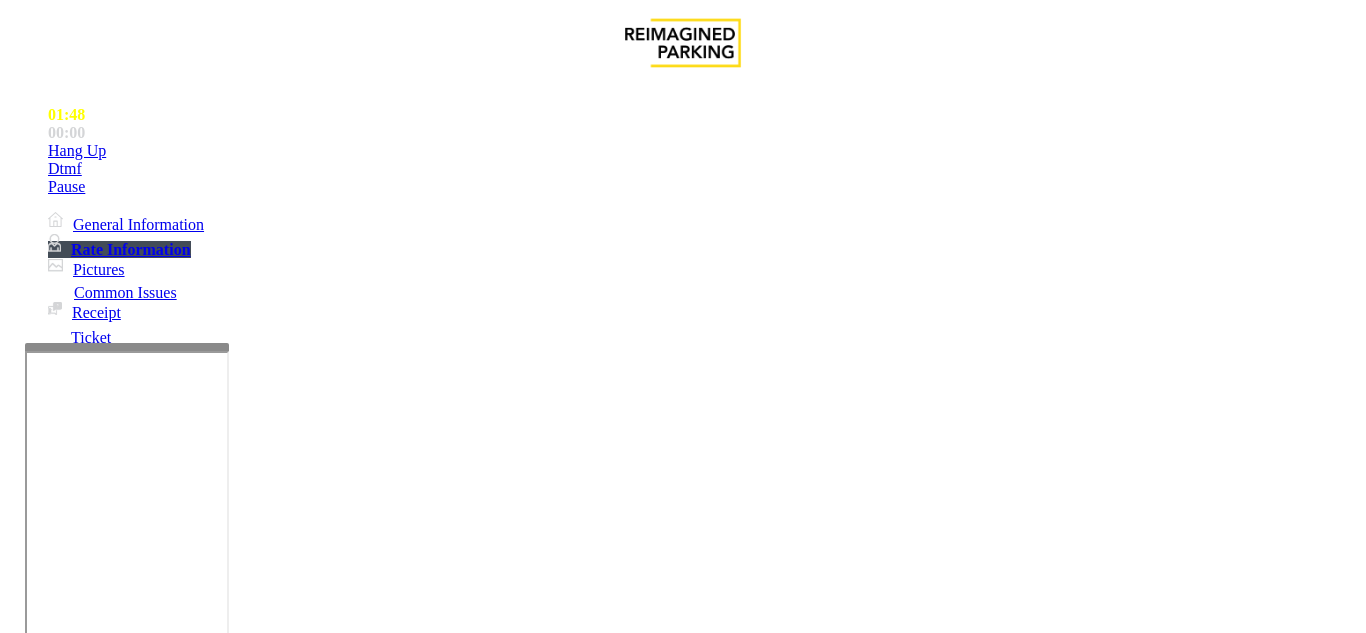 scroll, scrollTop: 0, scrollLeft: 0, axis: both 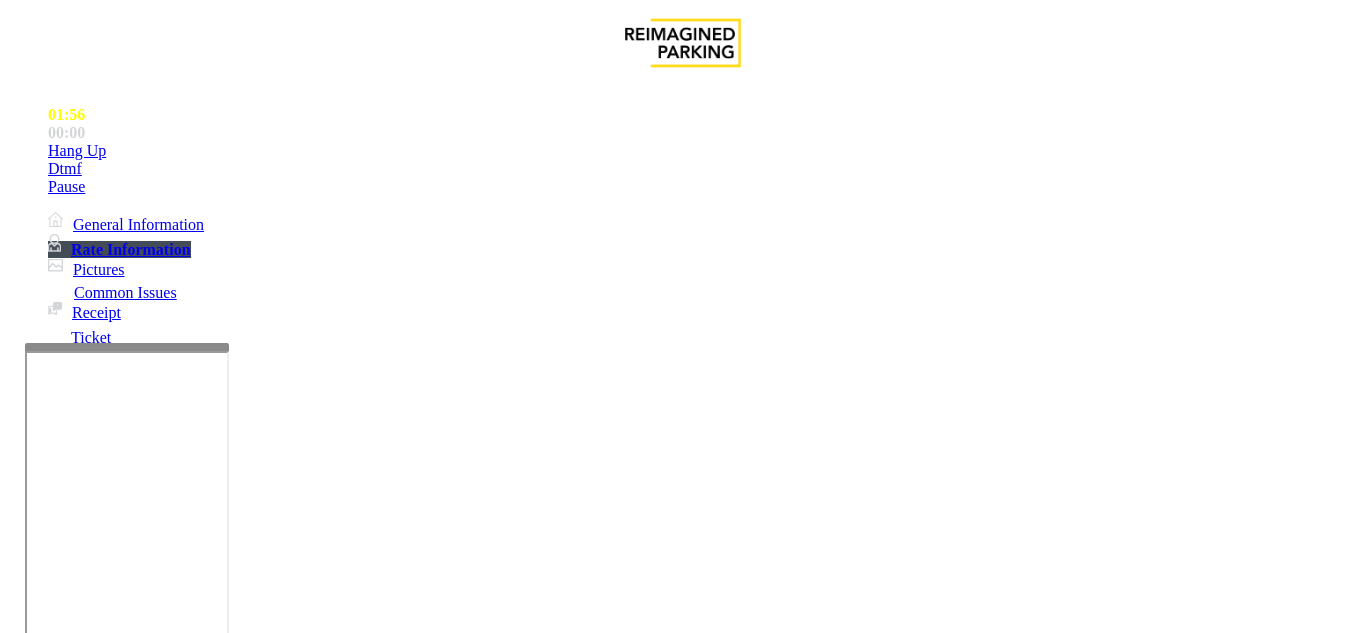 type on "**********" 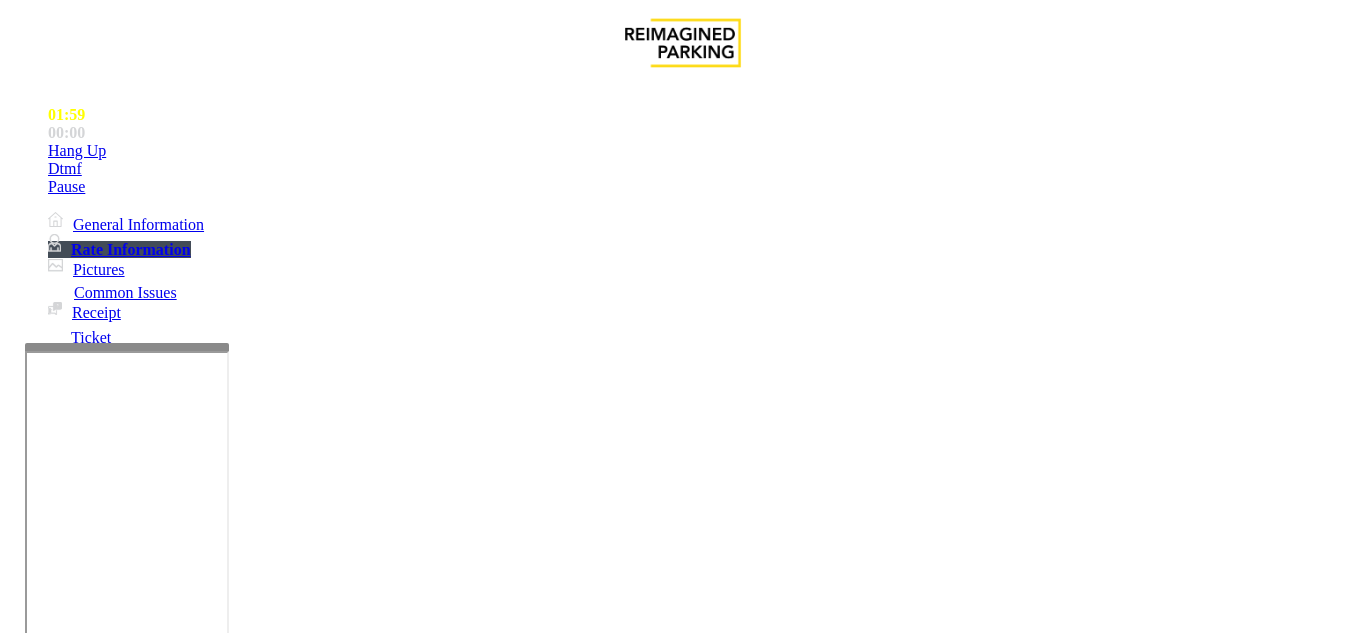 scroll, scrollTop: 0, scrollLeft: 0, axis: both 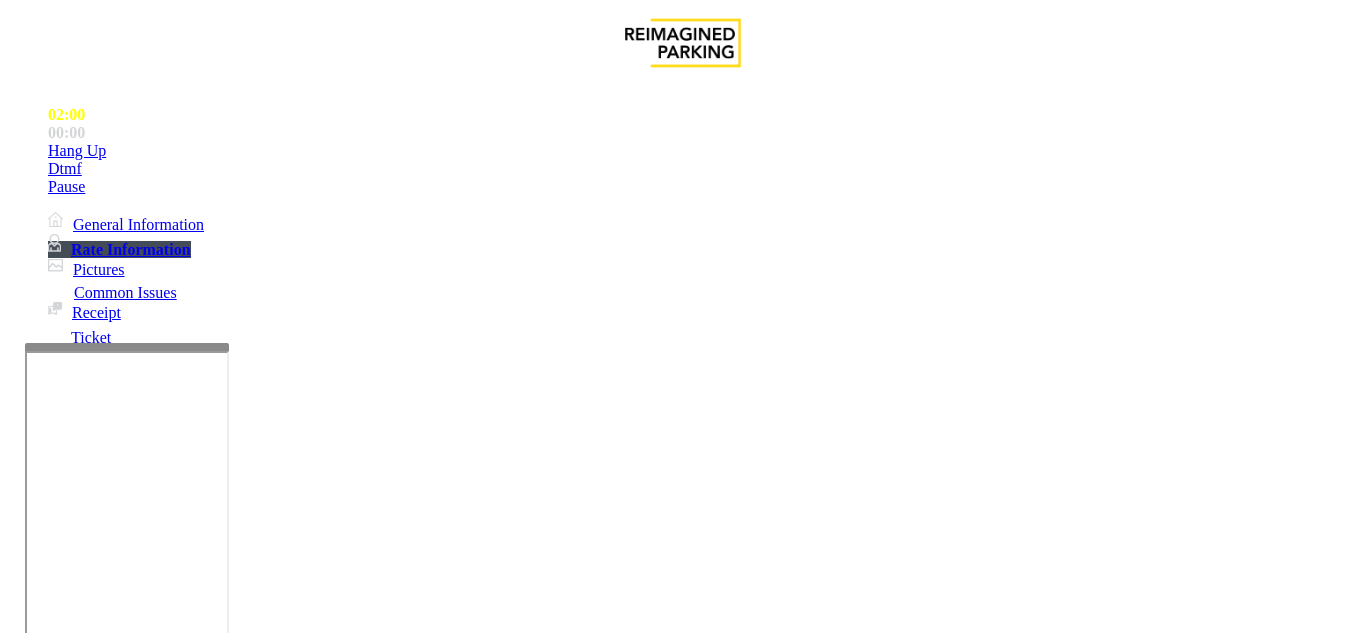 click on "***" at bounding box center (96, 1308) 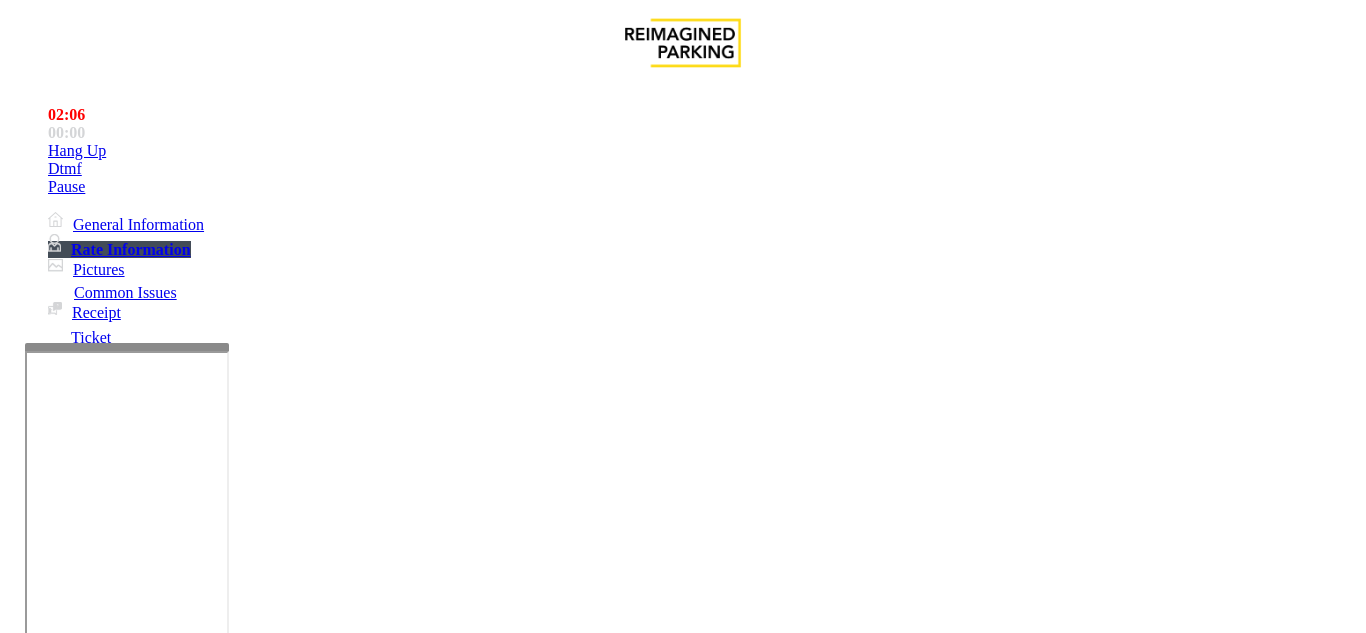 click on "****" at bounding box center [96, 1308] 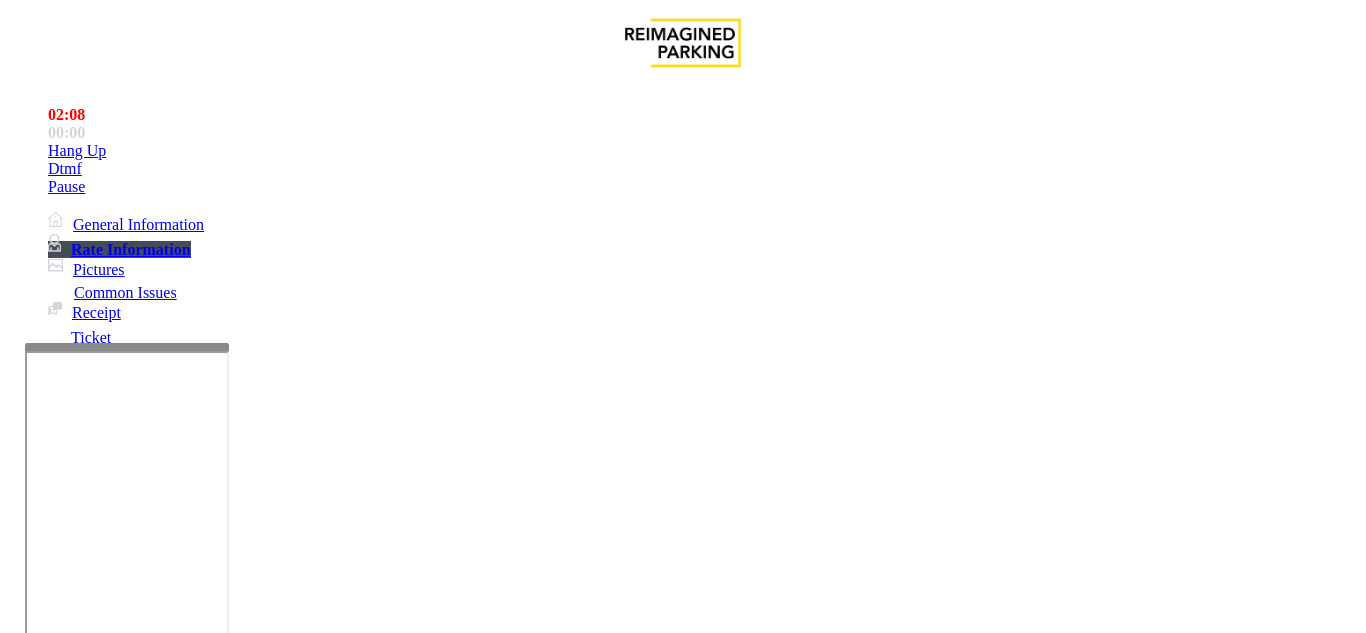 click on "*****" at bounding box center [96, 1308] 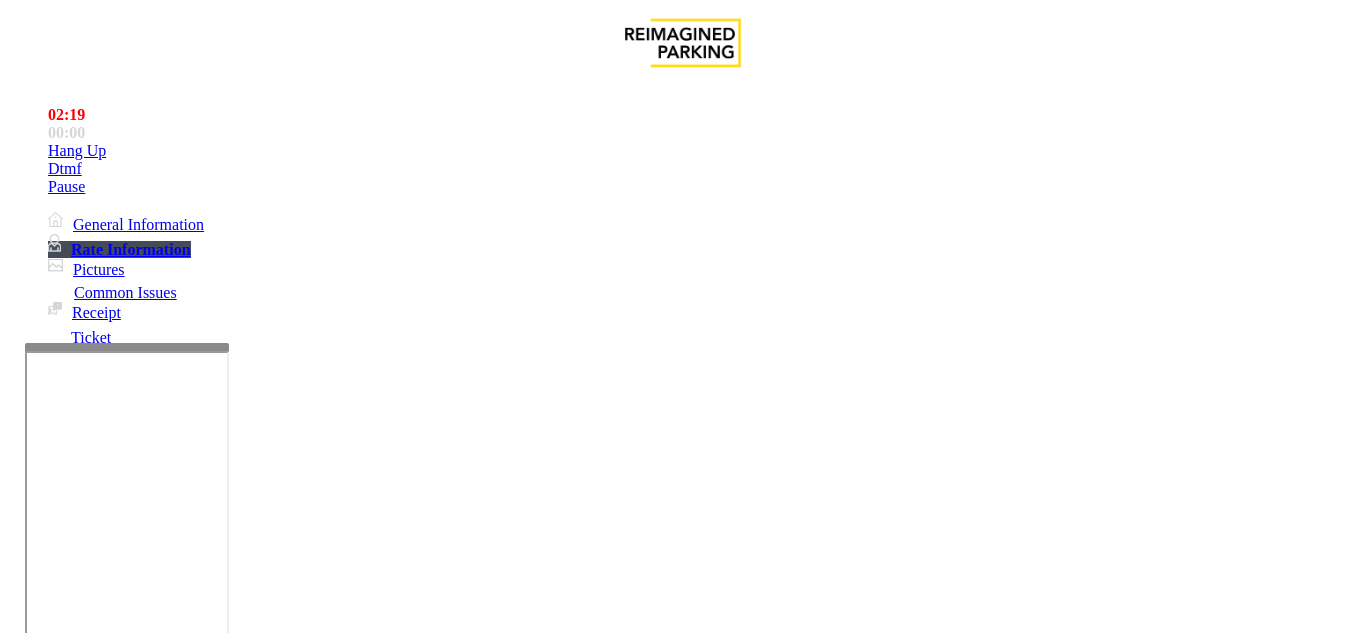 drag, startPoint x: 306, startPoint y: 227, endPoint x: 293, endPoint y: 200, distance: 29.966648 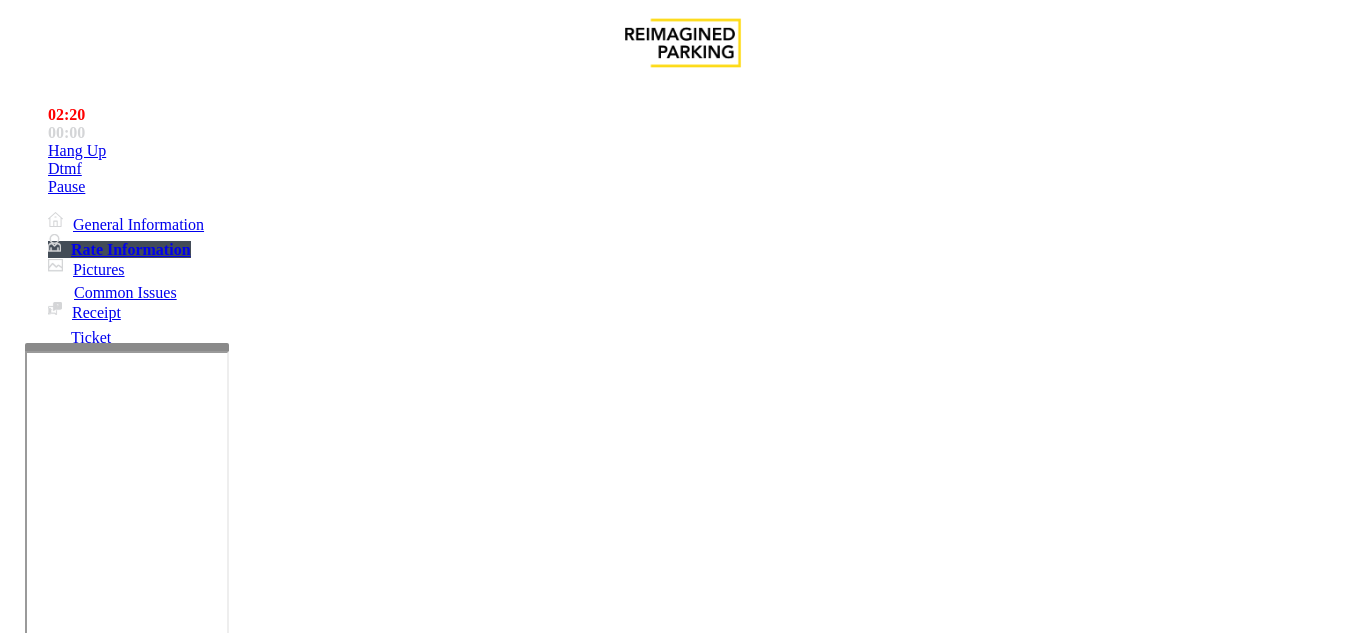 click on "*****" at bounding box center (96, 1308) 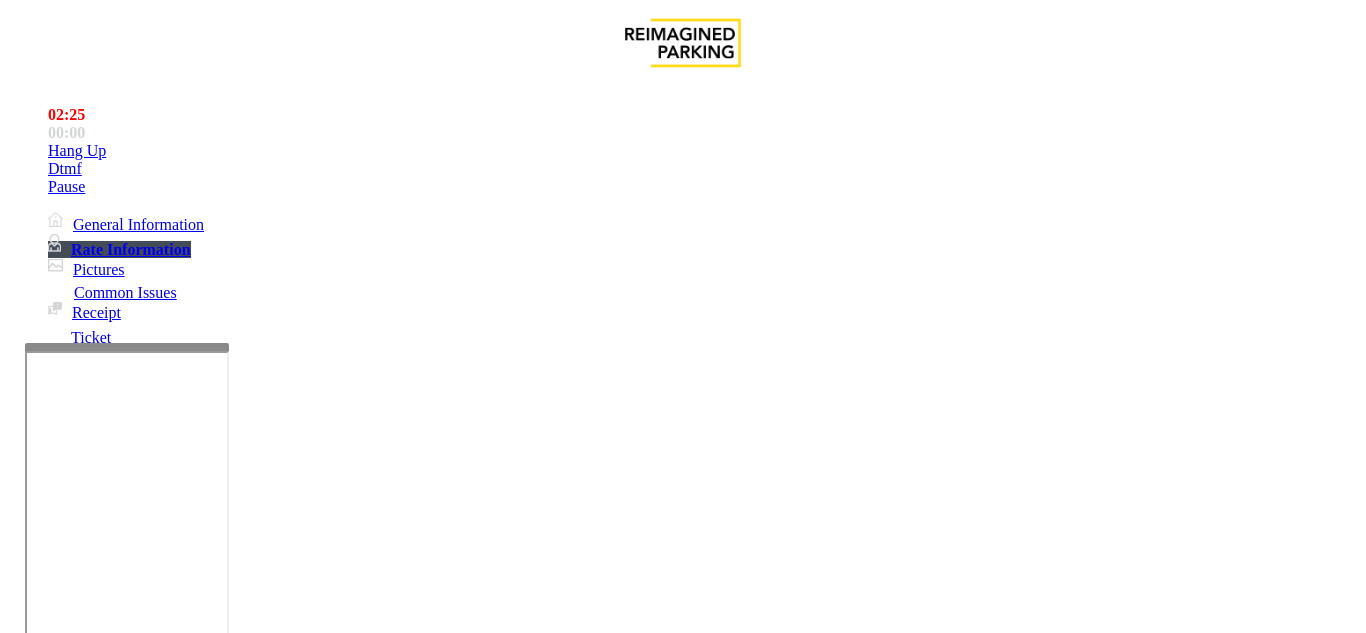 click on "*****" at bounding box center [96, 1308] 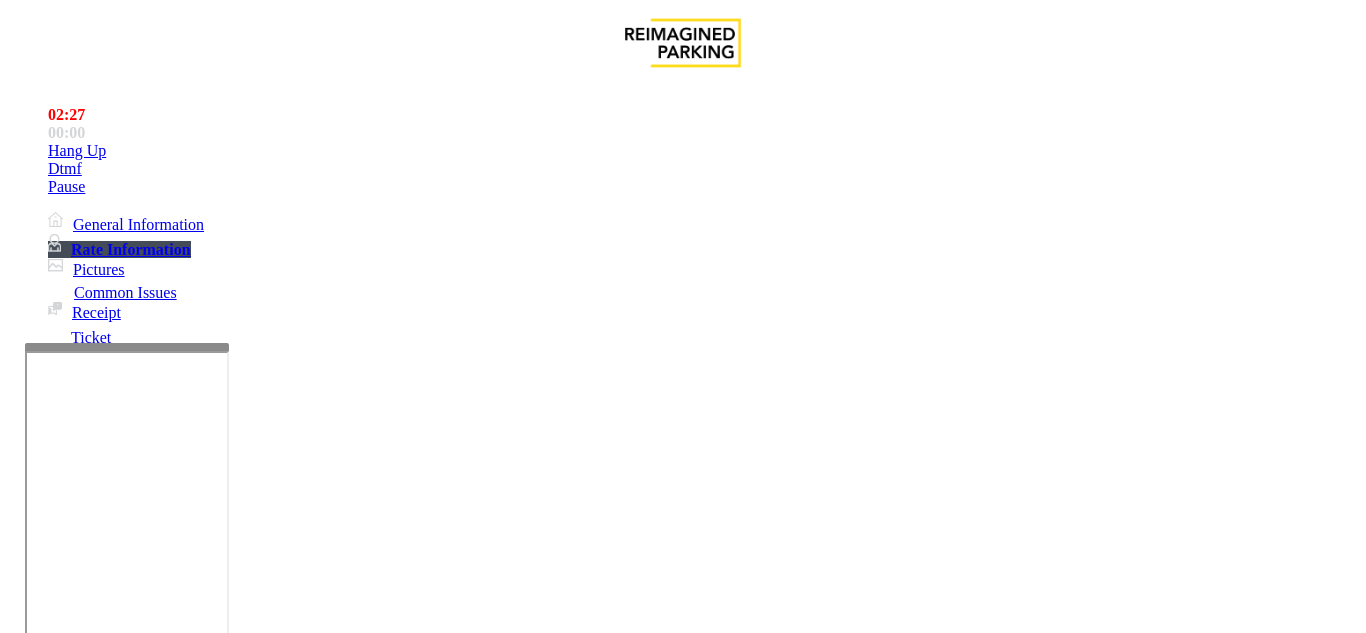 scroll, scrollTop: 300, scrollLeft: 0, axis: vertical 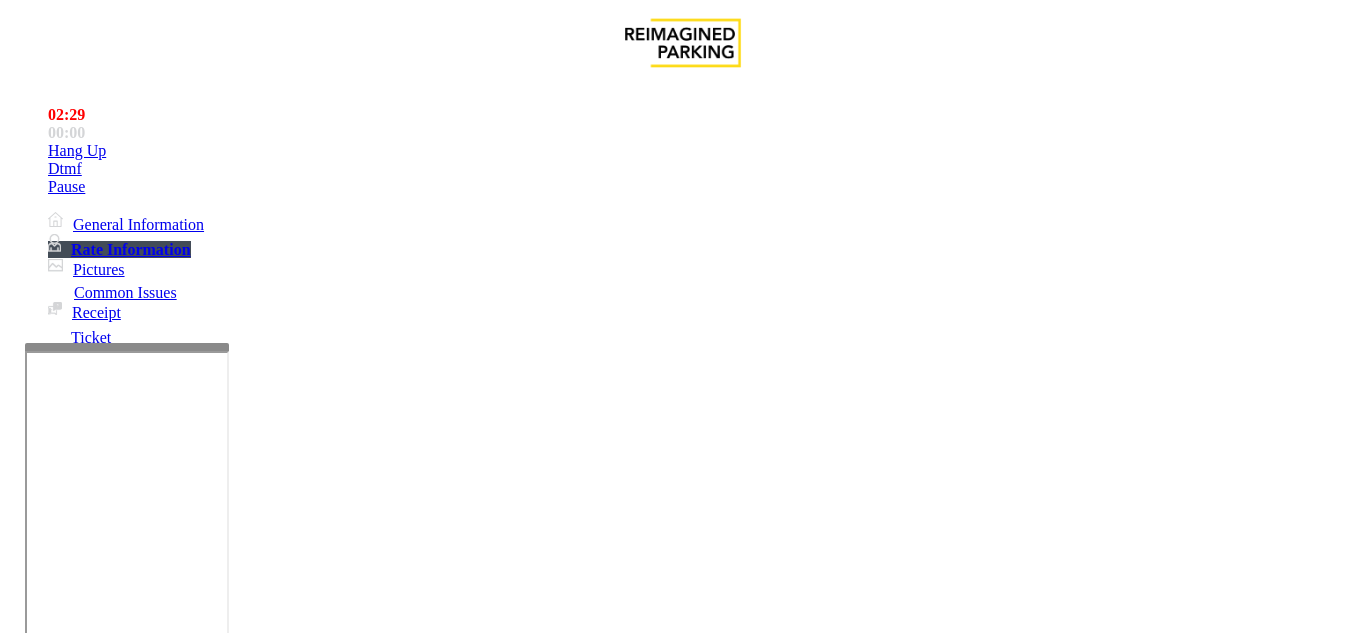 click on "*****" at bounding box center [96, 1308] 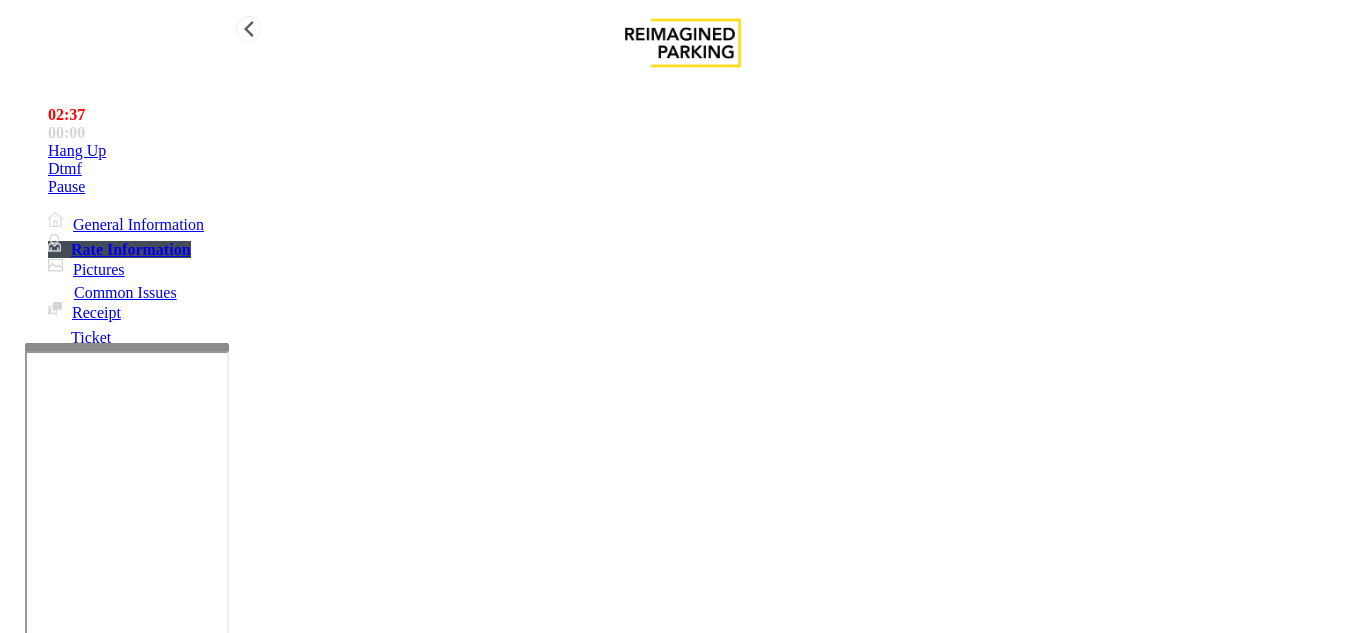 type on "*****" 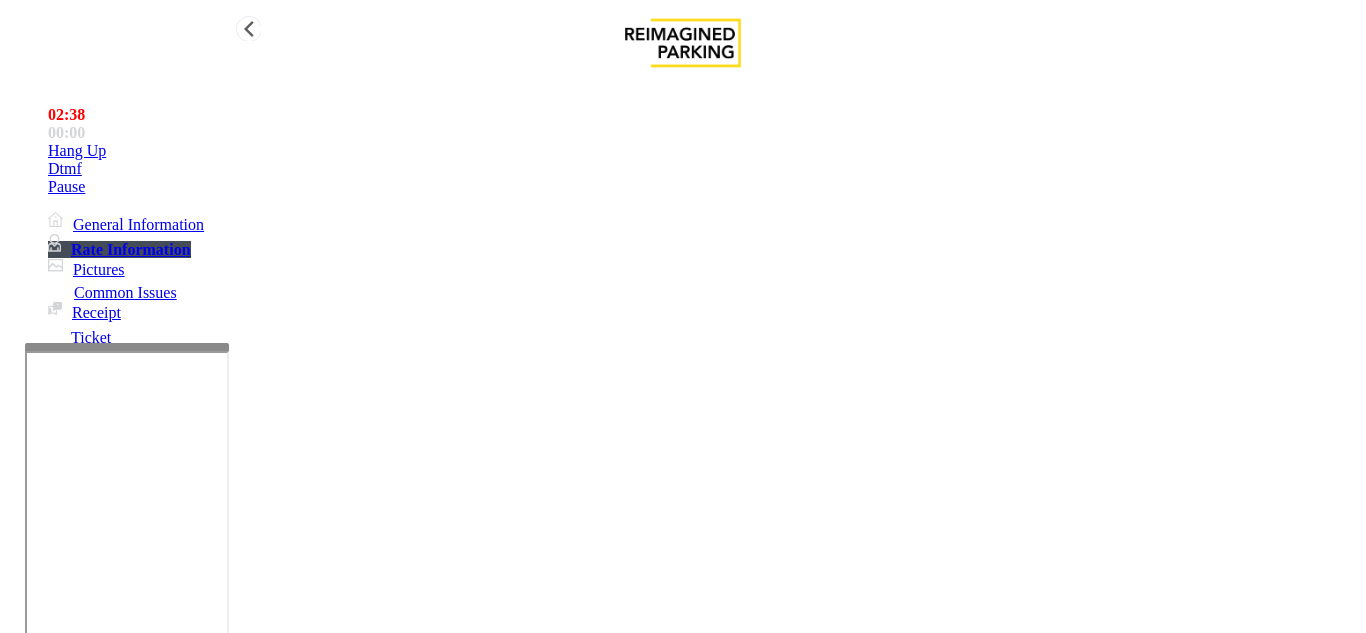 click on "Hang Up" at bounding box center [703, 151] 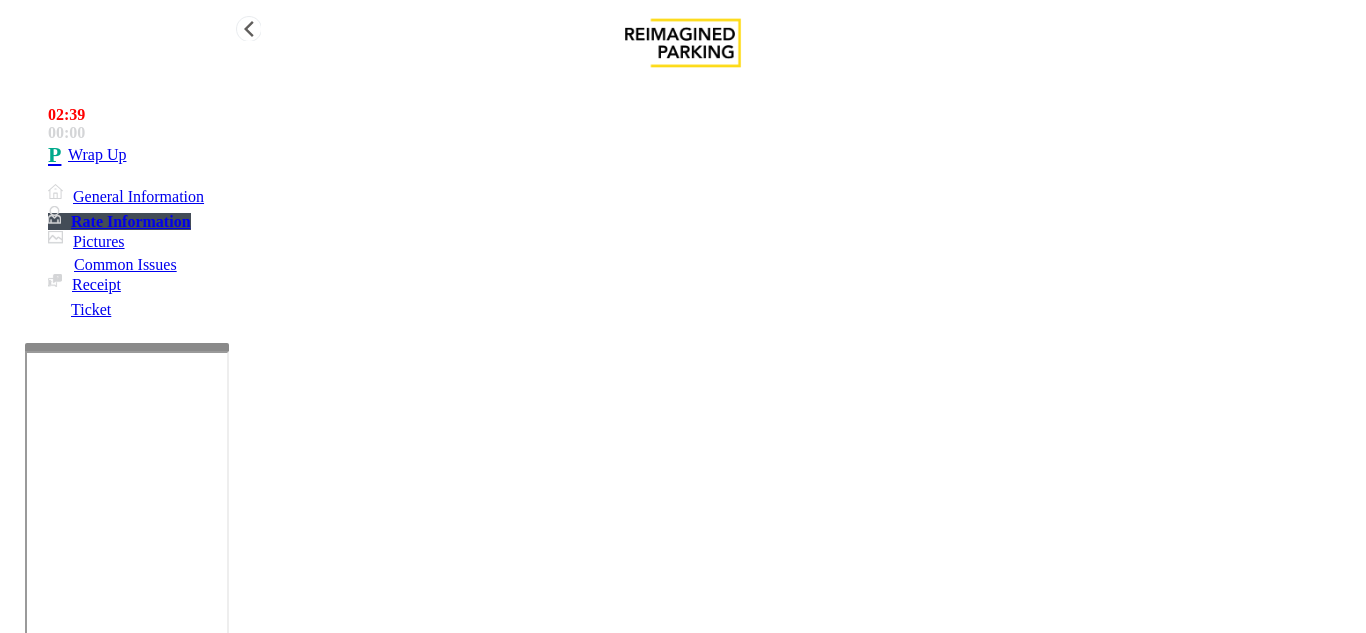 click on "Wrap Up" at bounding box center (703, 155) 